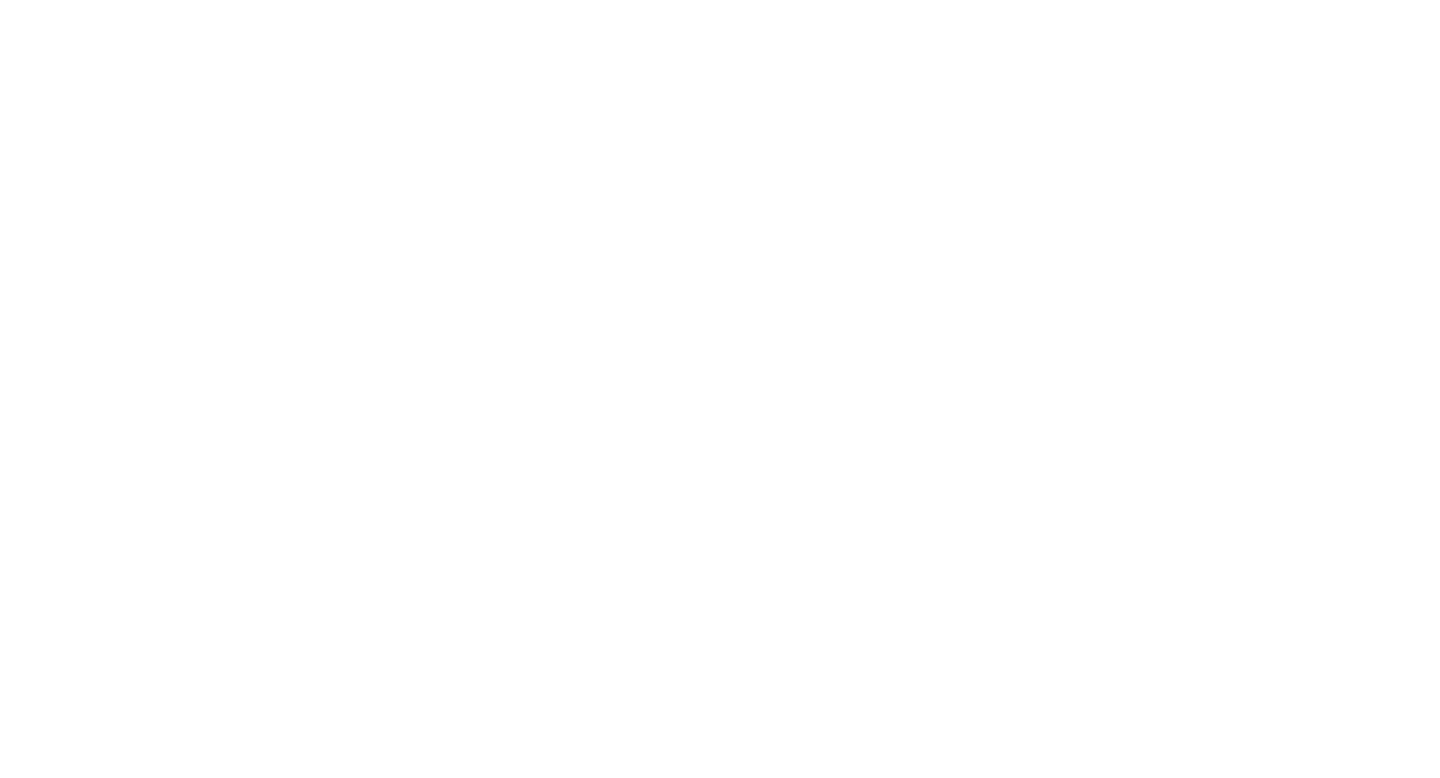 scroll, scrollTop: 0, scrollLeft: 0, axis: both 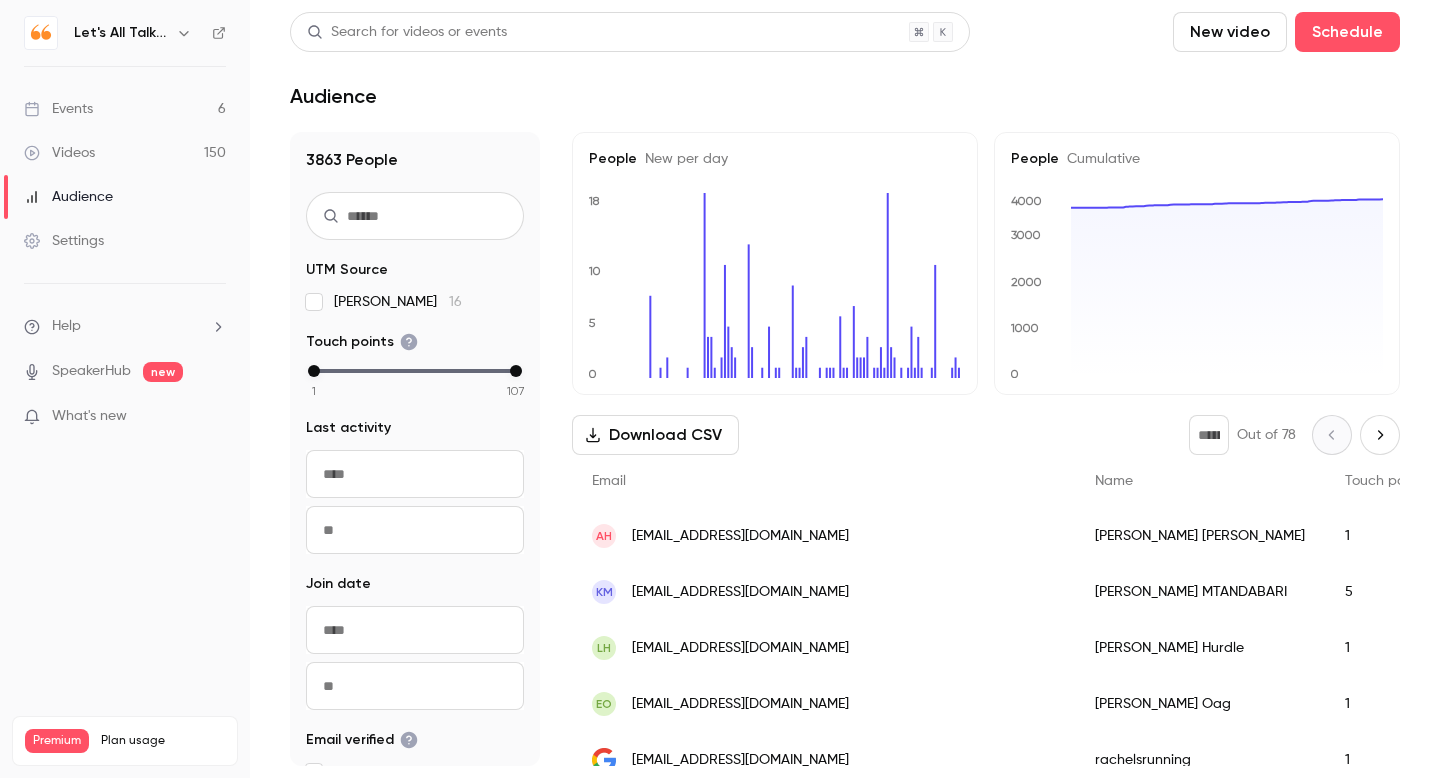 click on "Events" at bounding box center (58, 109) 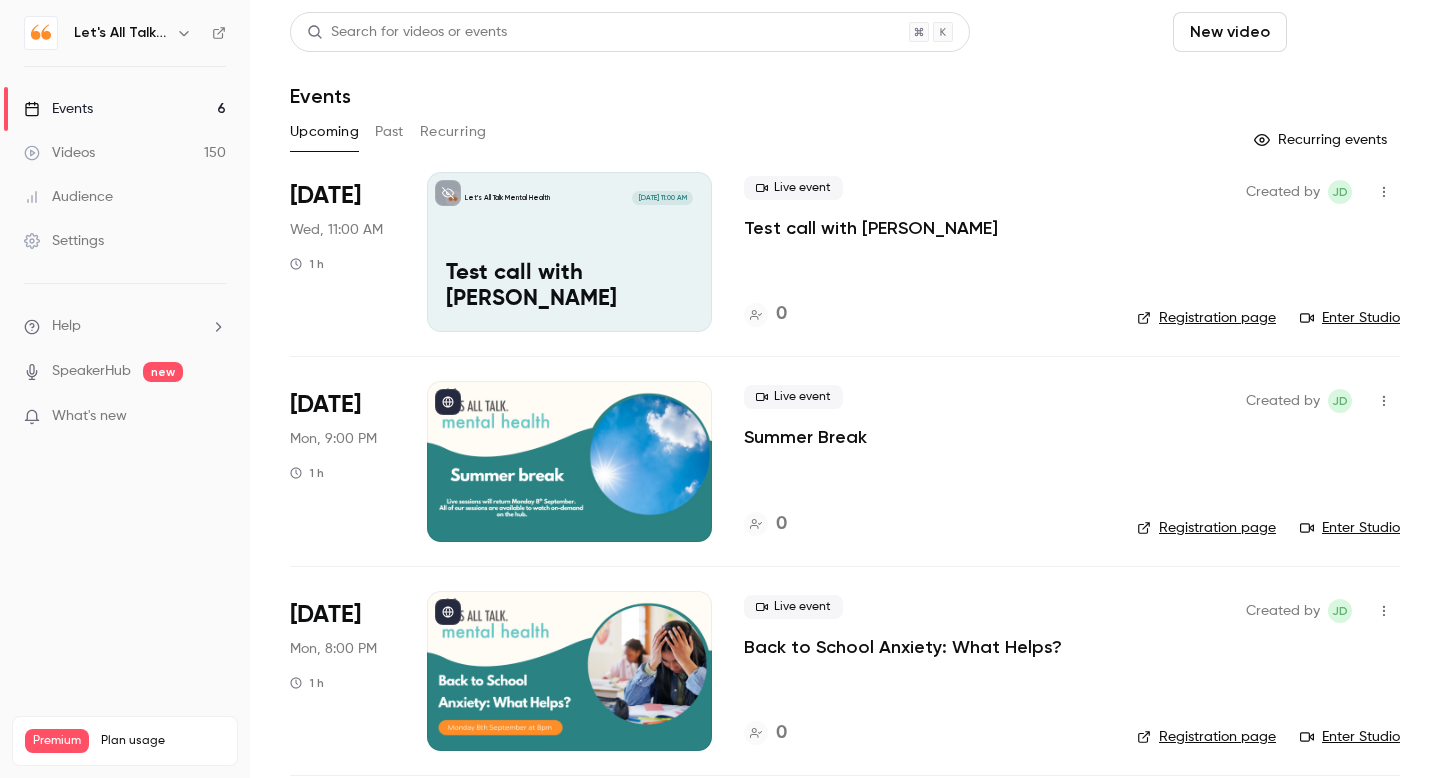 click on "Schedule" at bounding box center [1347, 32] 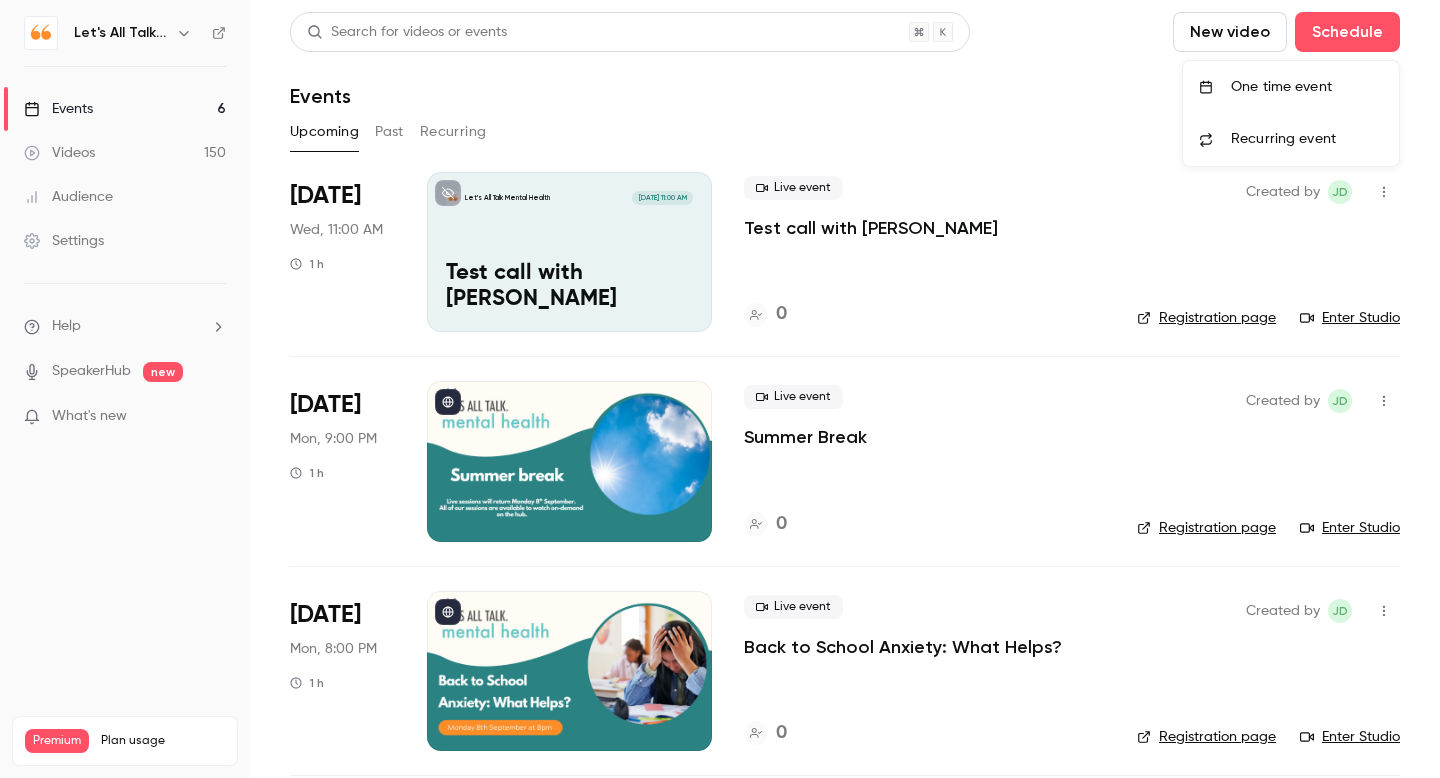 click on "One time event" at bounding box center [1307, 87] 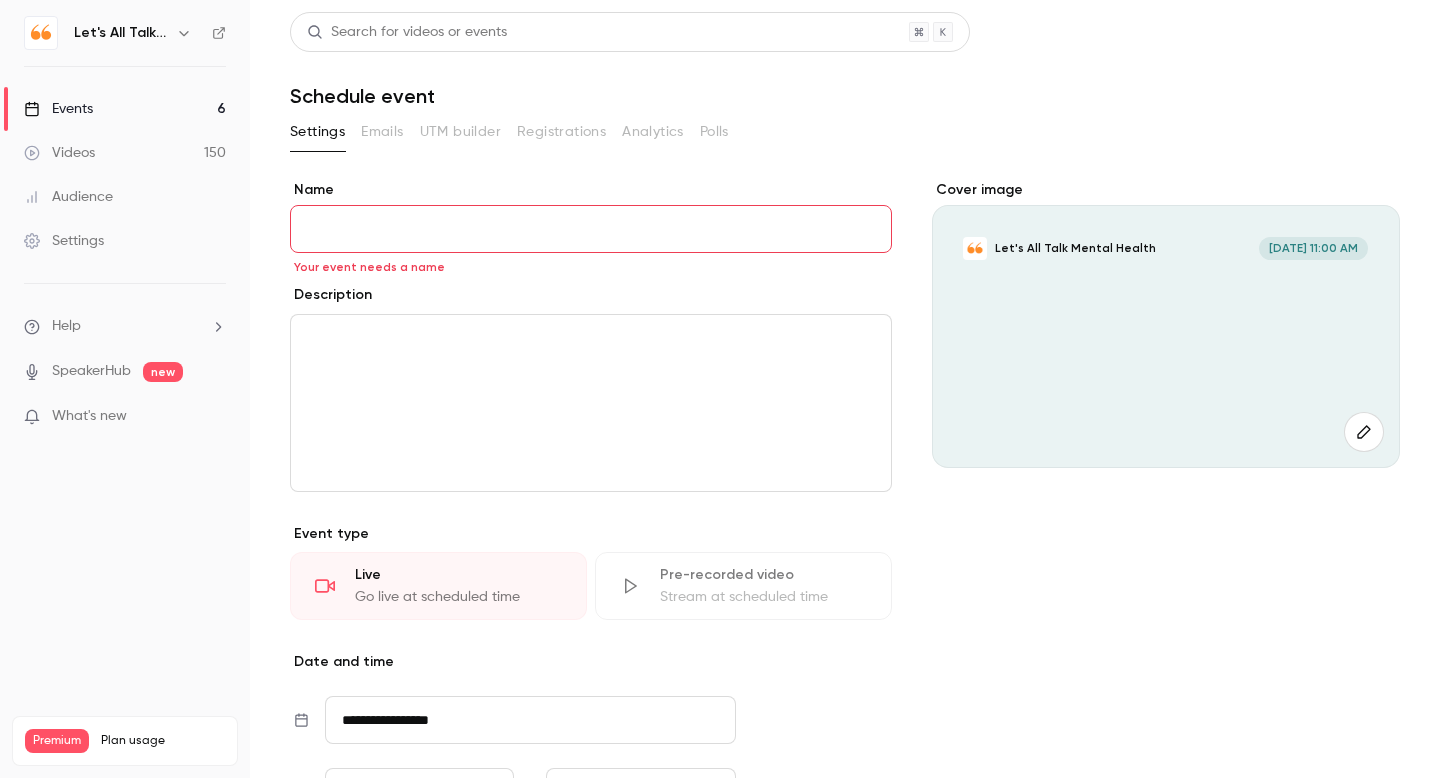 paste on "**********" 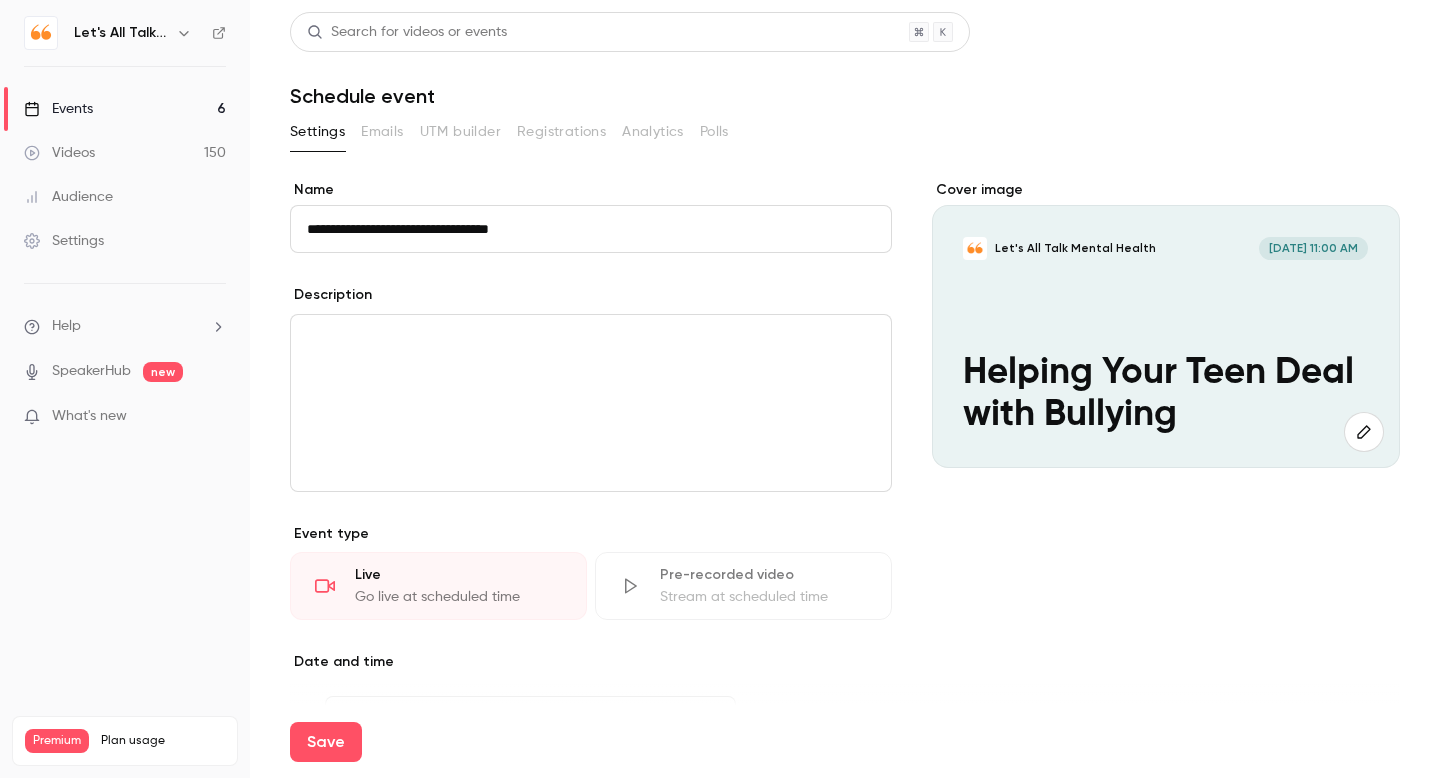 type on "**********" 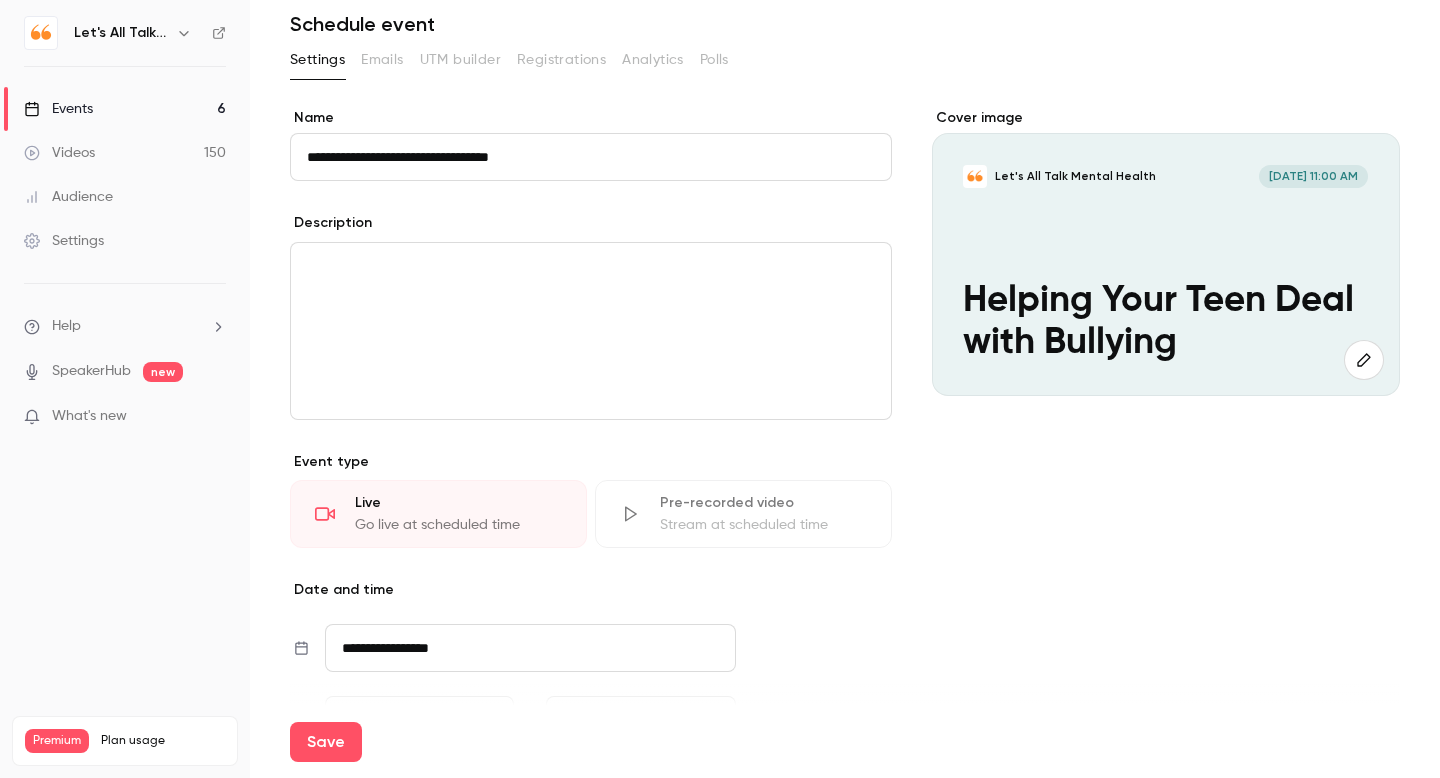 scroll, scrollTop: 73, scrollLeft: 0, axis: vertical 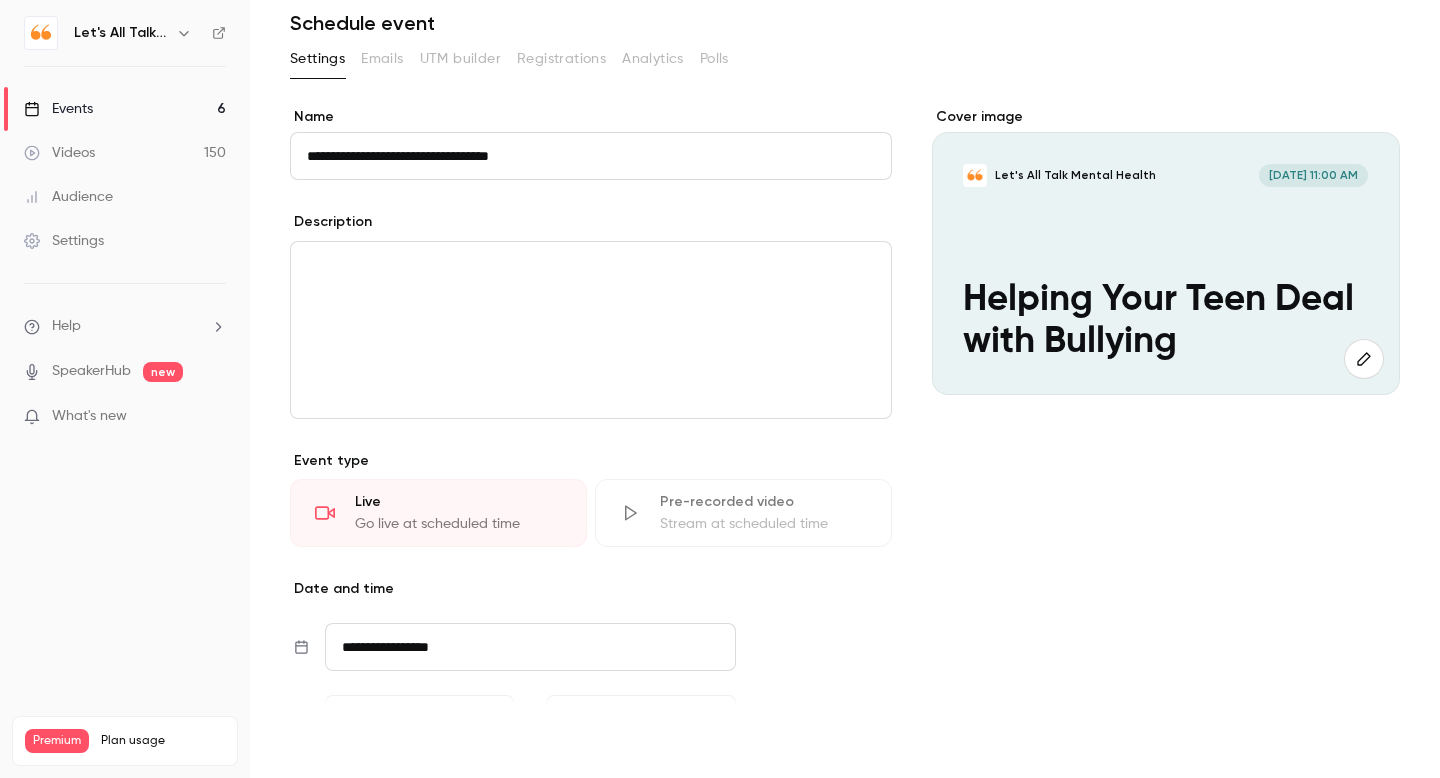 click on "Save" at bounding box center [326, 742] 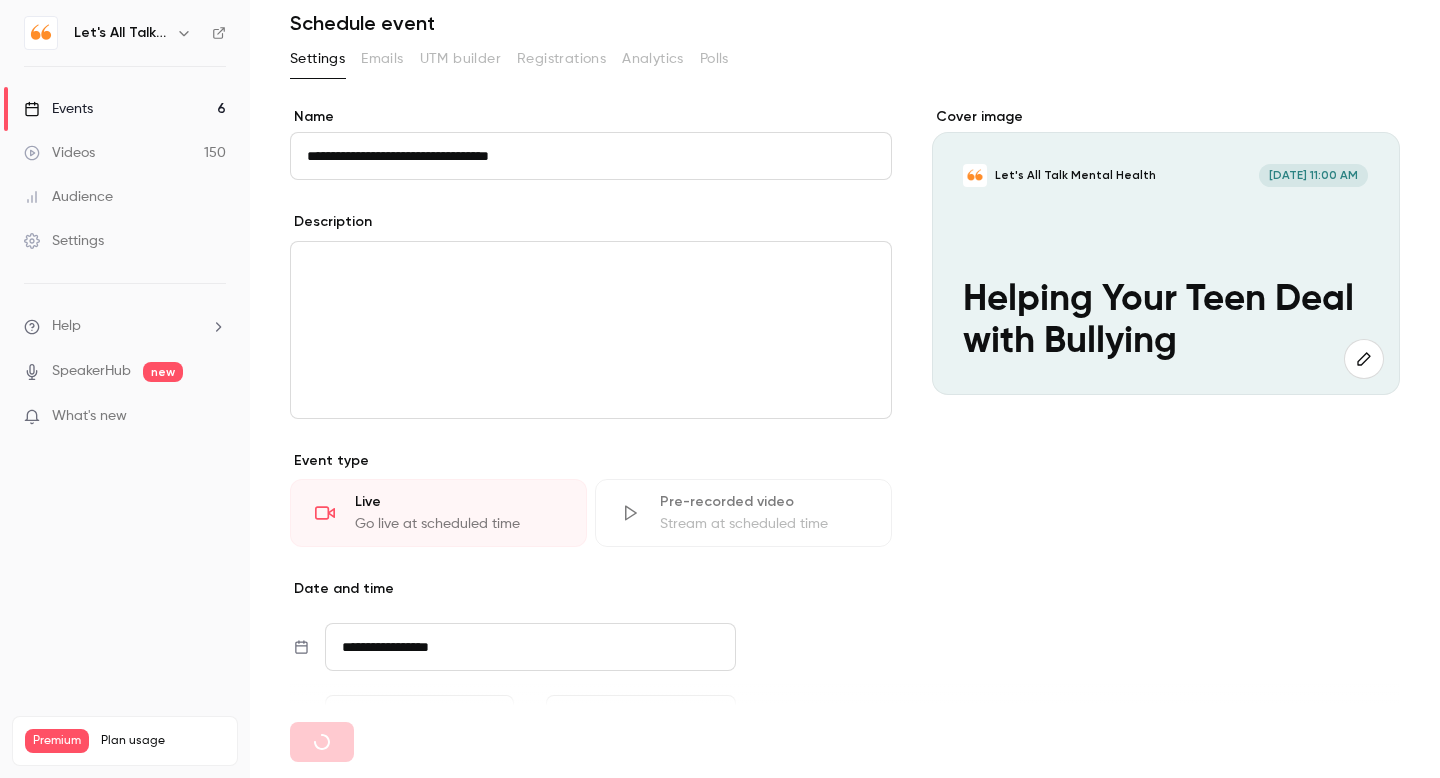 type 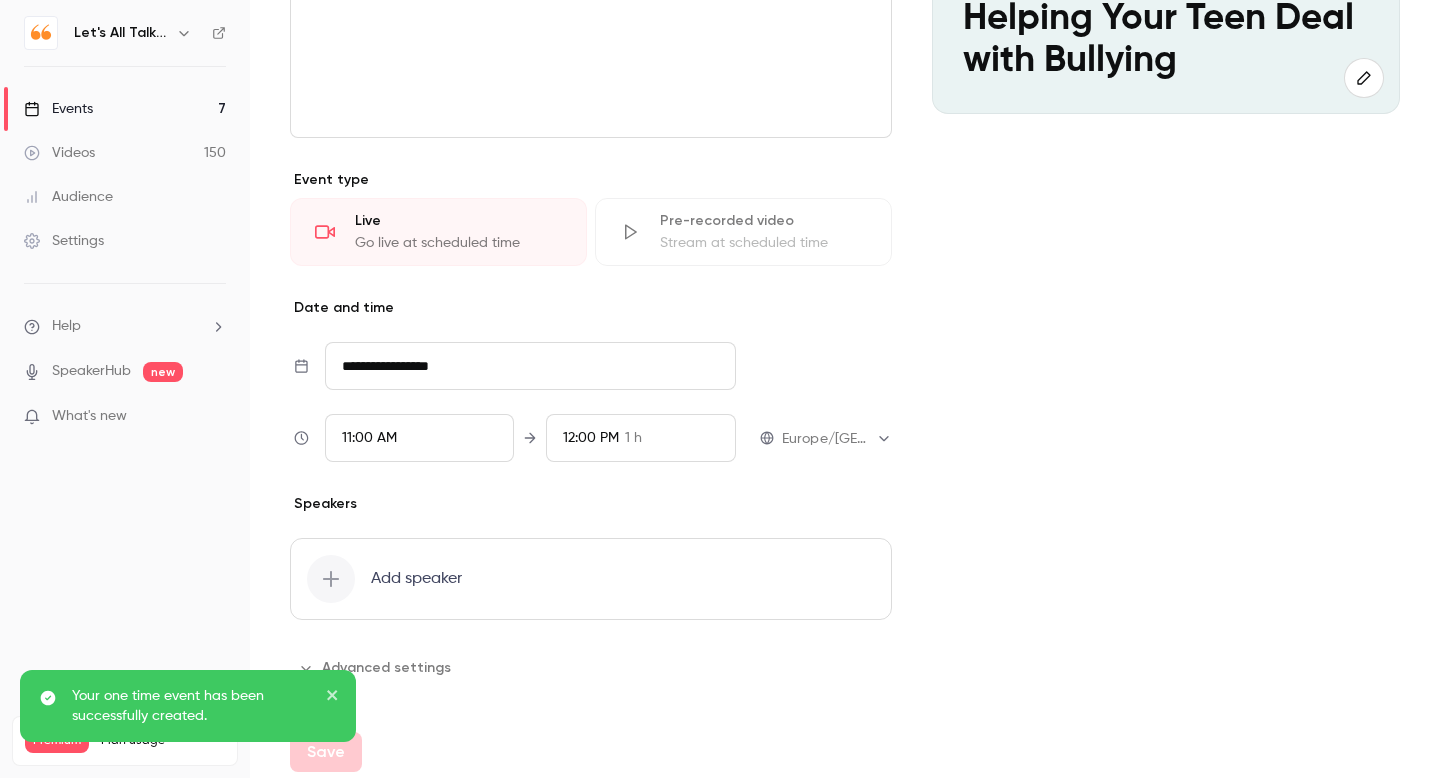 scroll, scrollTop: 364, scrollLeft: 0, axis: vertical 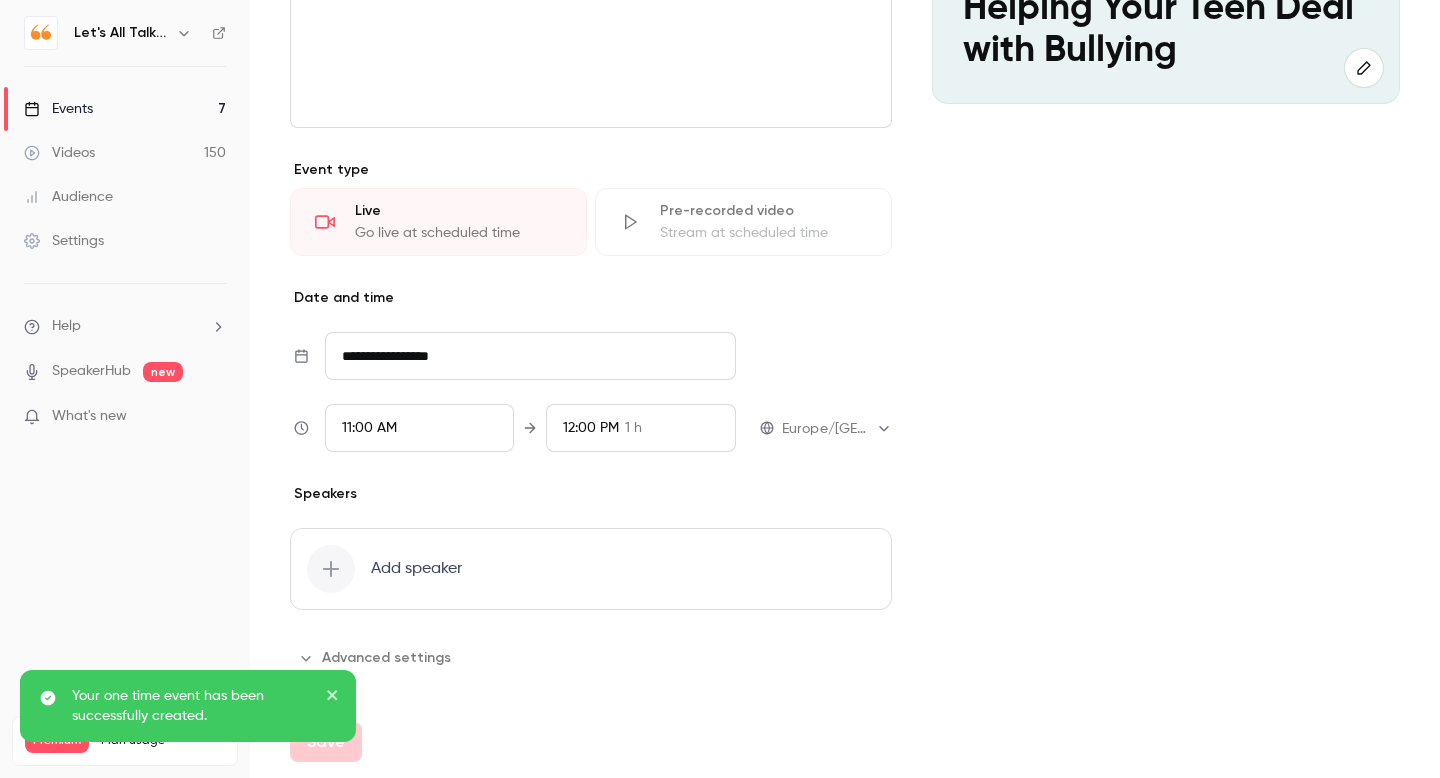 click on "Add speaker" at bounding box center (416, 569) 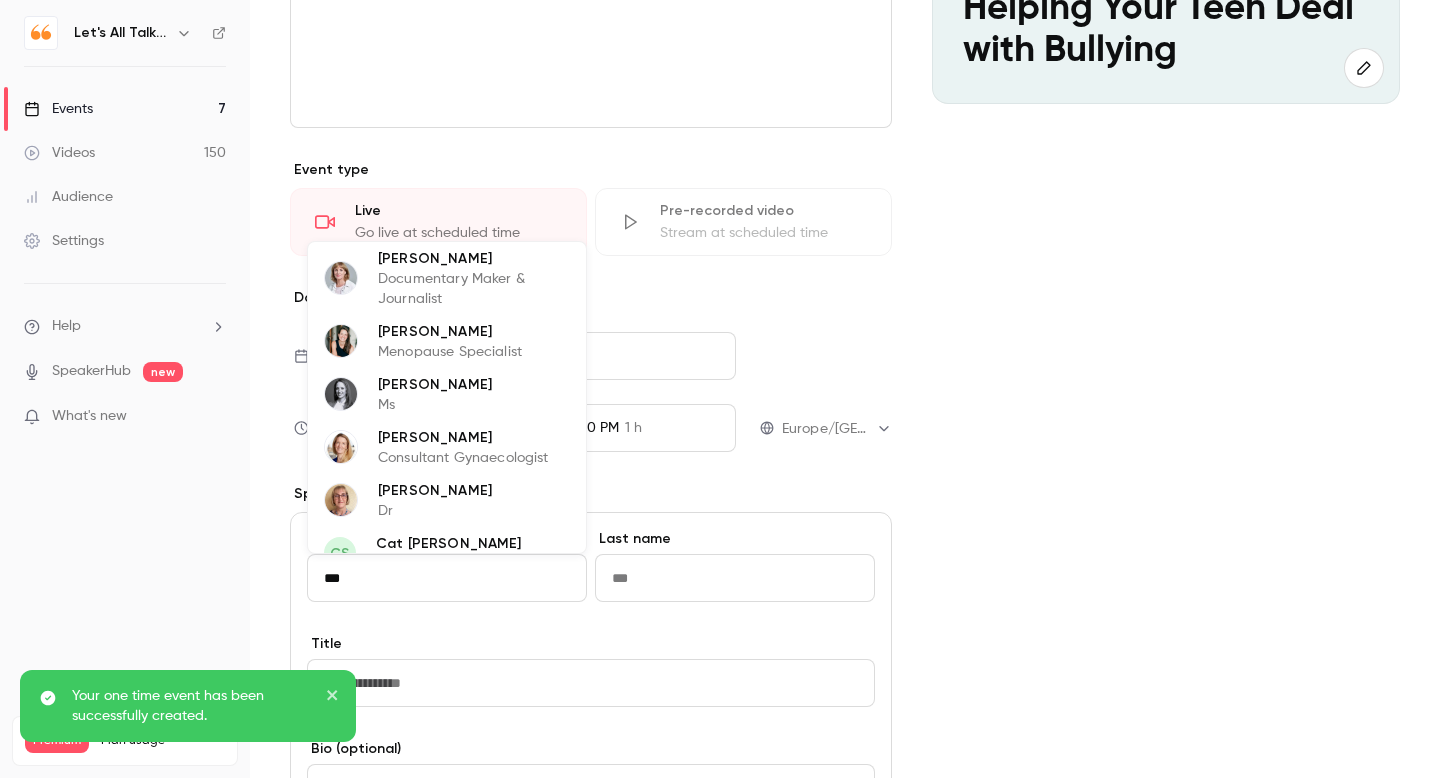 type on "***" 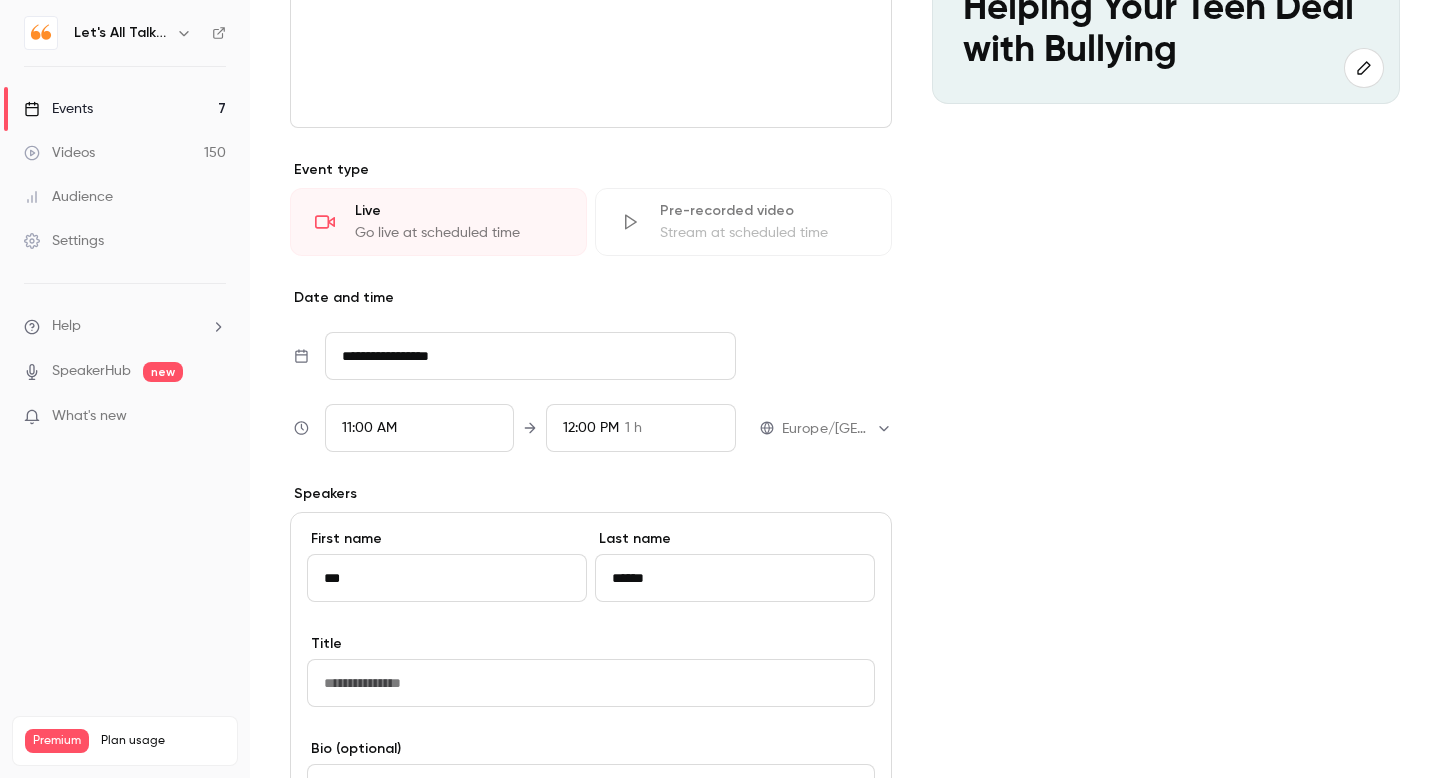type on "******" 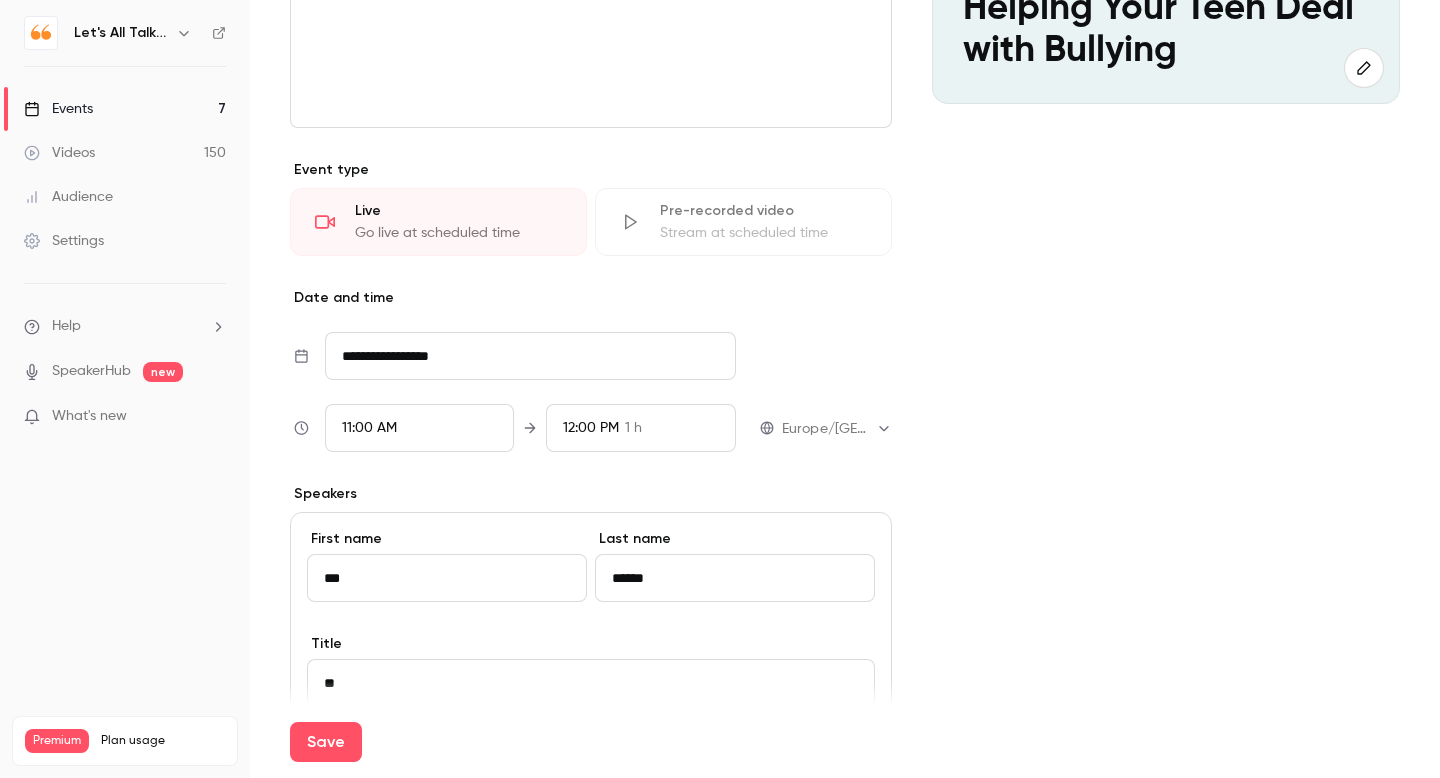 type on "*" 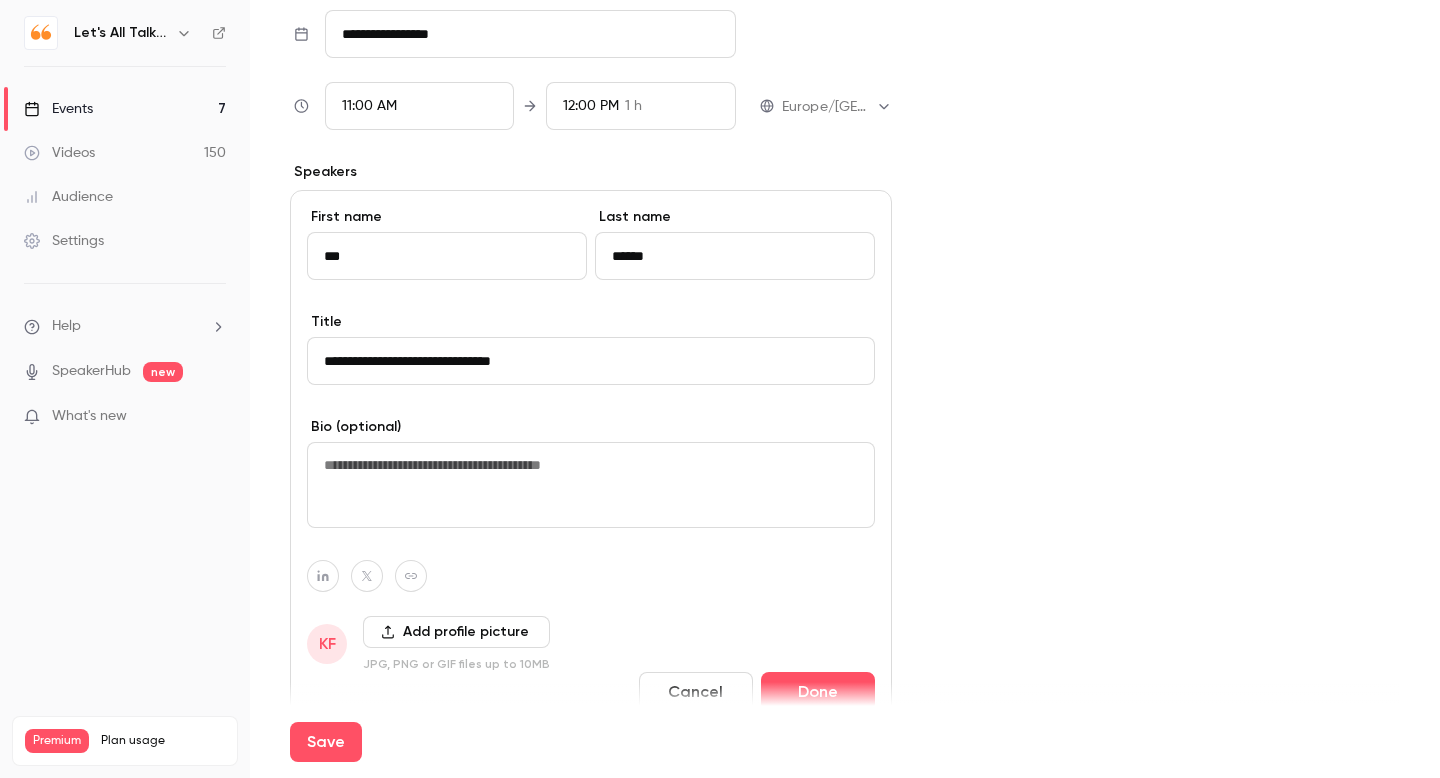 scroll, scrollTop: 690, scrollLeft: 0, axis: vertical 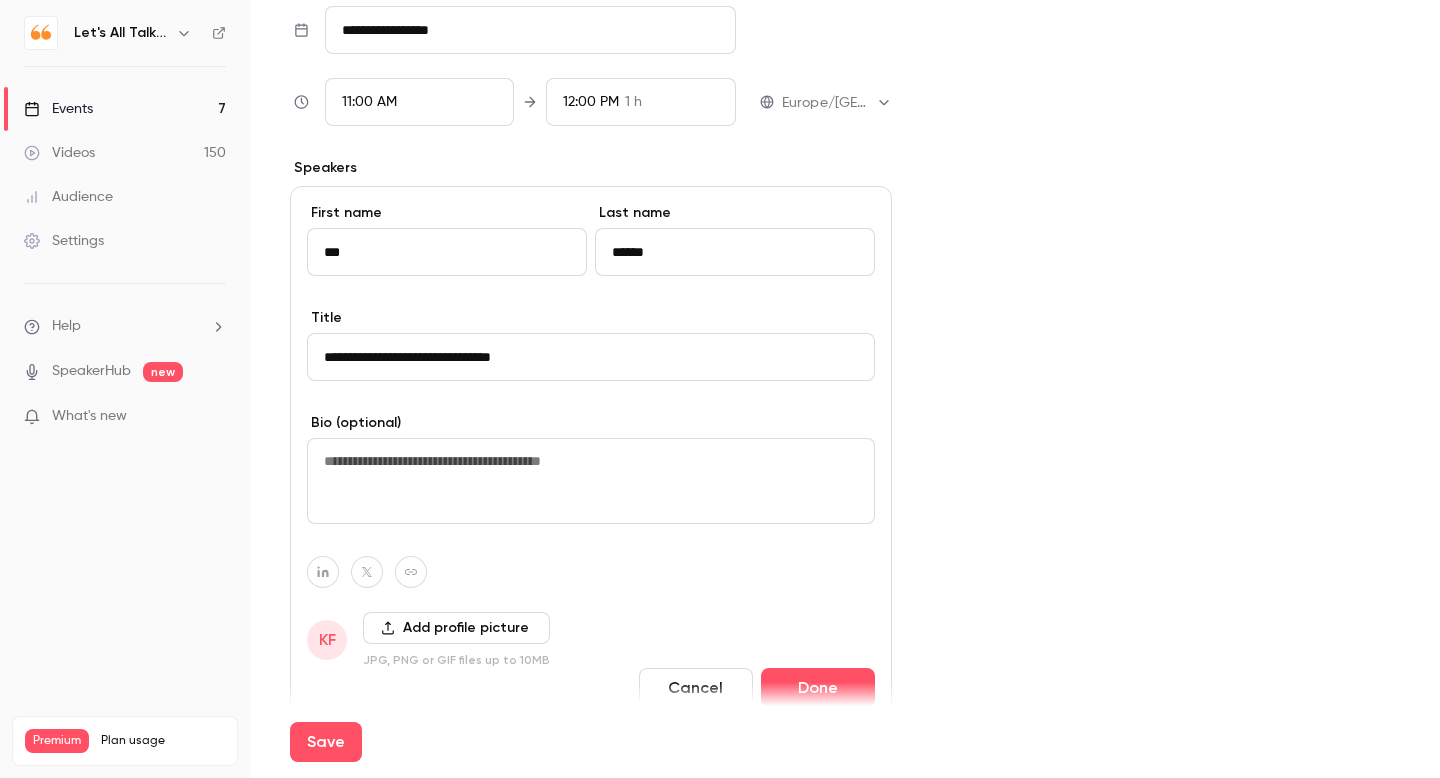 type on "**********" 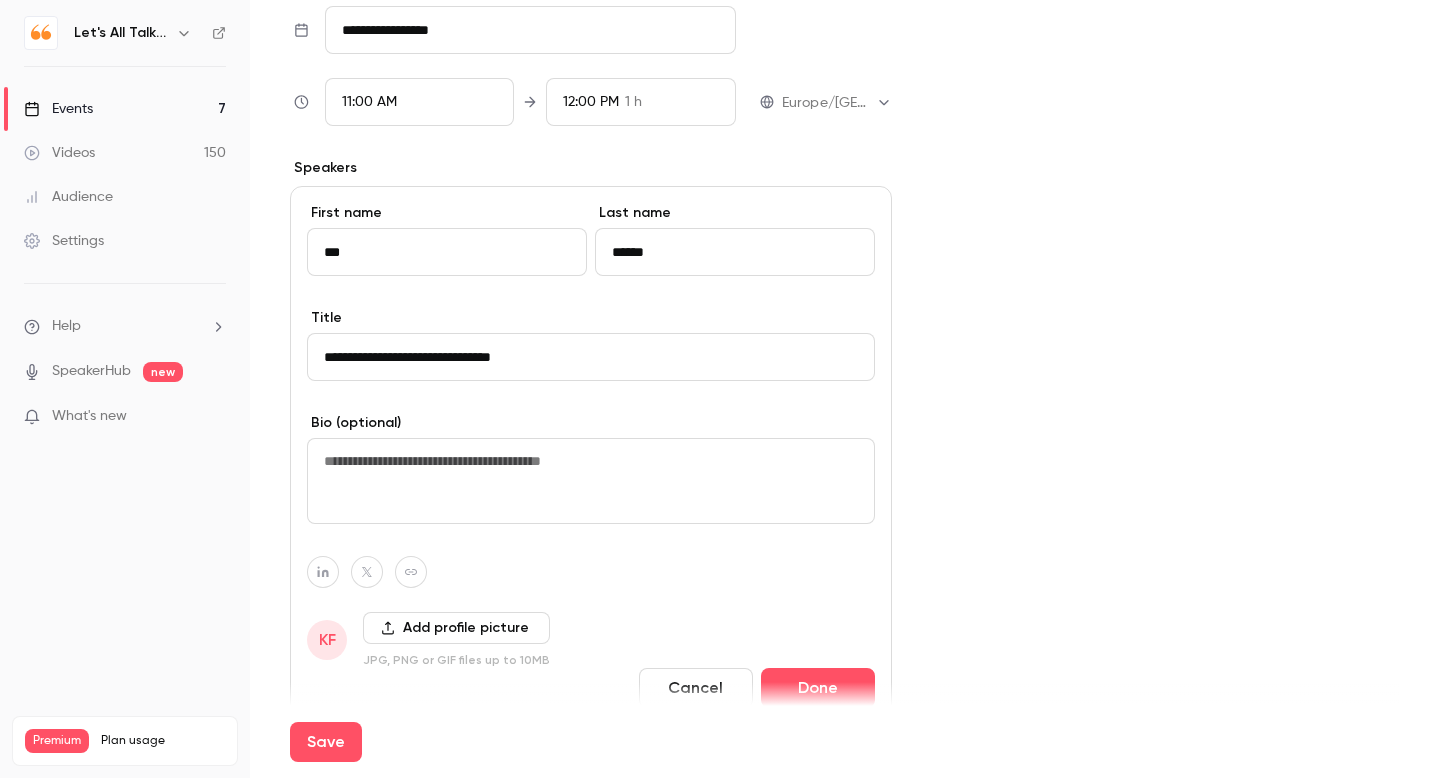 click at bounding box center (591, 481) 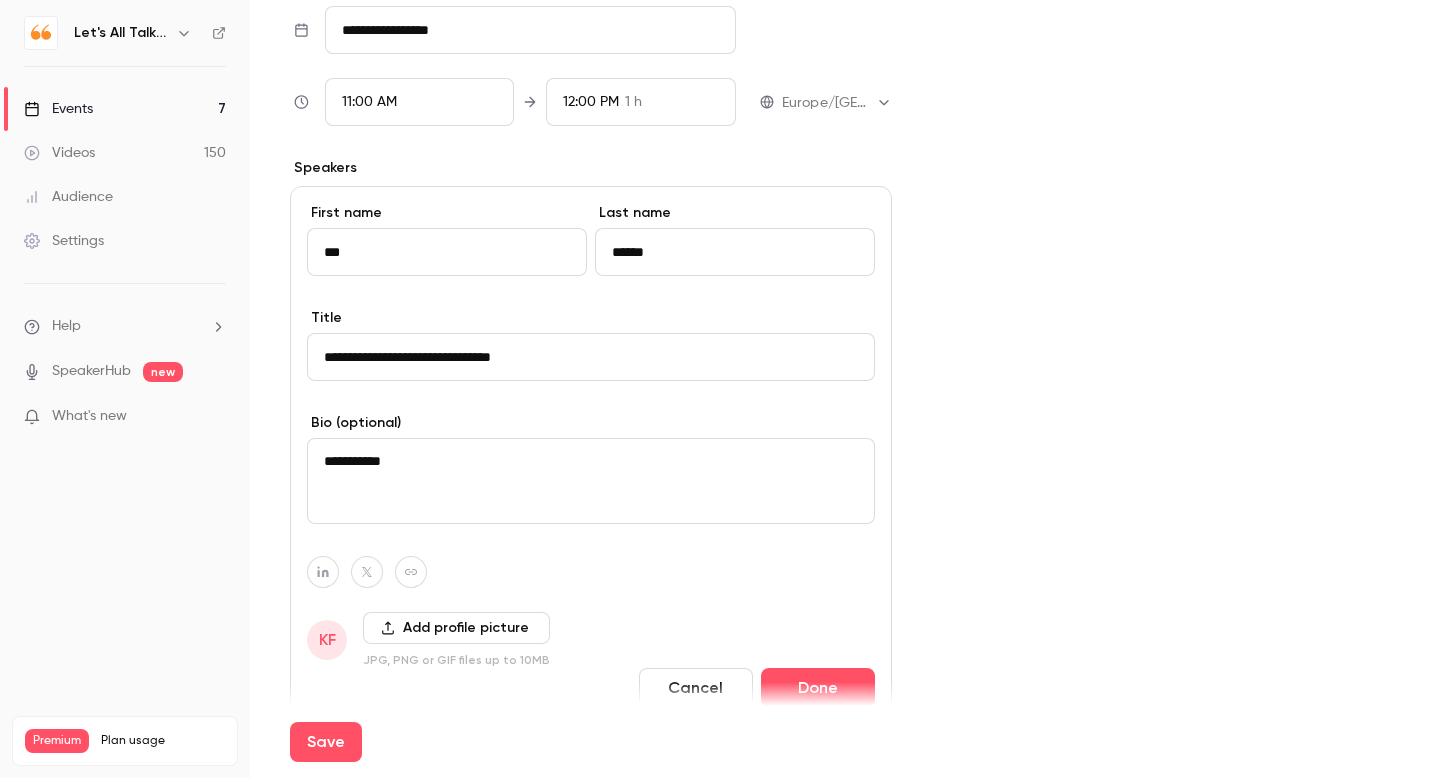 paste on "**********" 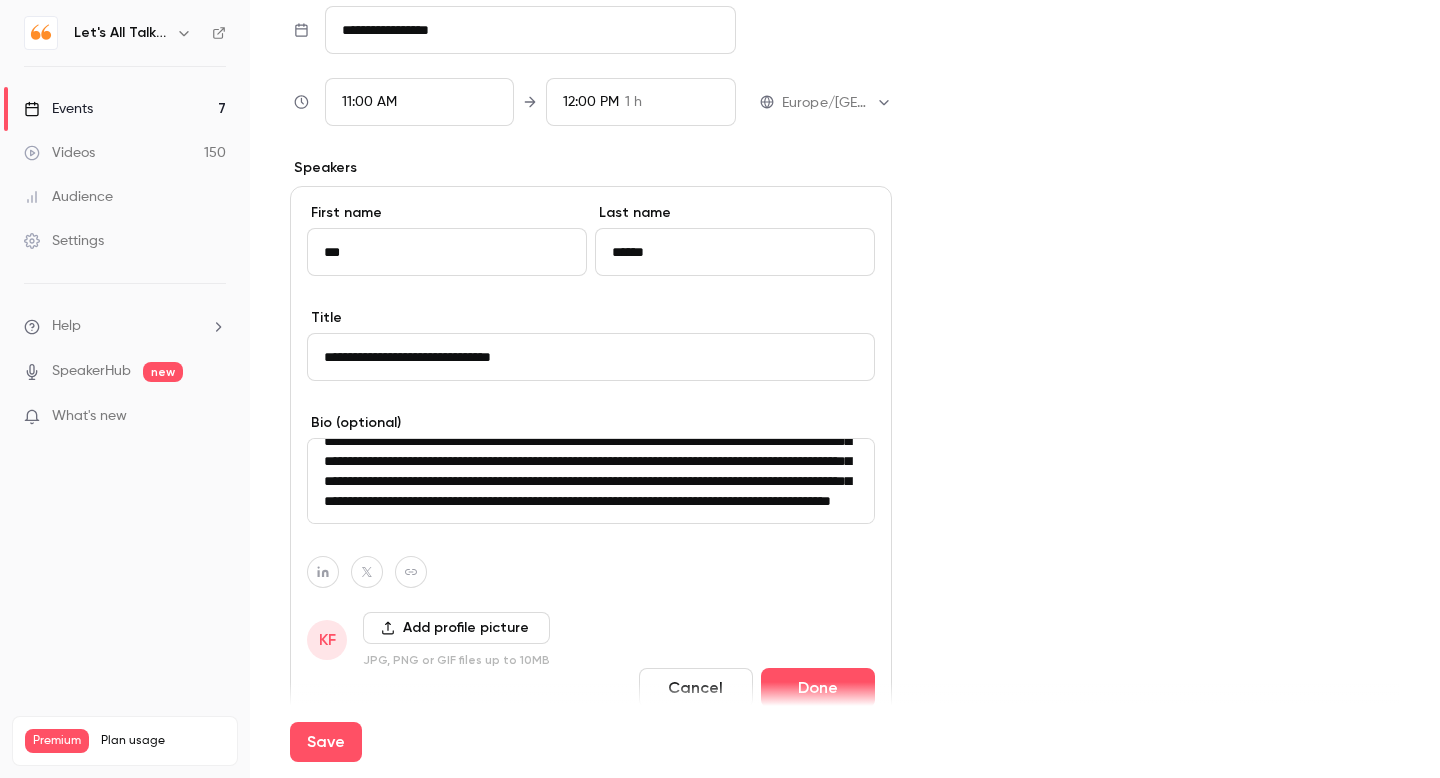 scroll, scrollTop: 0, scrollLeft: 0, axis: both 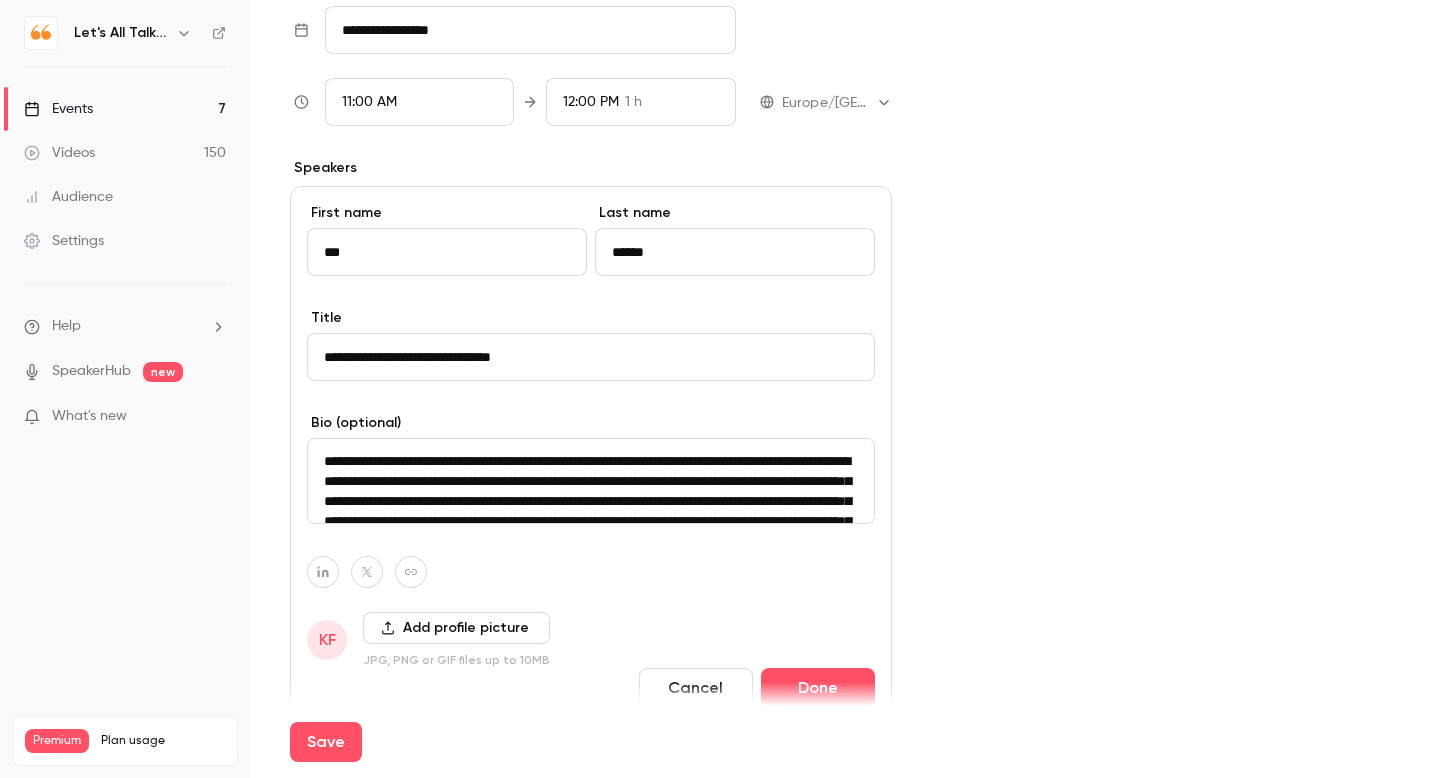 click on "**********" at bounding box center (591, 481) 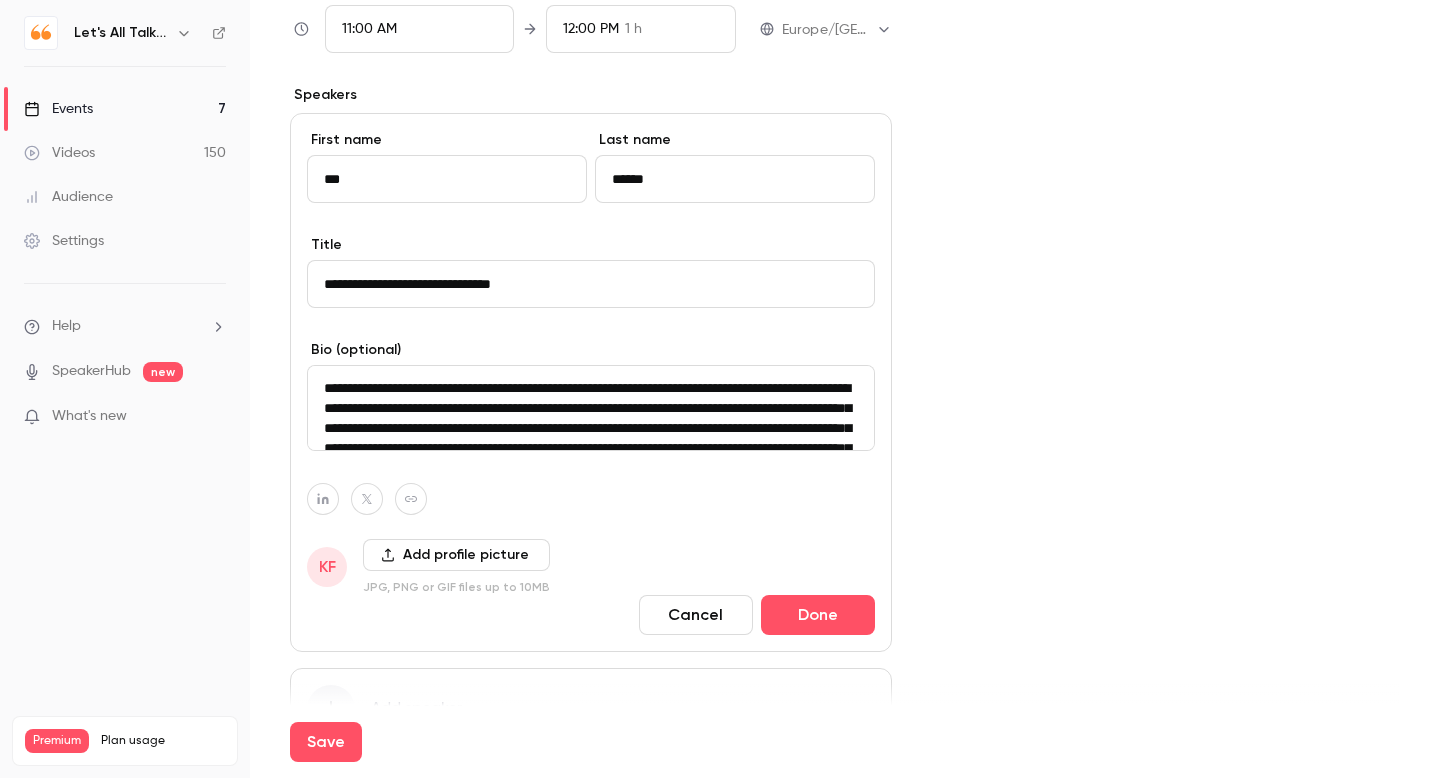 scroll, scrollTop: 783, scrollLeft: 0, axis: vertical 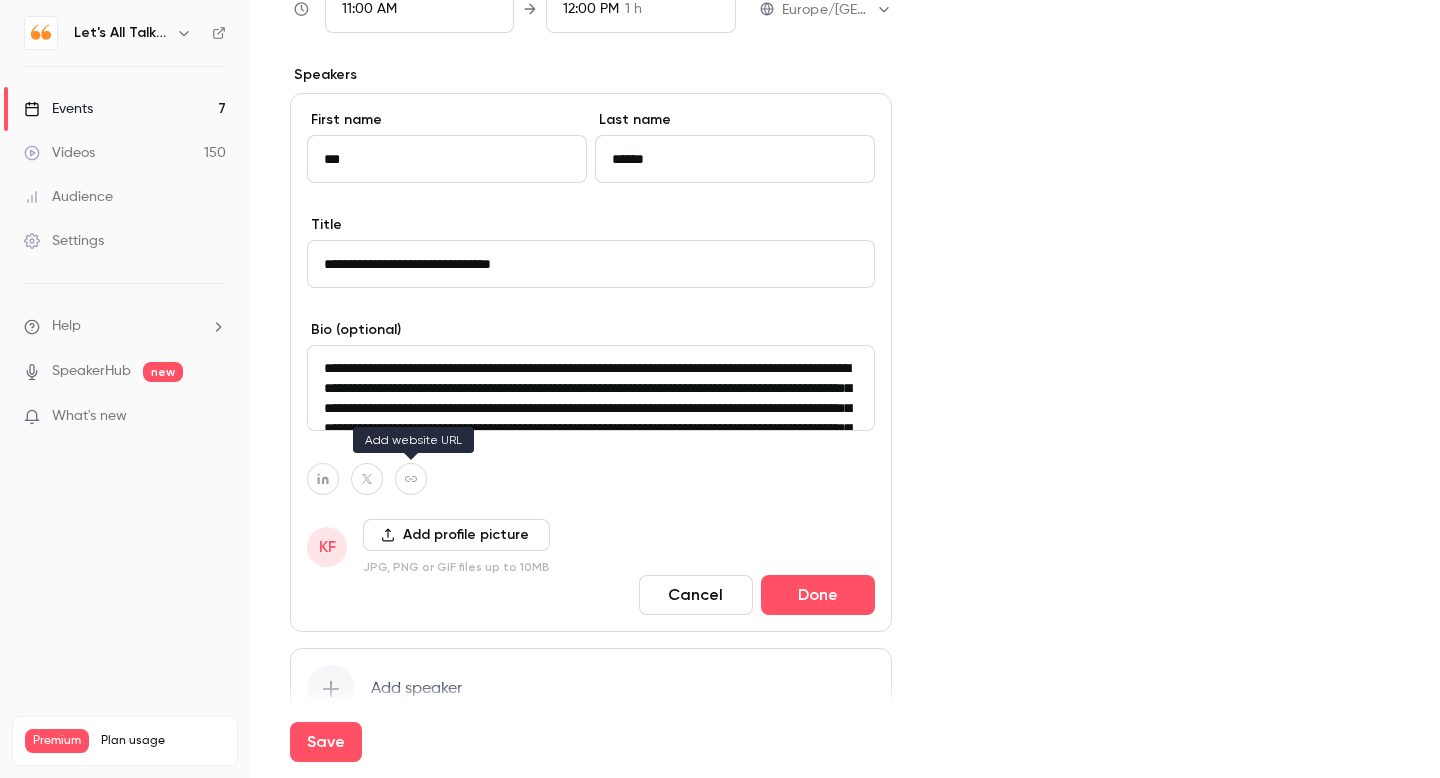 type on "**********" 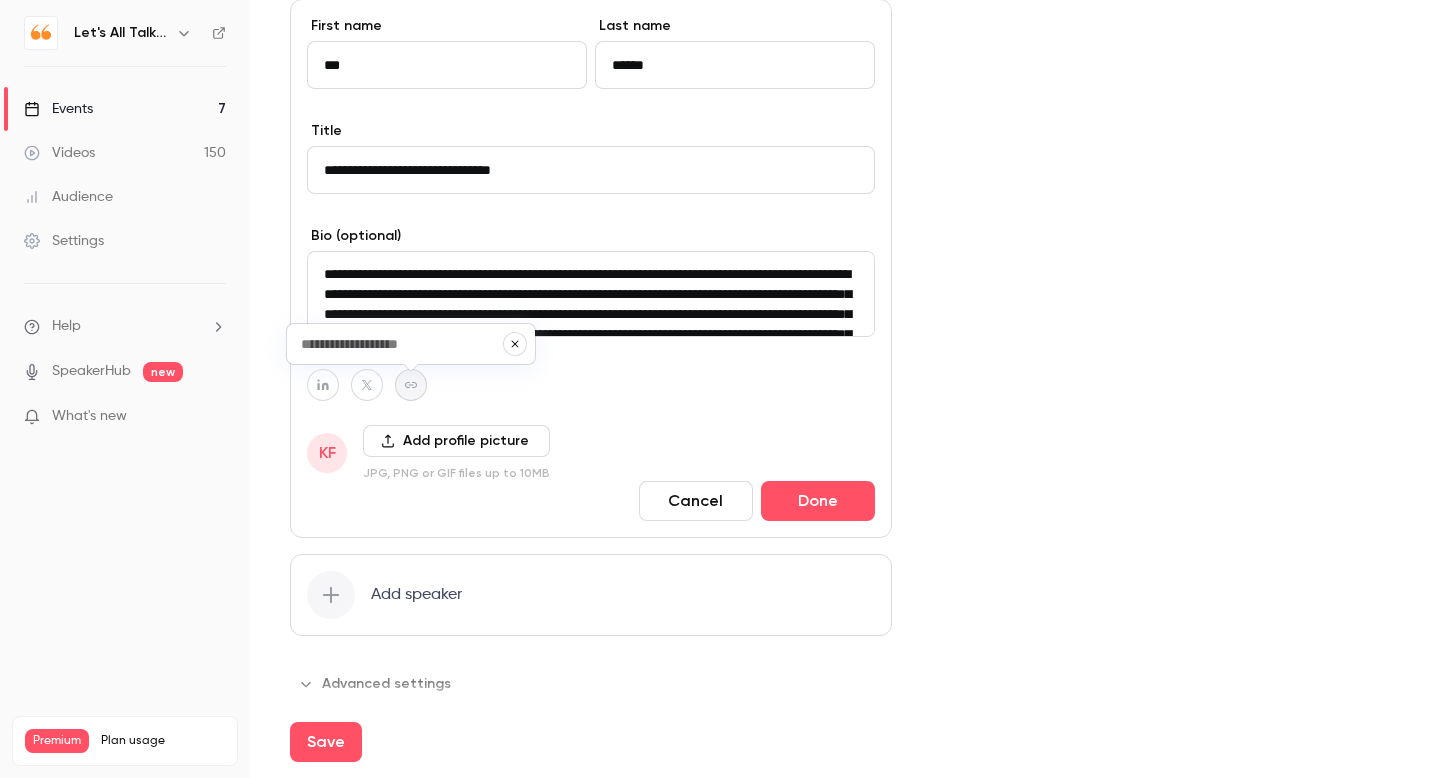 scroll, scrollTop: 880, scrollLeft: 0, axis: vertical 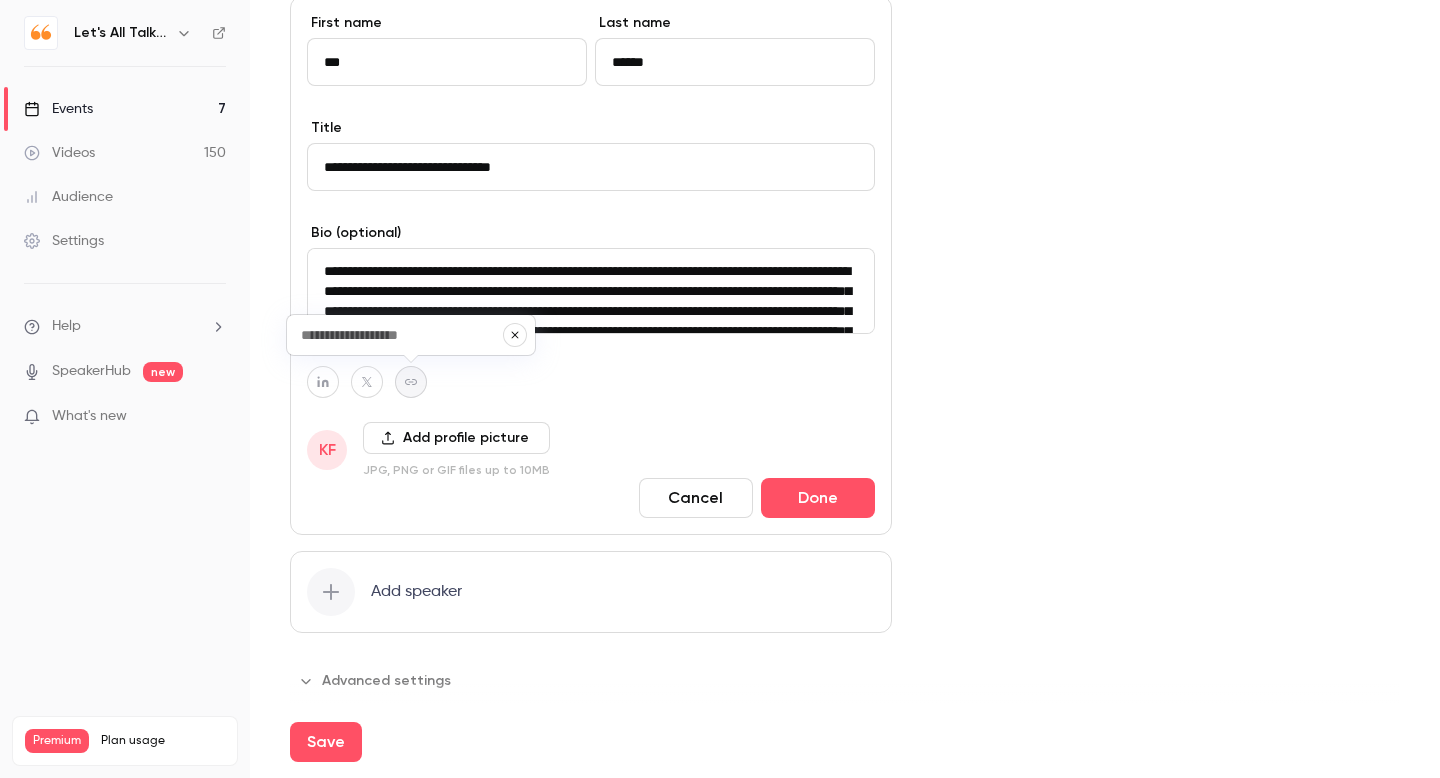 paste on "**********" 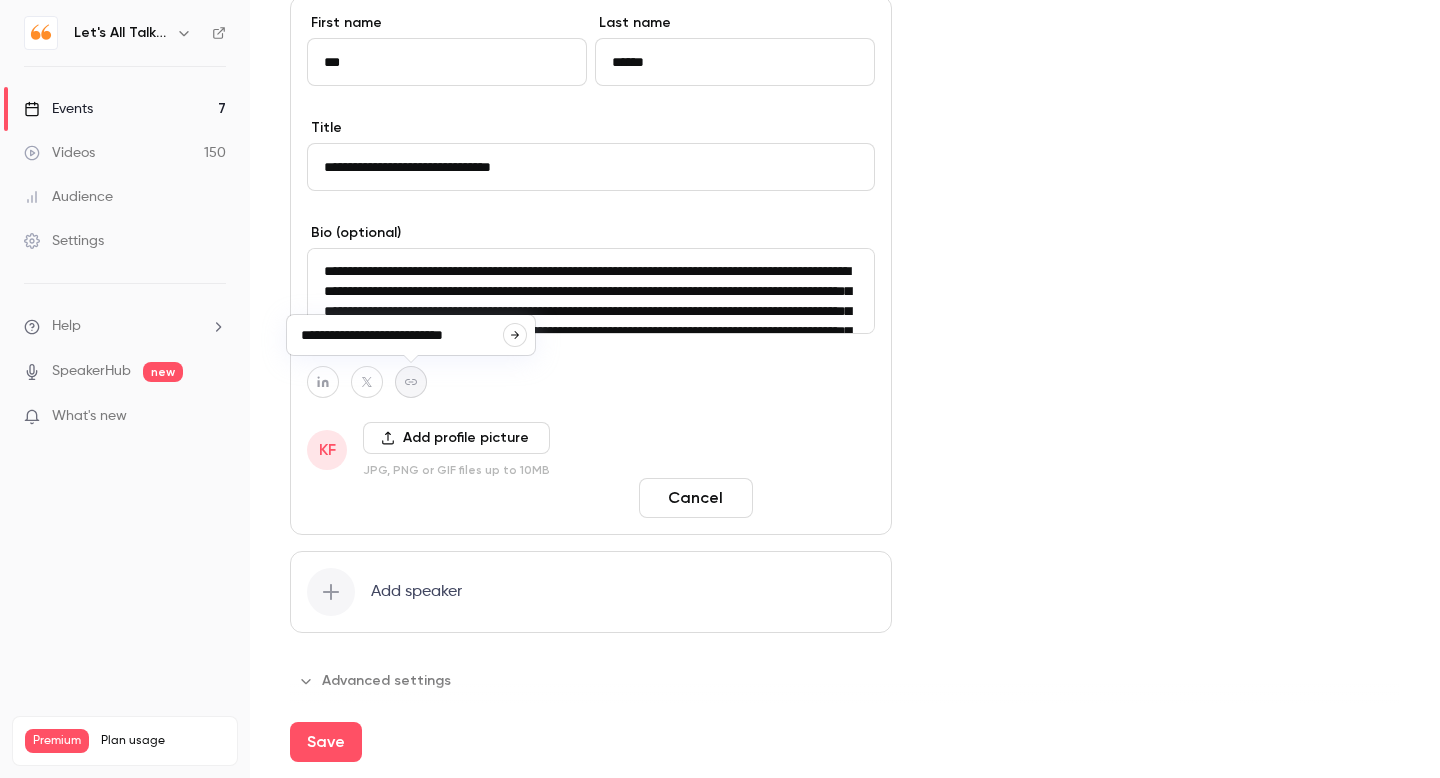 click on "Done" at bounding box center (818, 498) 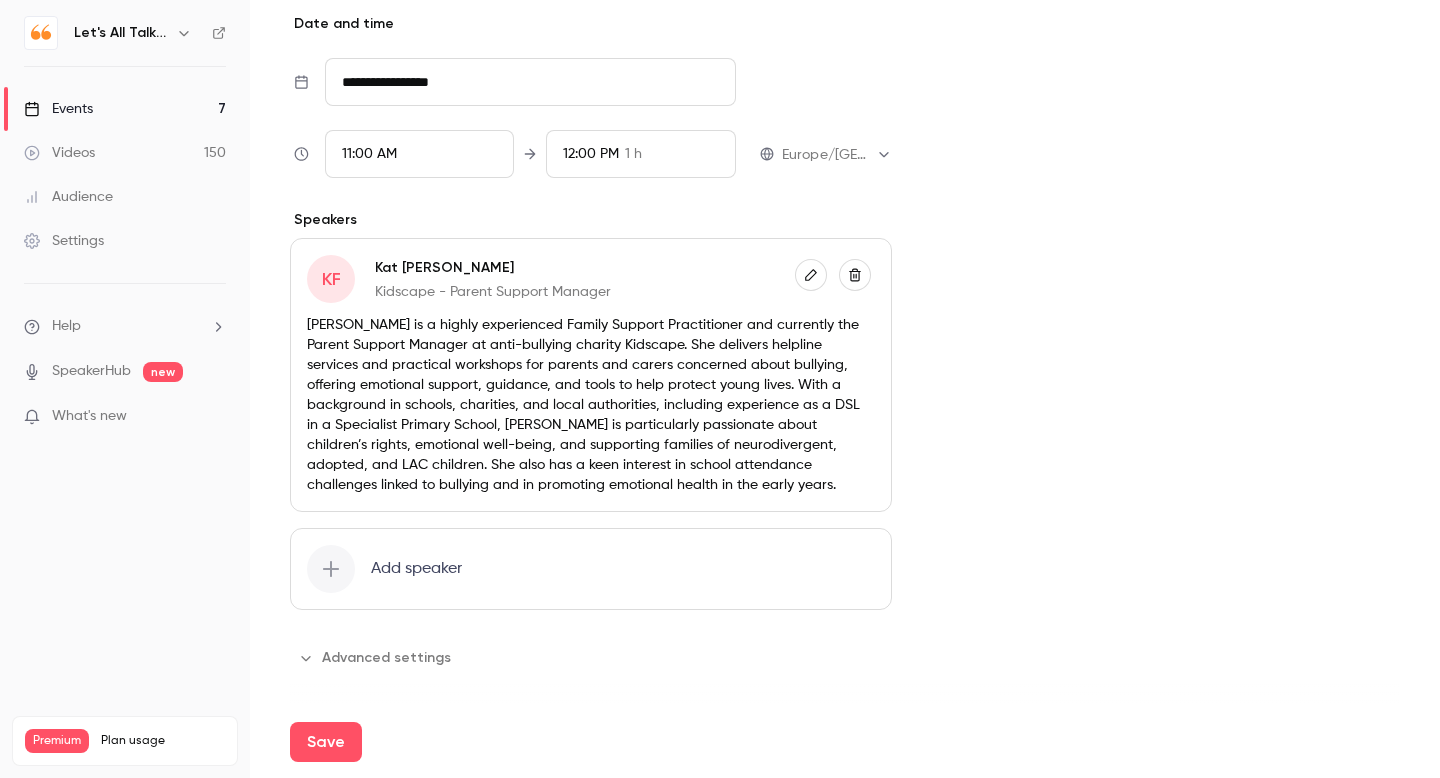 scroll, scrollTop: 638, scrollLeft: 0, axis: vertical 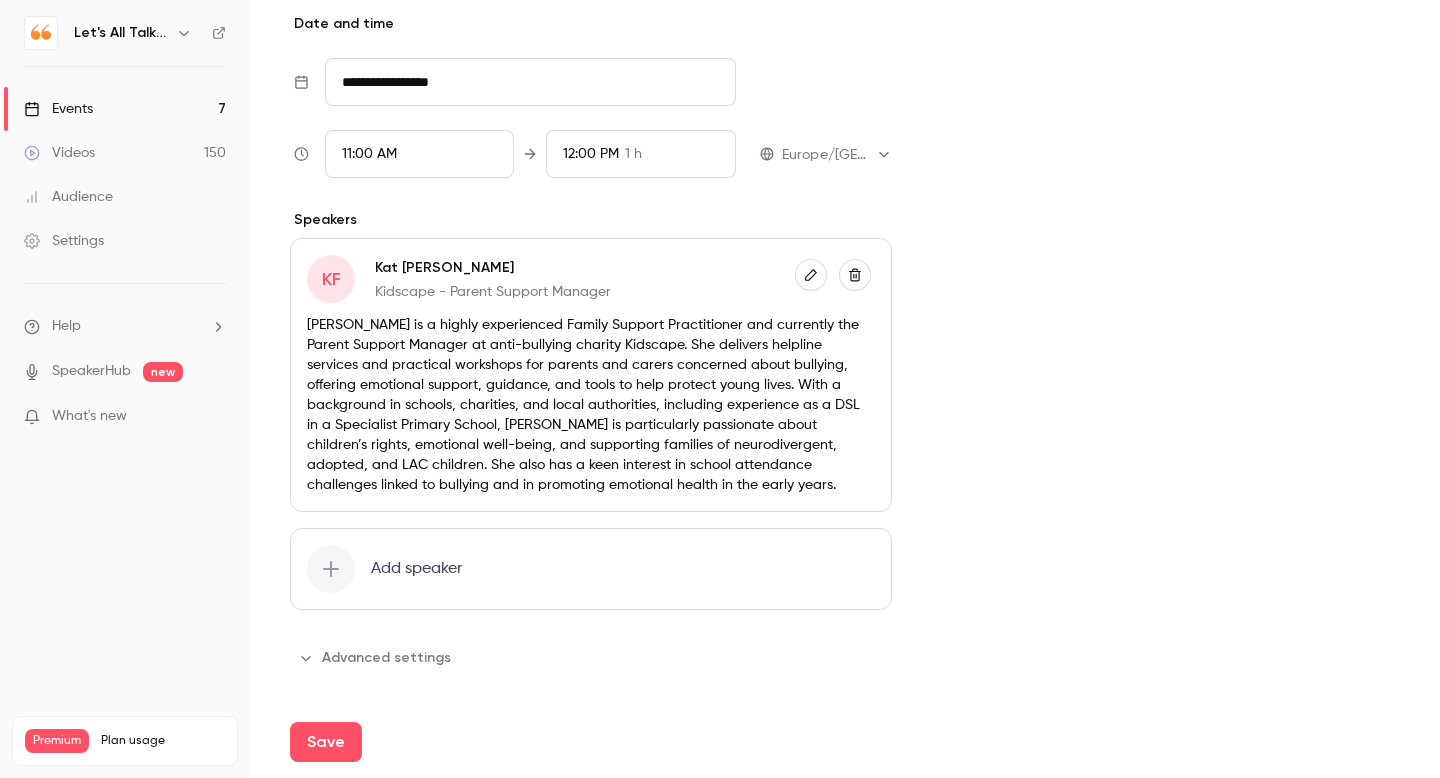 click 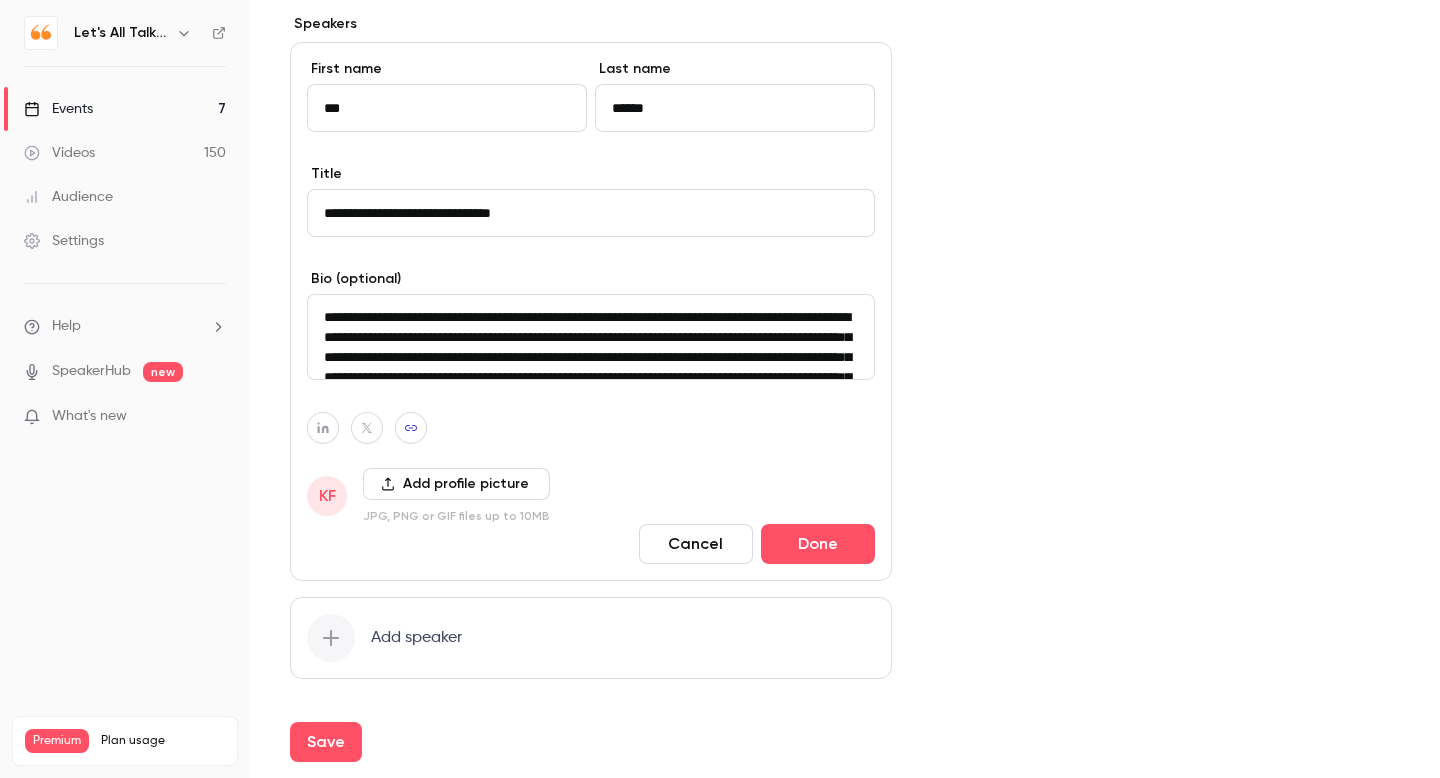 scroll, scrollTop: 903, scrollLeft: 0, axis: vertical 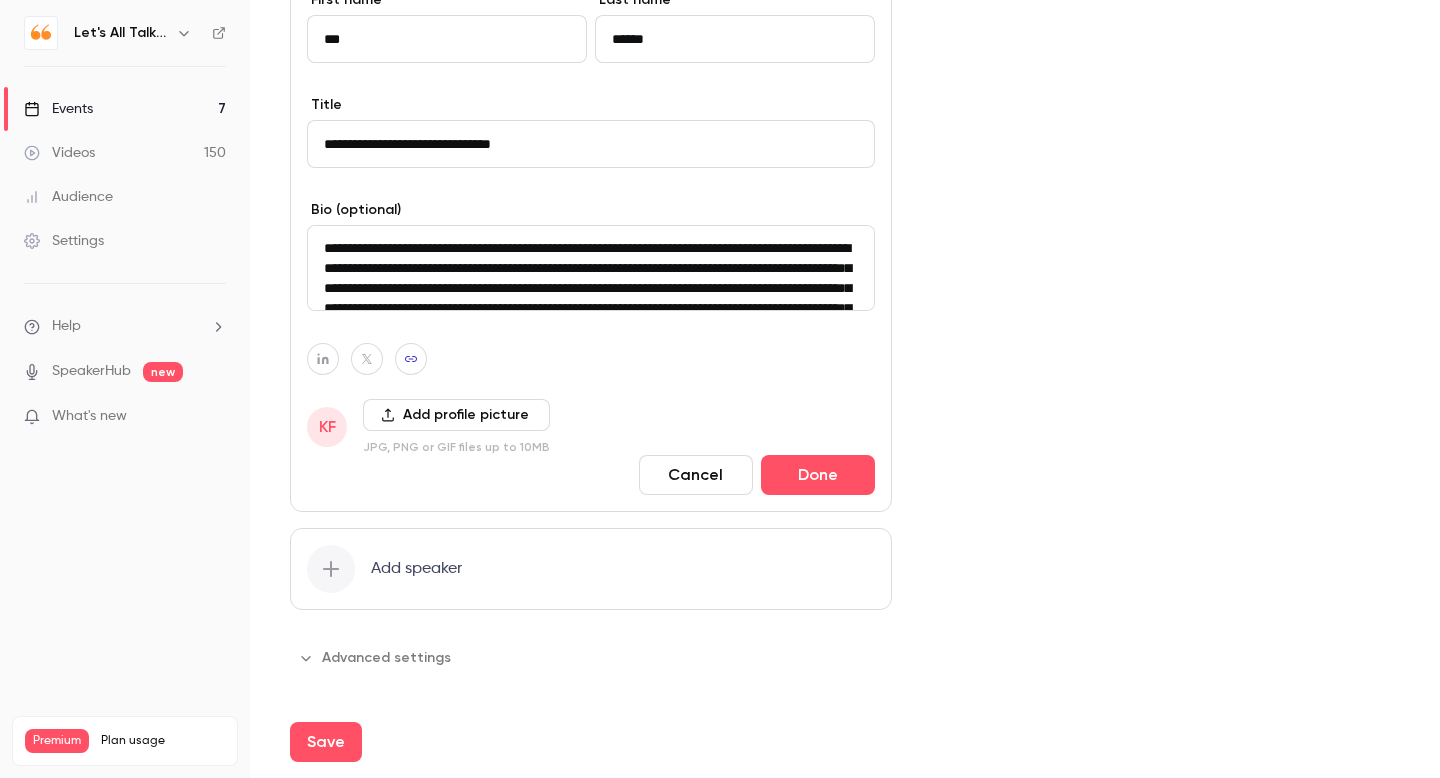 click on "Add profile picture" at bounding box center (456, 415) 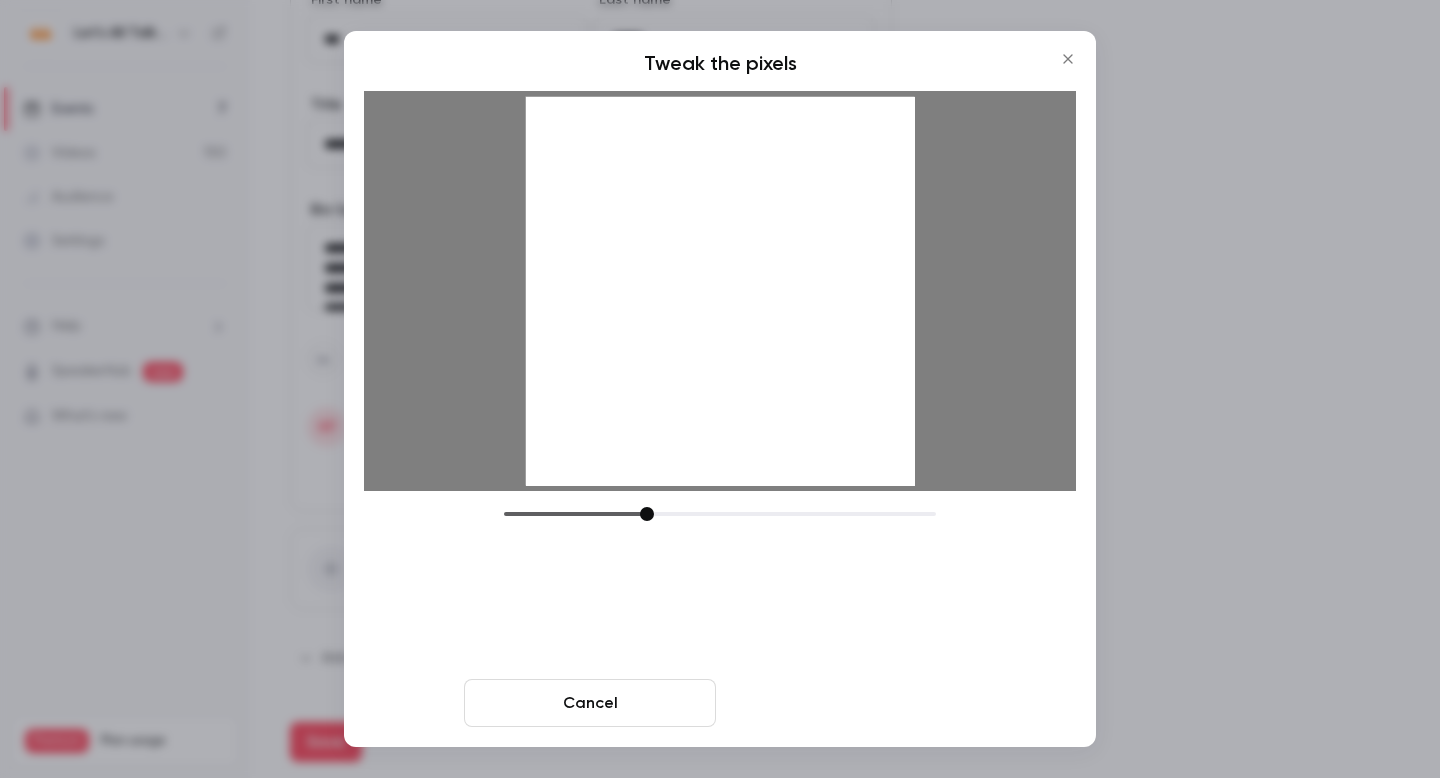 click on "Crop and save" at bounding box center [850, 703] 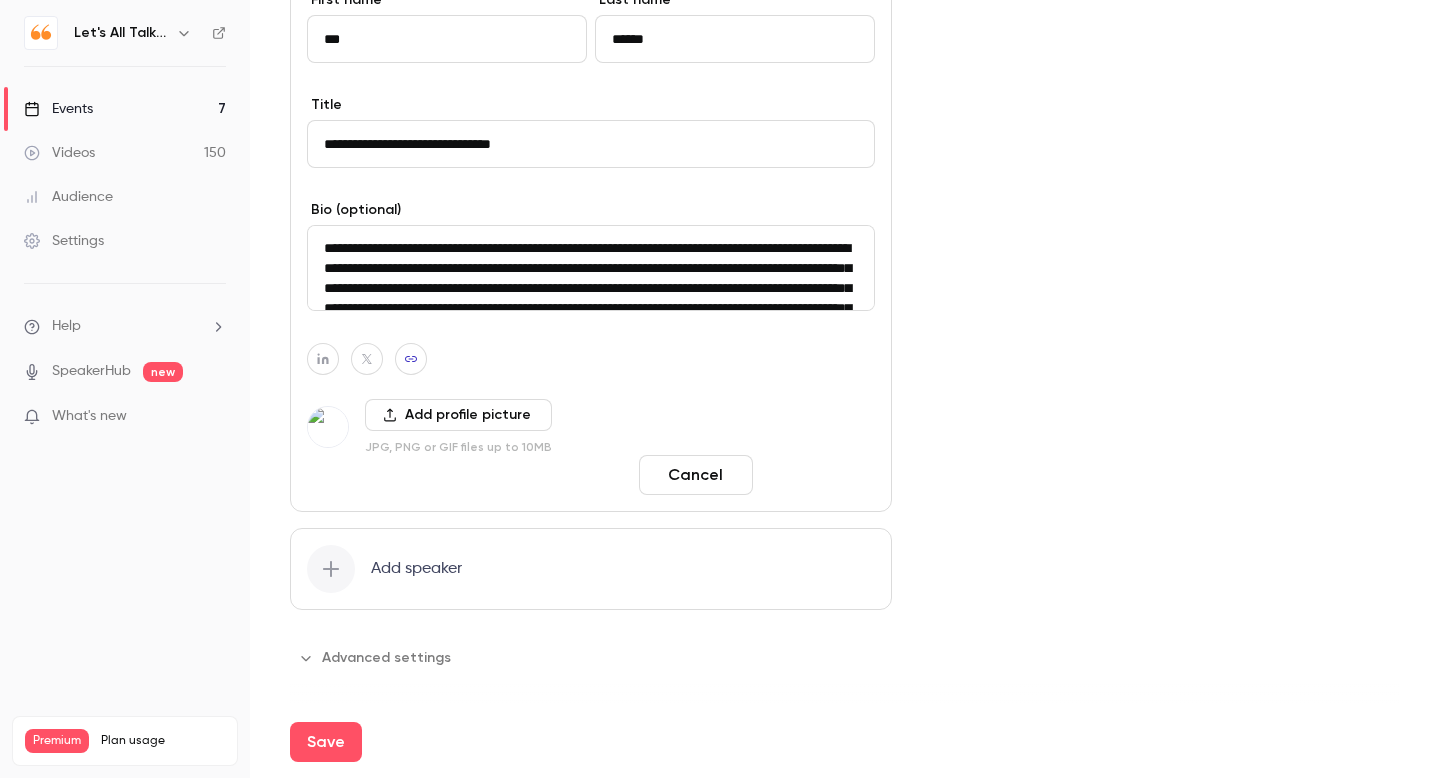 click on "Done" at bounding box center (818, 475) 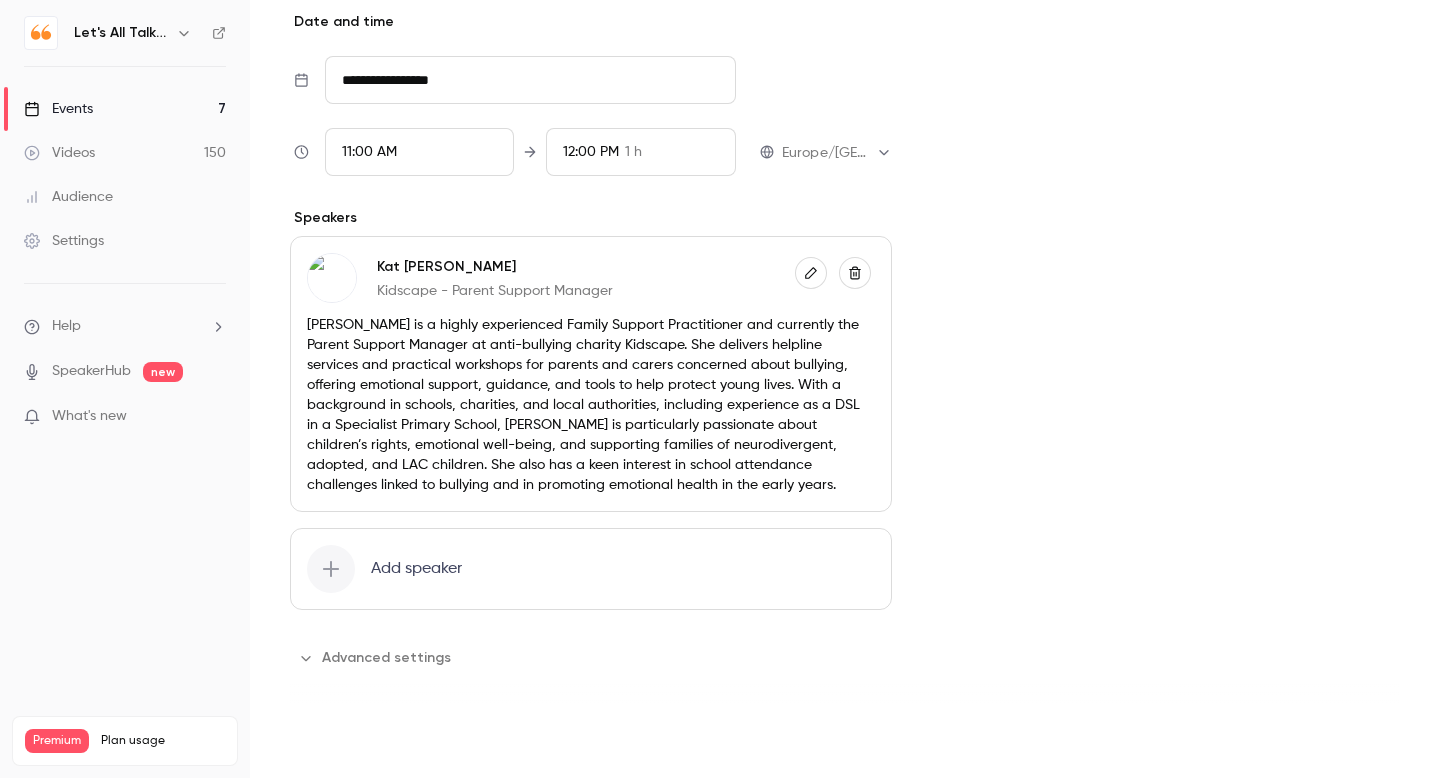 click on "Save" at bounding box center [326, 742] 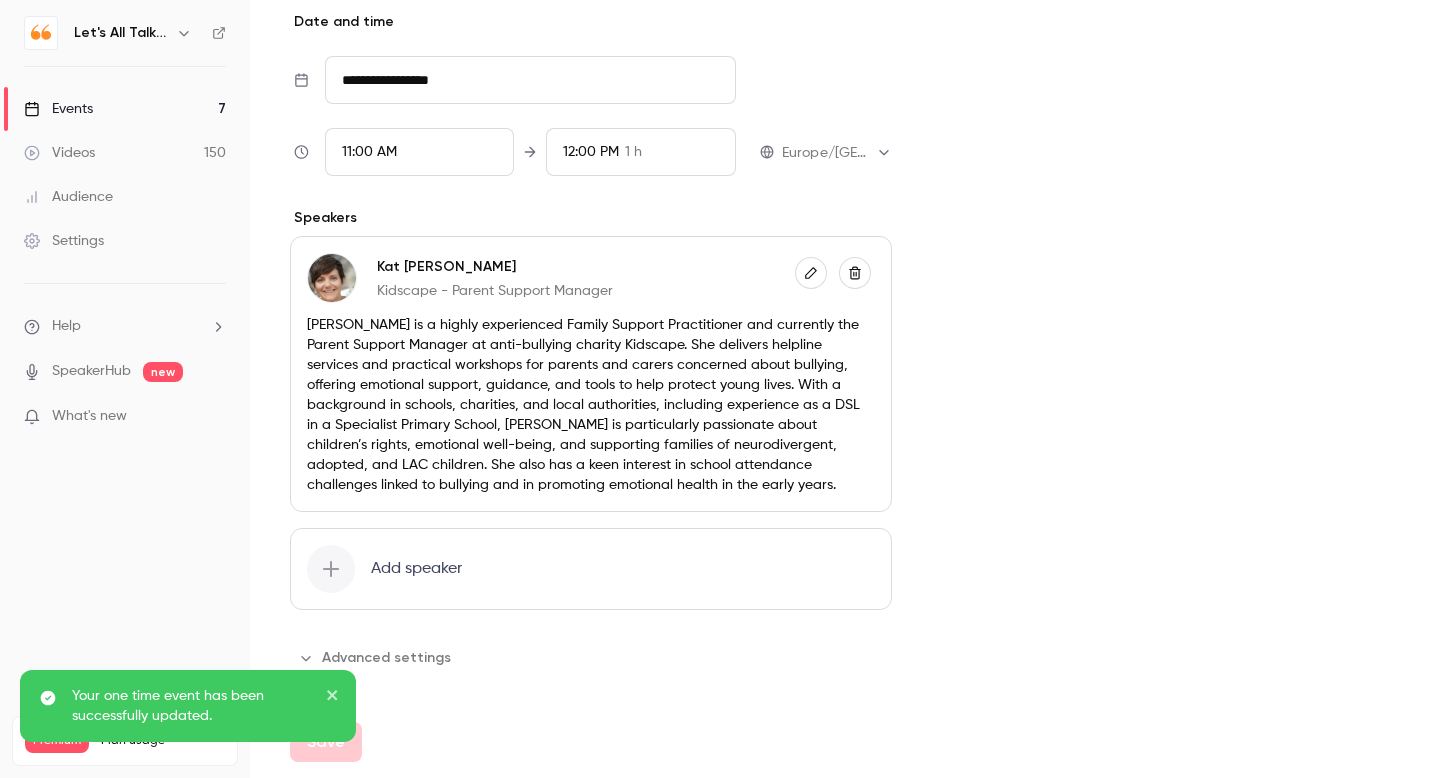 click on "Save" at bounding box center [845, 742] 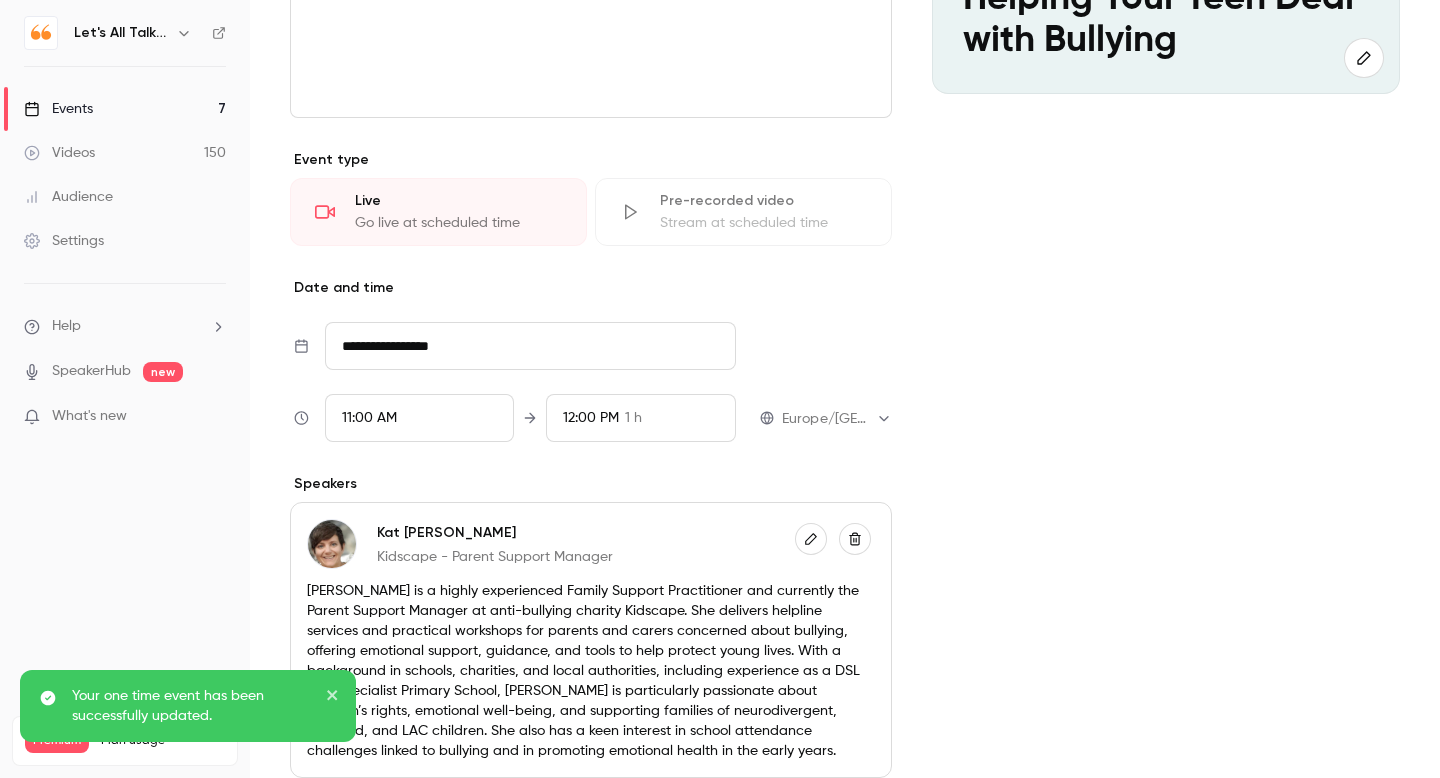 scroll, scrollTop: 519, scrollLeft: 0, axis: vertical 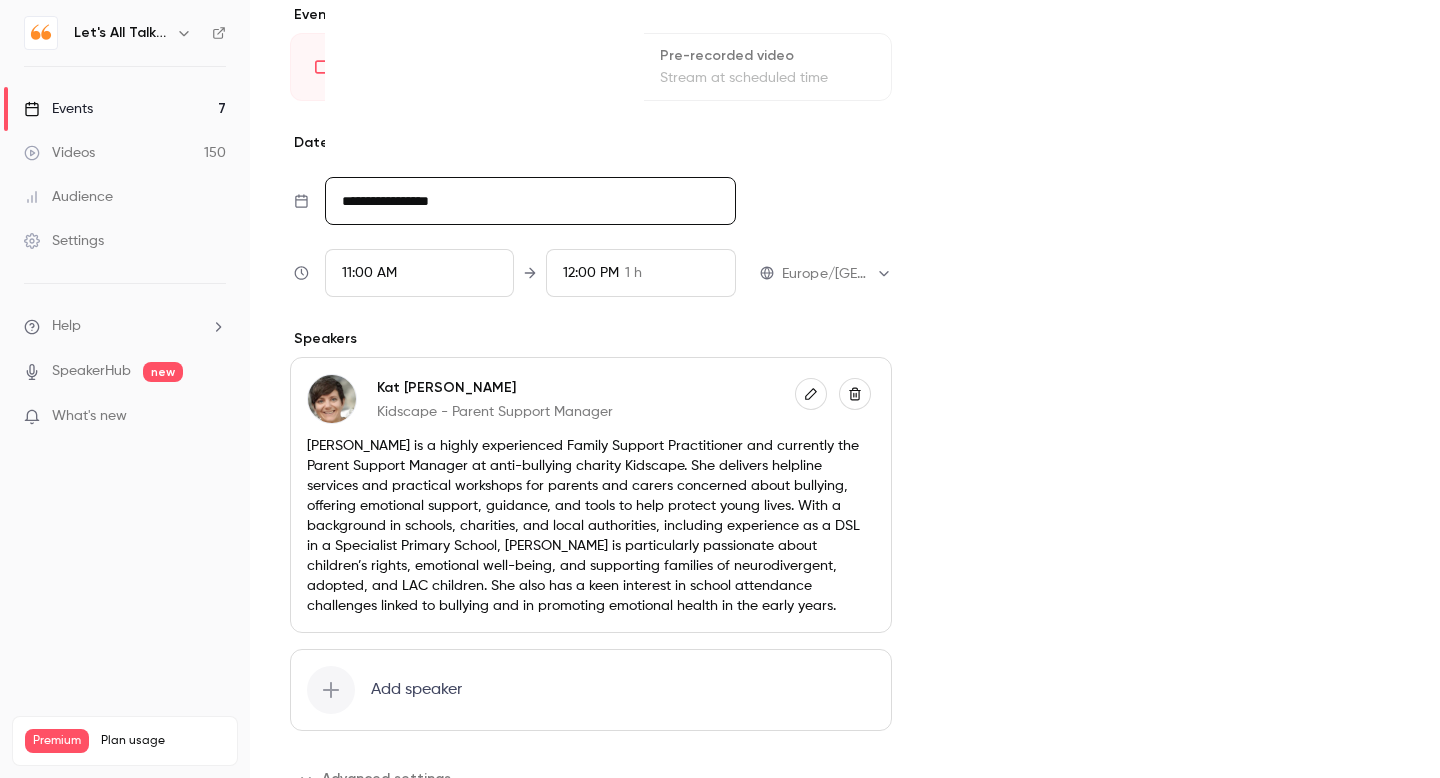 click on "**********" at bounding box center (530, 201) 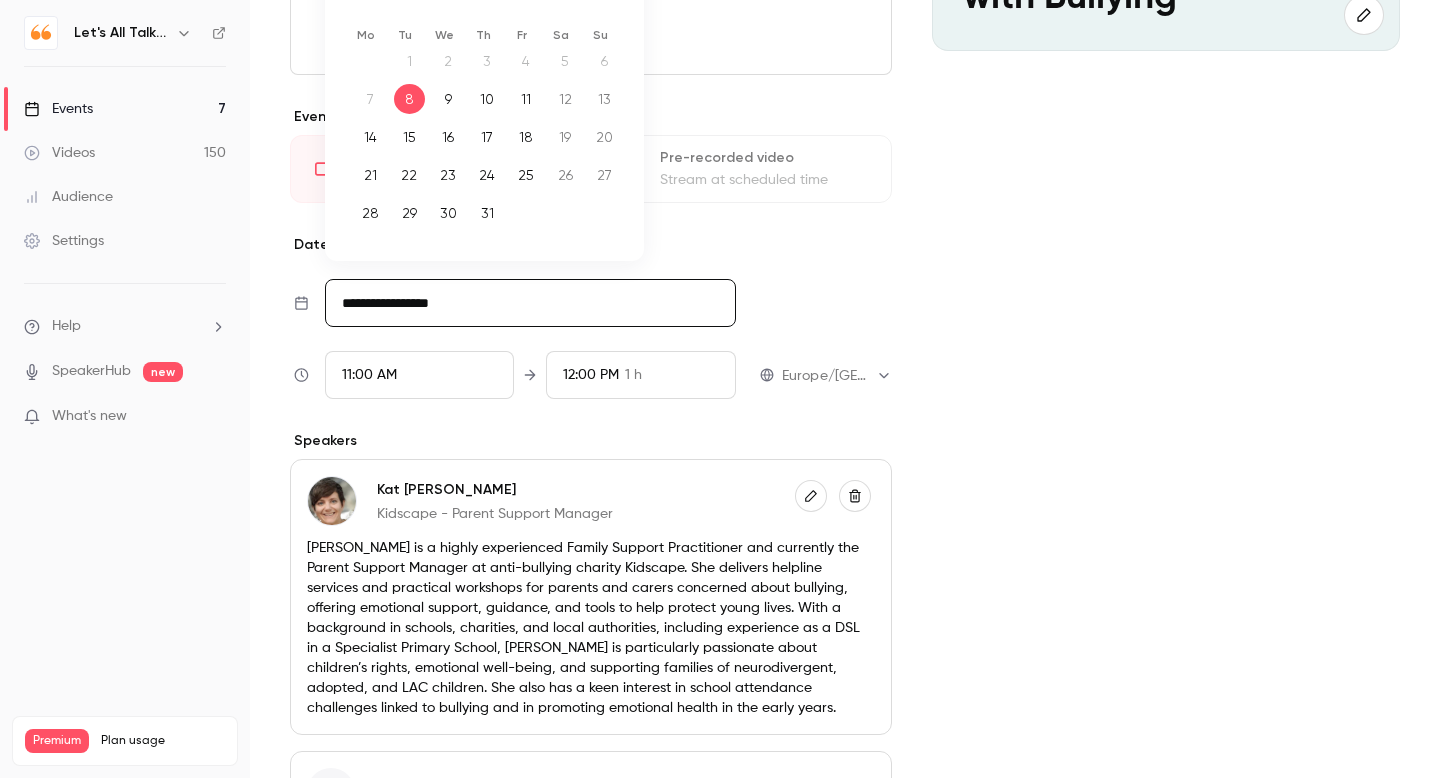 scroll, scrollTop: 384, scrollLeft: 0, axis: vertical 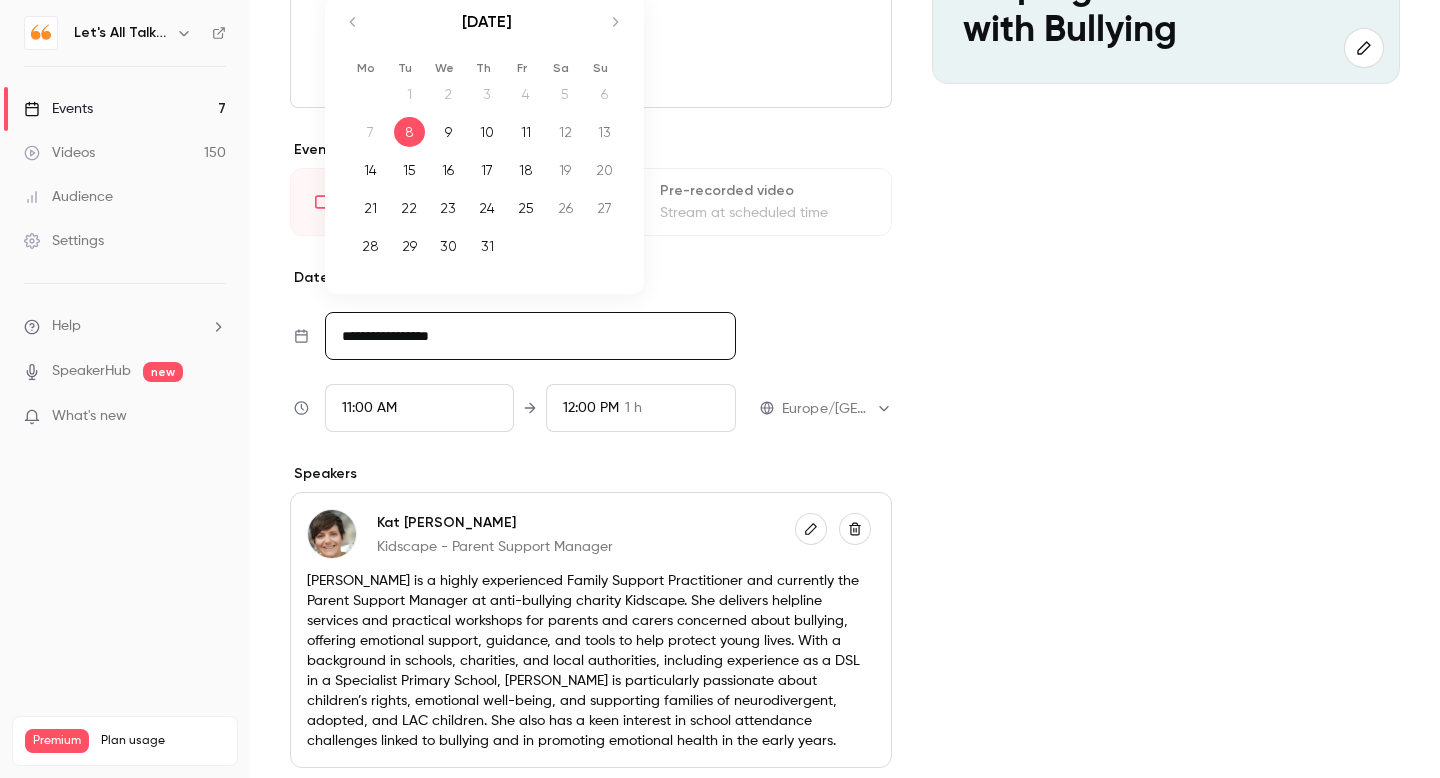 click 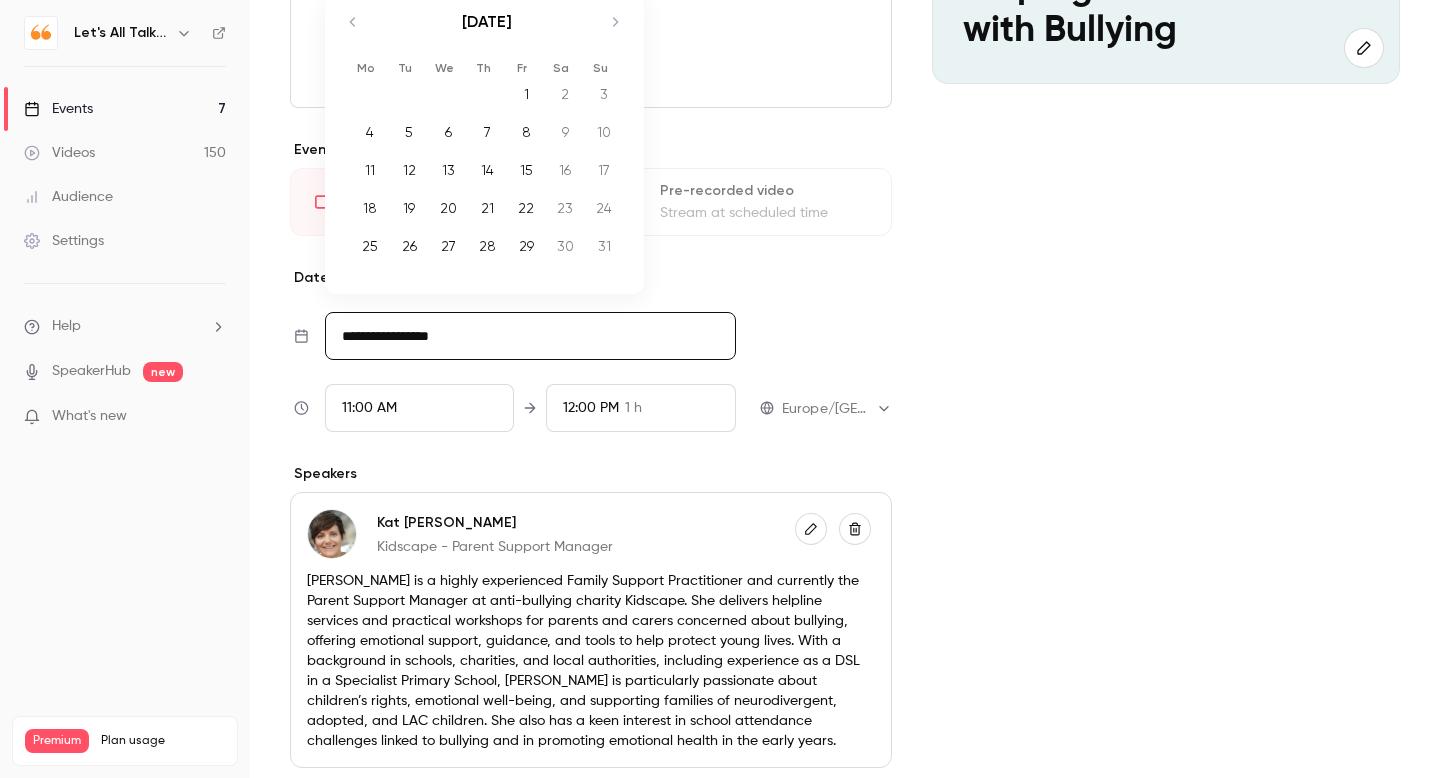click 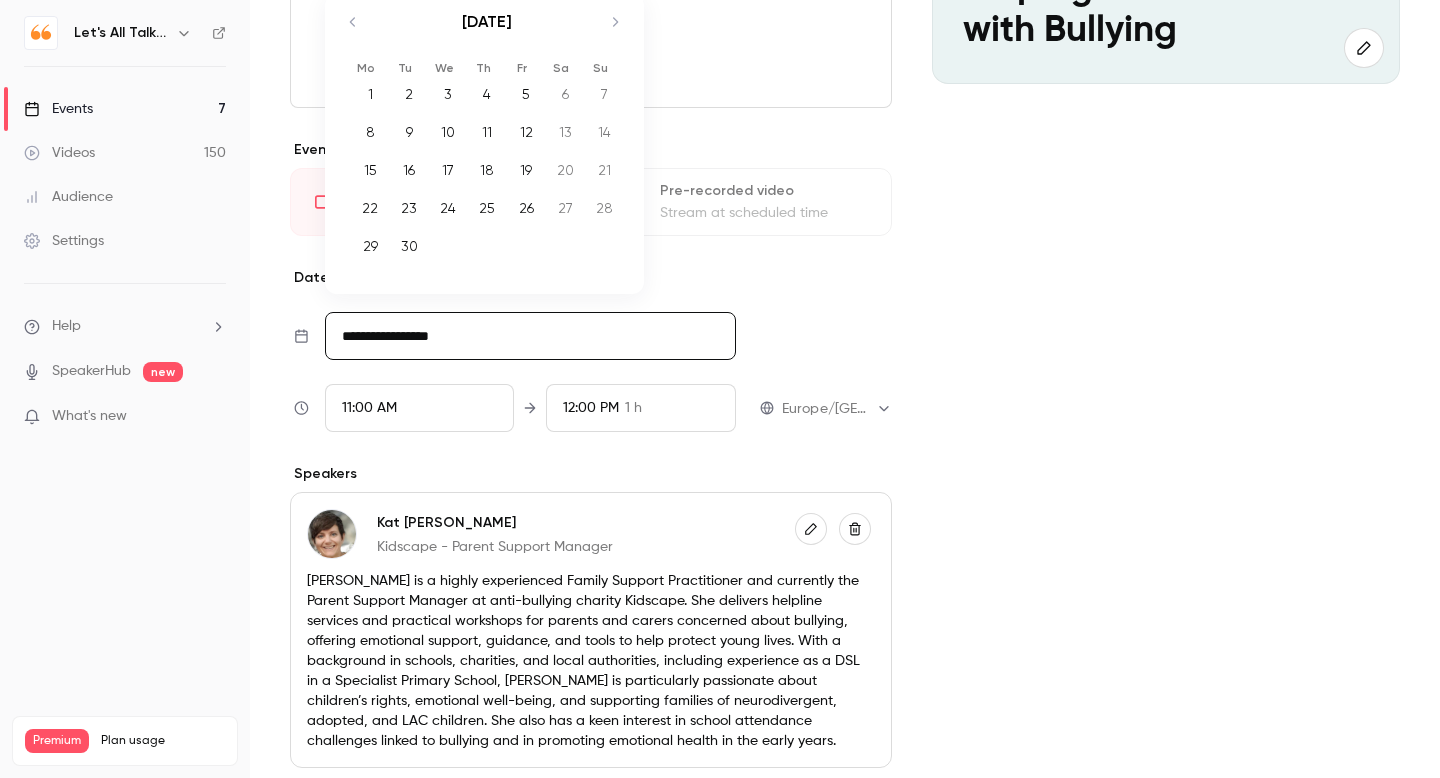 click 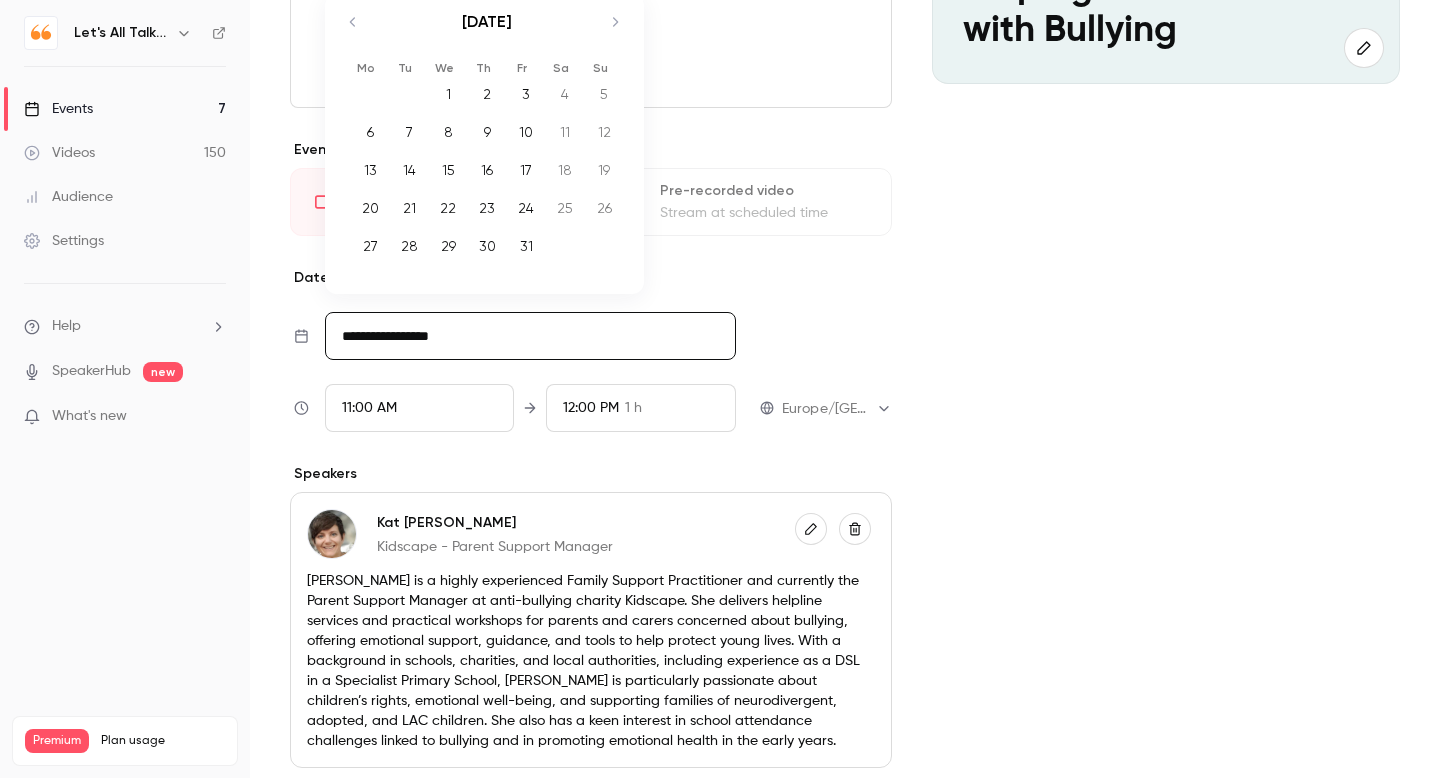 click 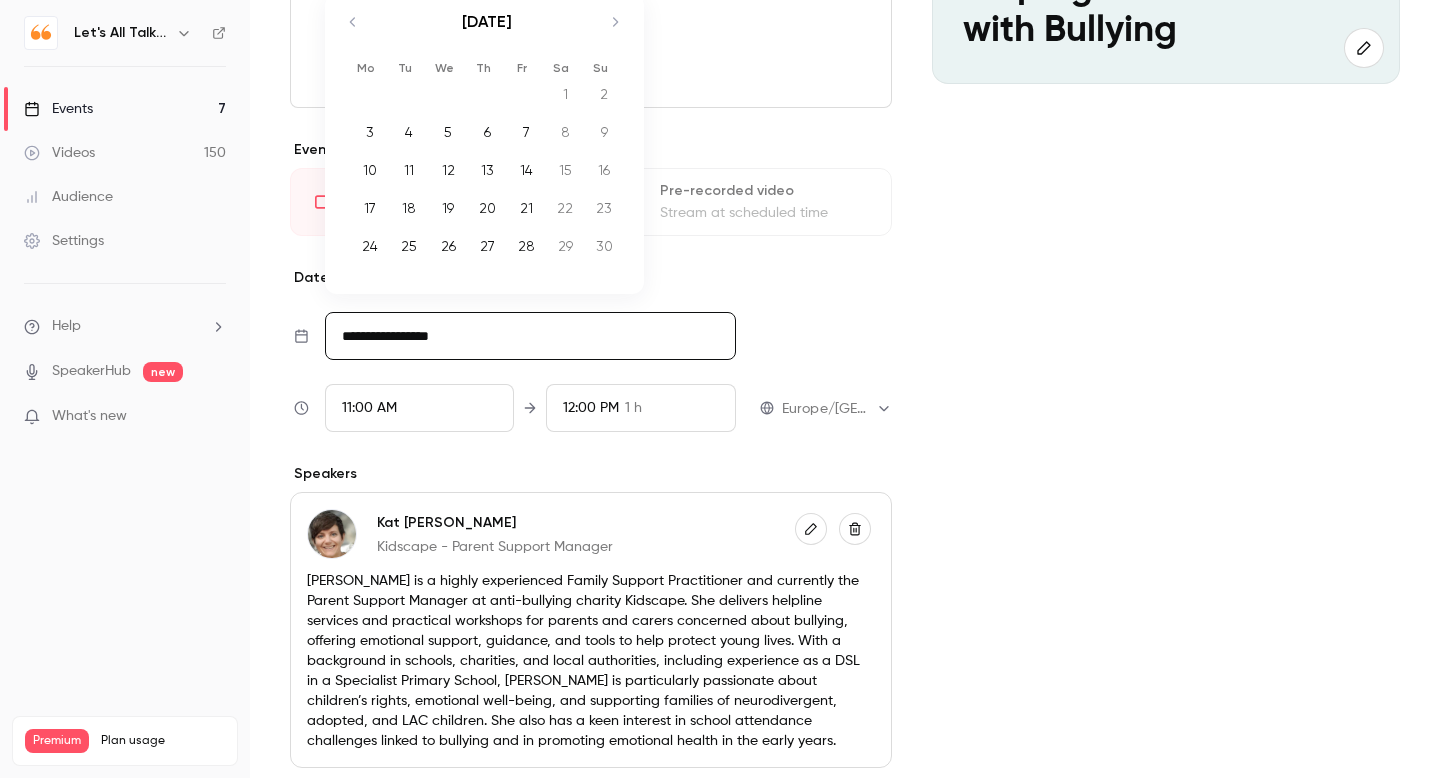 click on "10" at bounding box center (370, 170) 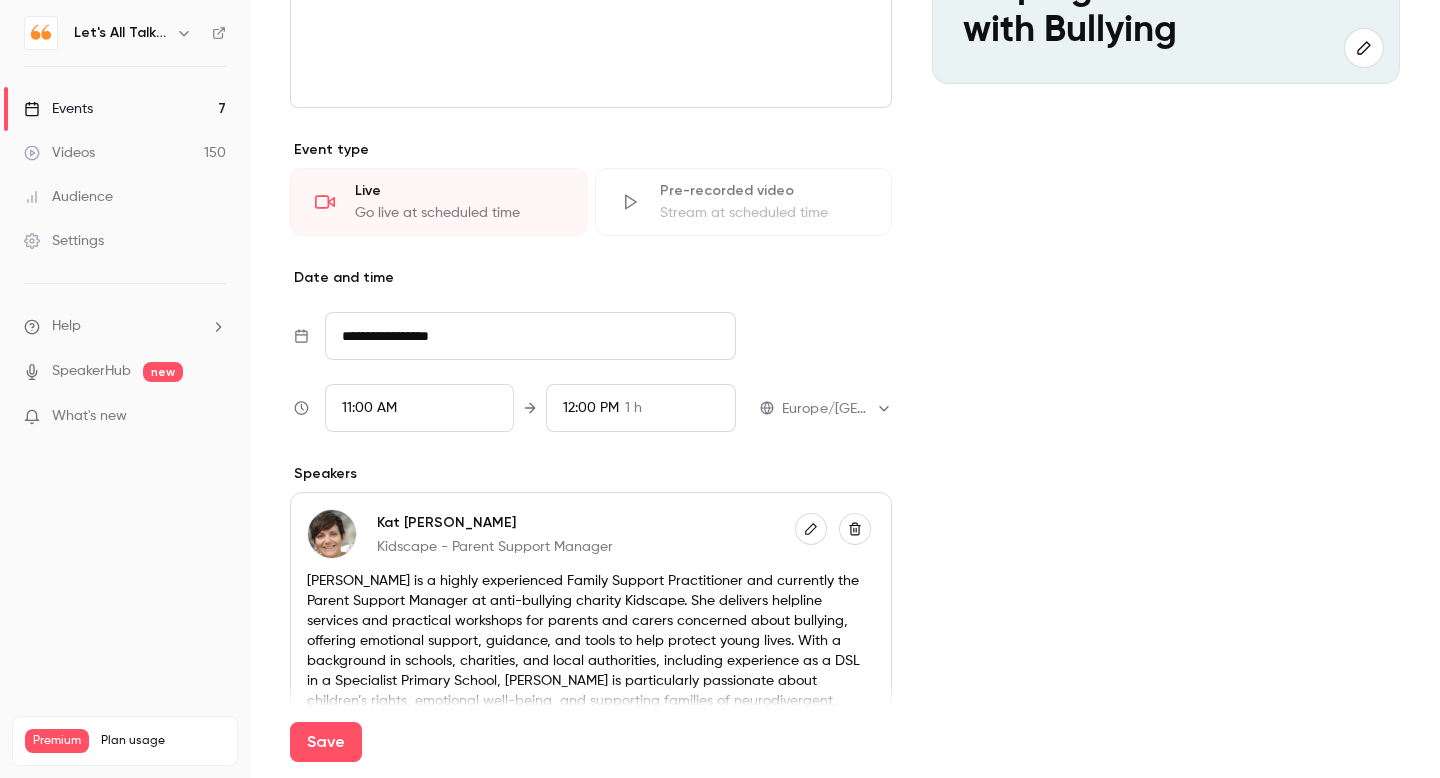click on "11:00 AM" at bounding box center (420, 408) 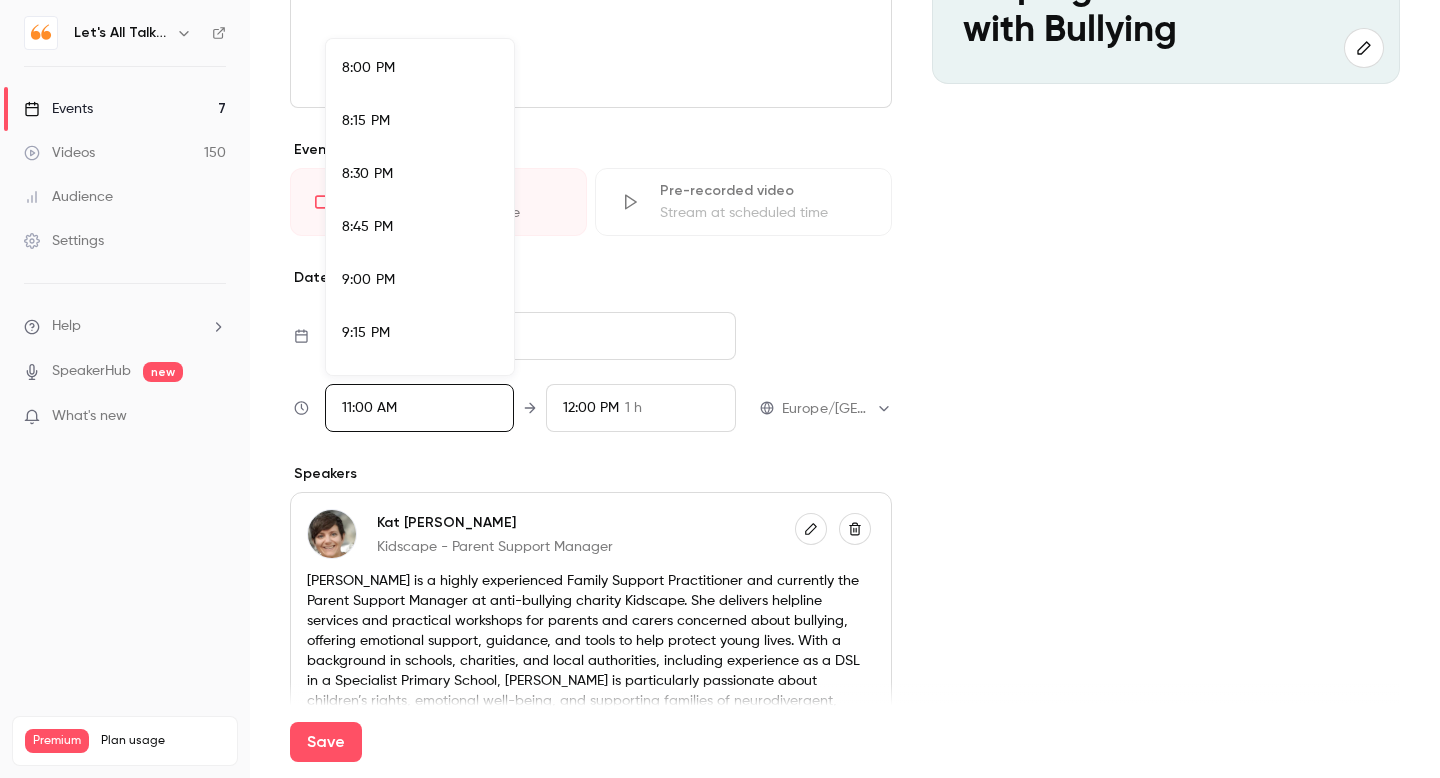 scroll, scrollTop: 4220, scrollLeft: 0, axis: vertical 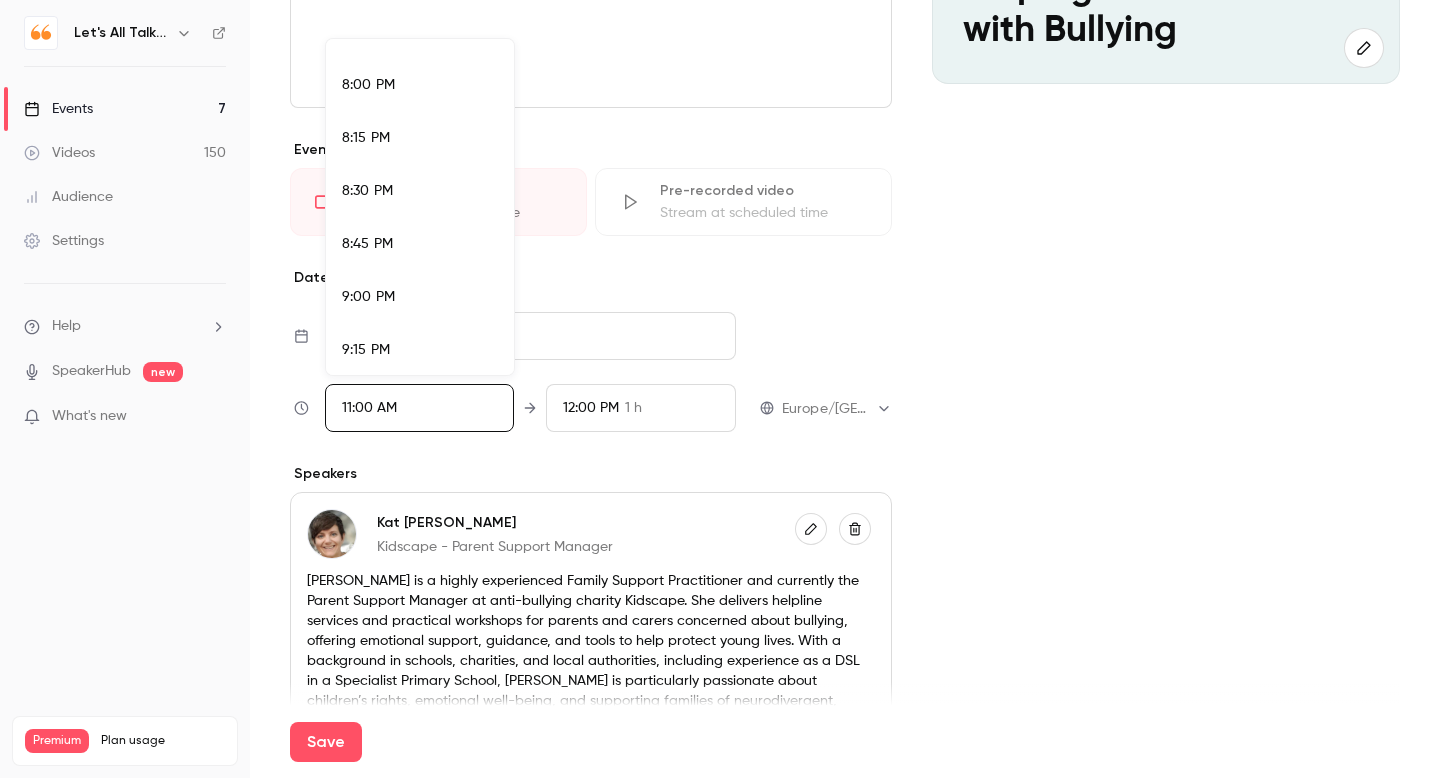 click on "8:00 PM" at bounding box center [420, 85] 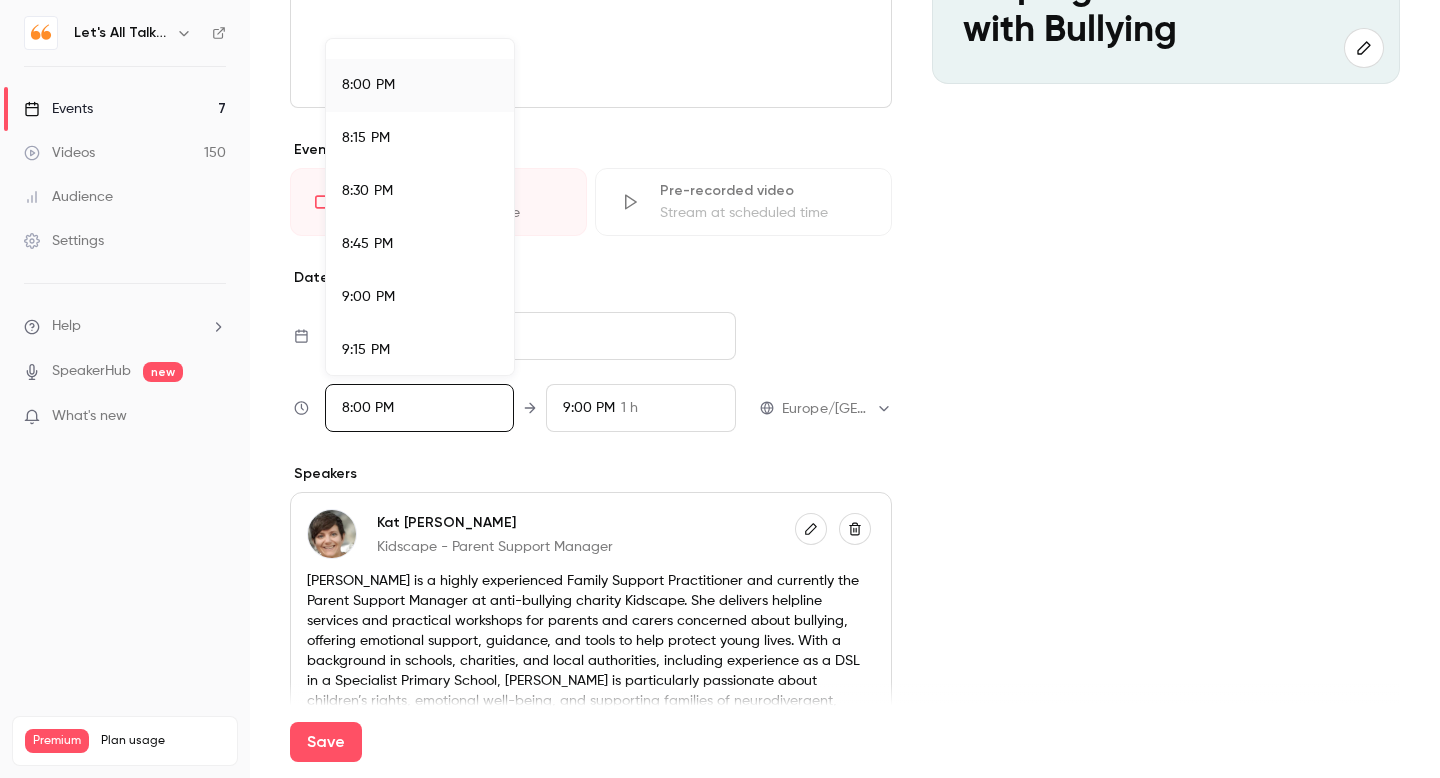 click at bounding box center (720, 389) 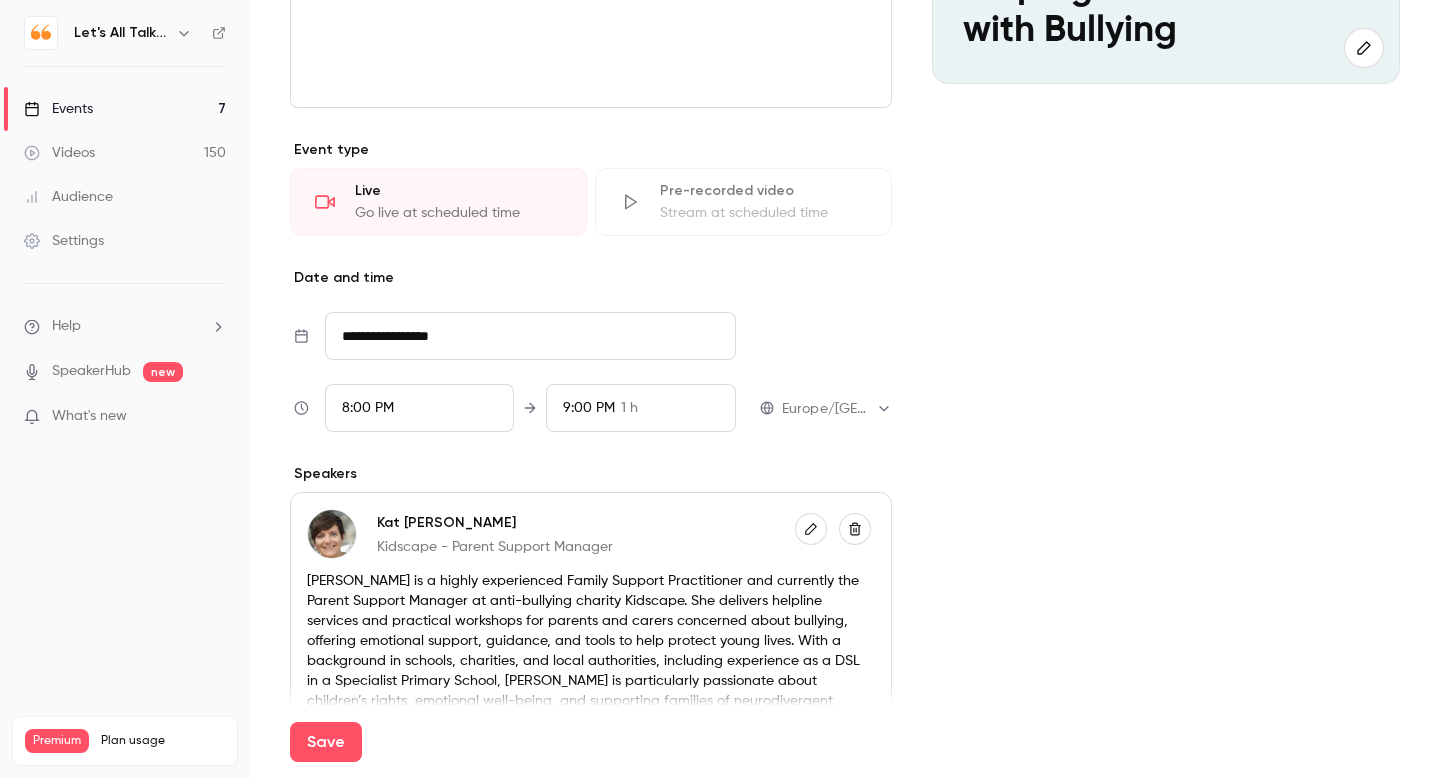 scroll, scrollTop: 2190, scrollLeft: 0, axis: vertical 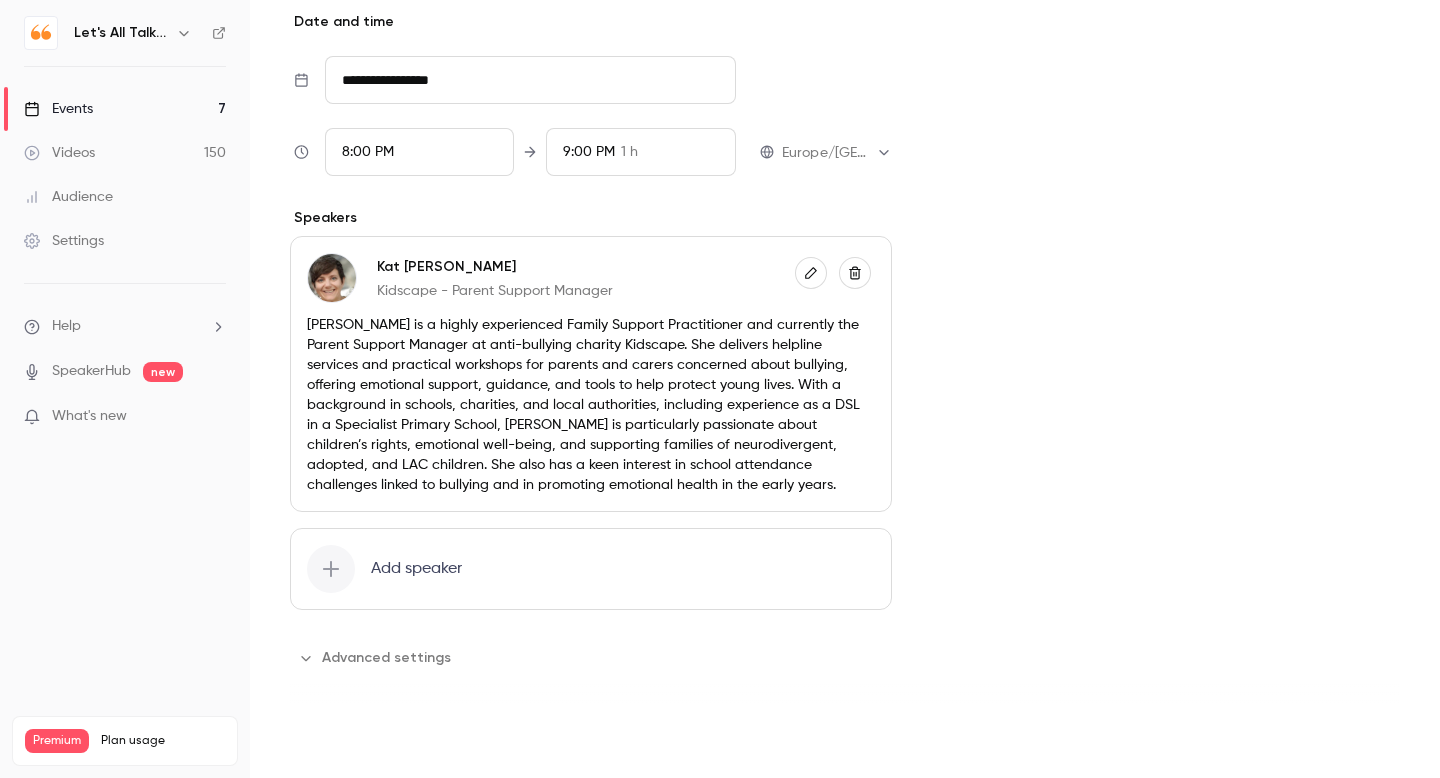 click on "Save" at bounding box center [326, 742] 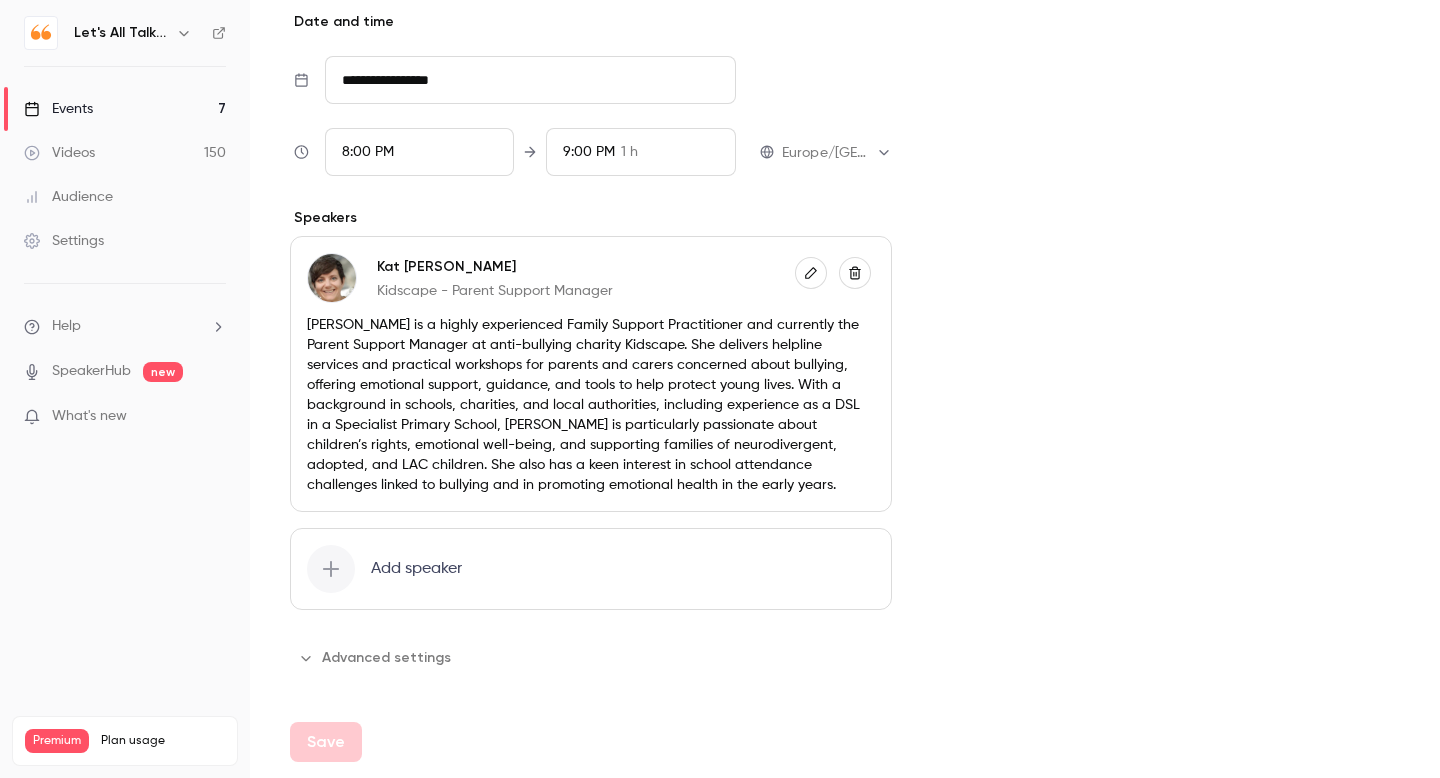 type on "**********" 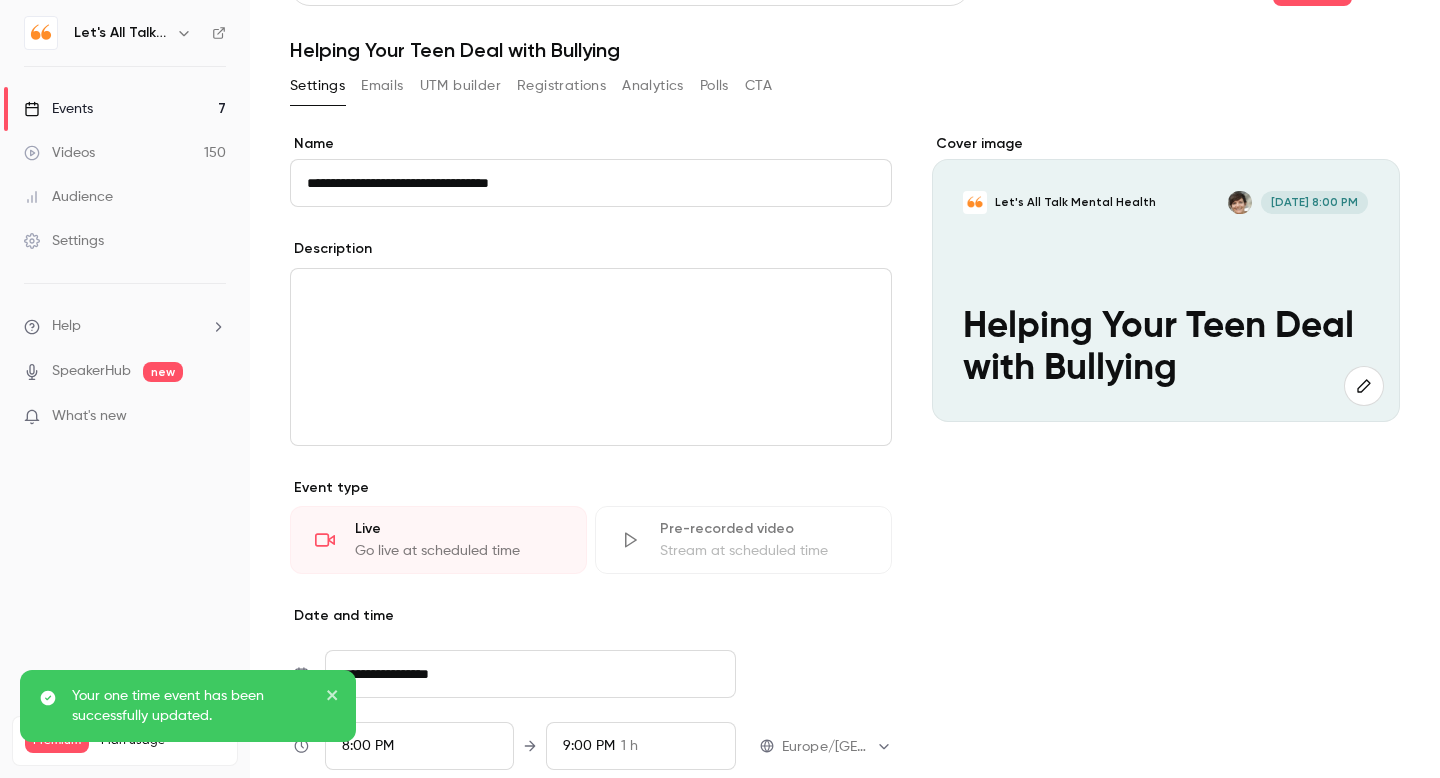 scroll, scrollTop: 45, scrollLeft: 0, axis: vertical 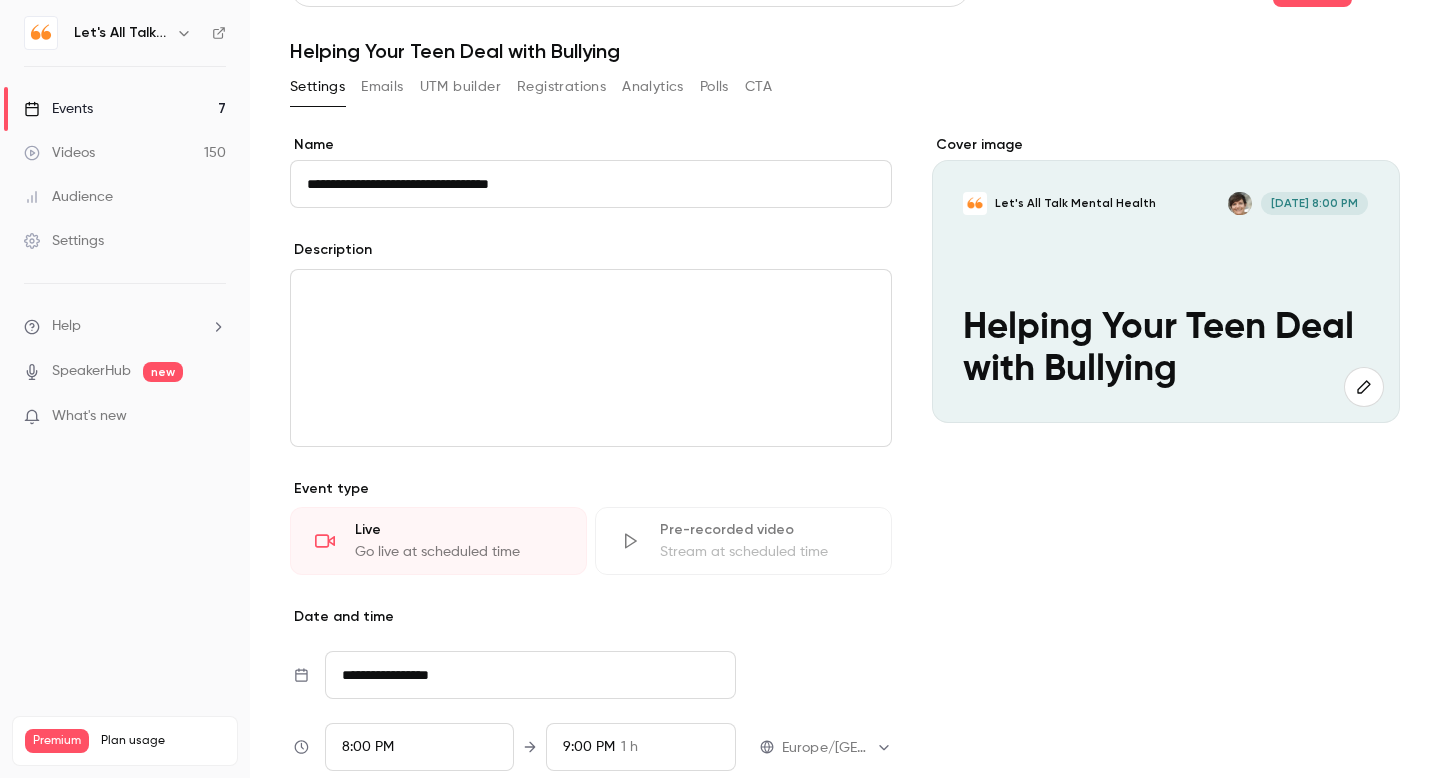 click at bounding box center (591, 358) 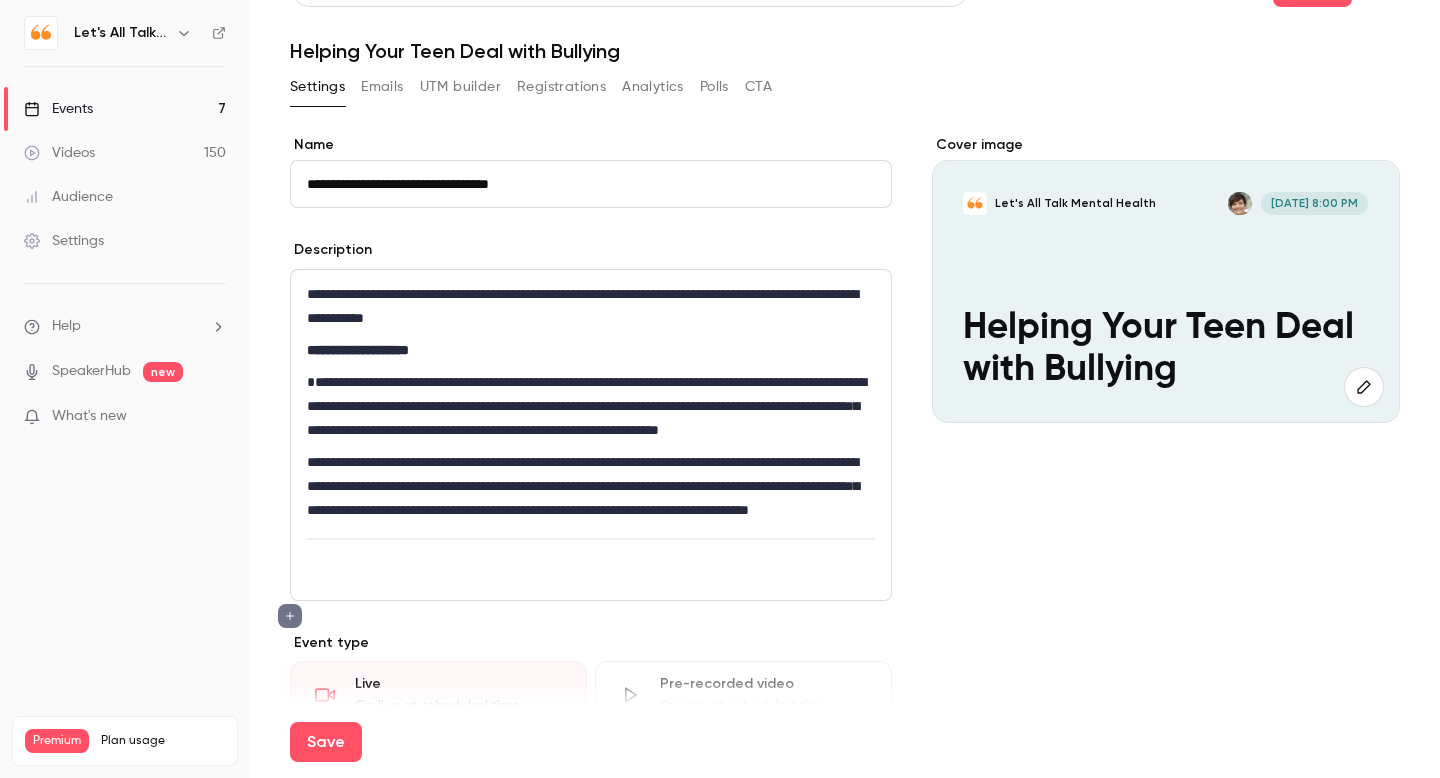 scroll, scrollTop: 0, scrollLeft: 0, axis: both 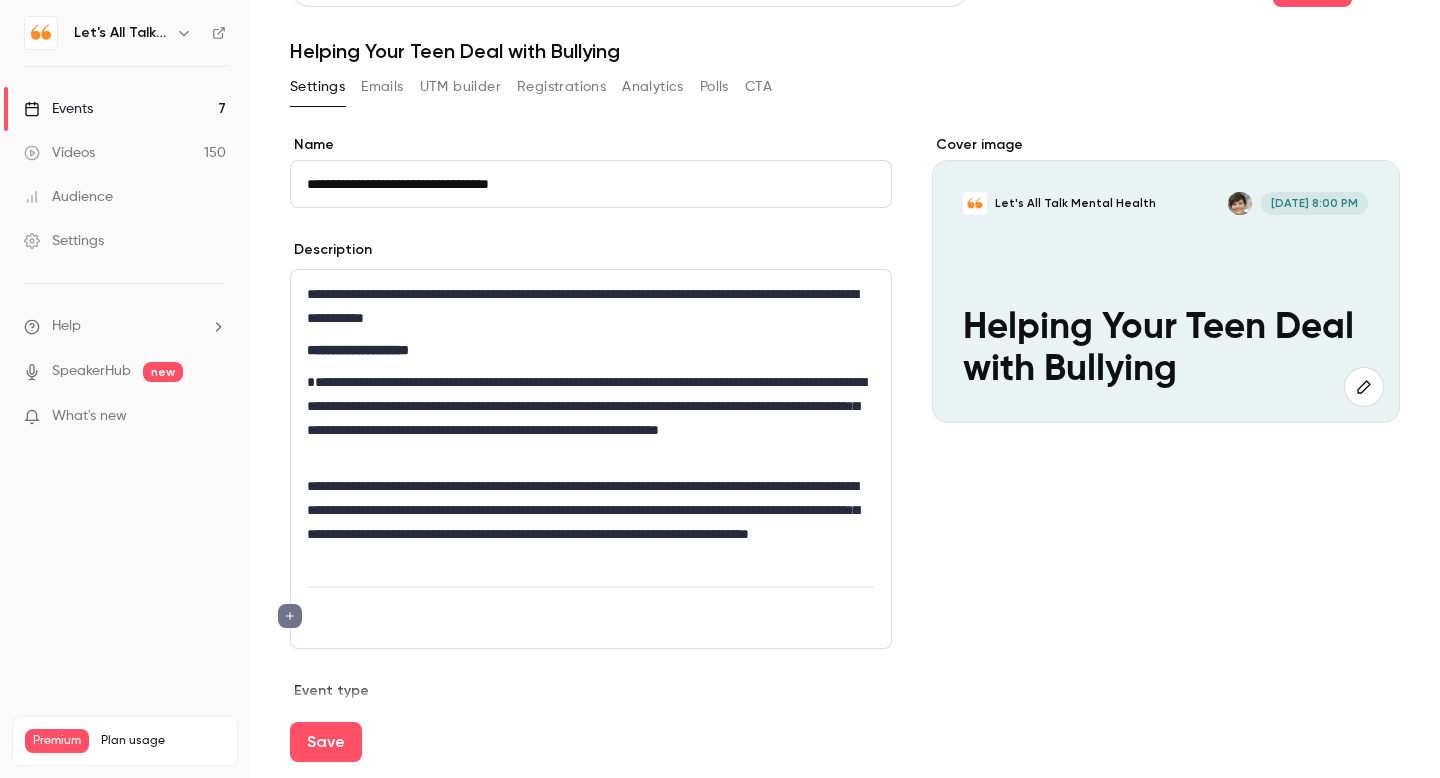 click on "**********" at bounding box center [591, 306] 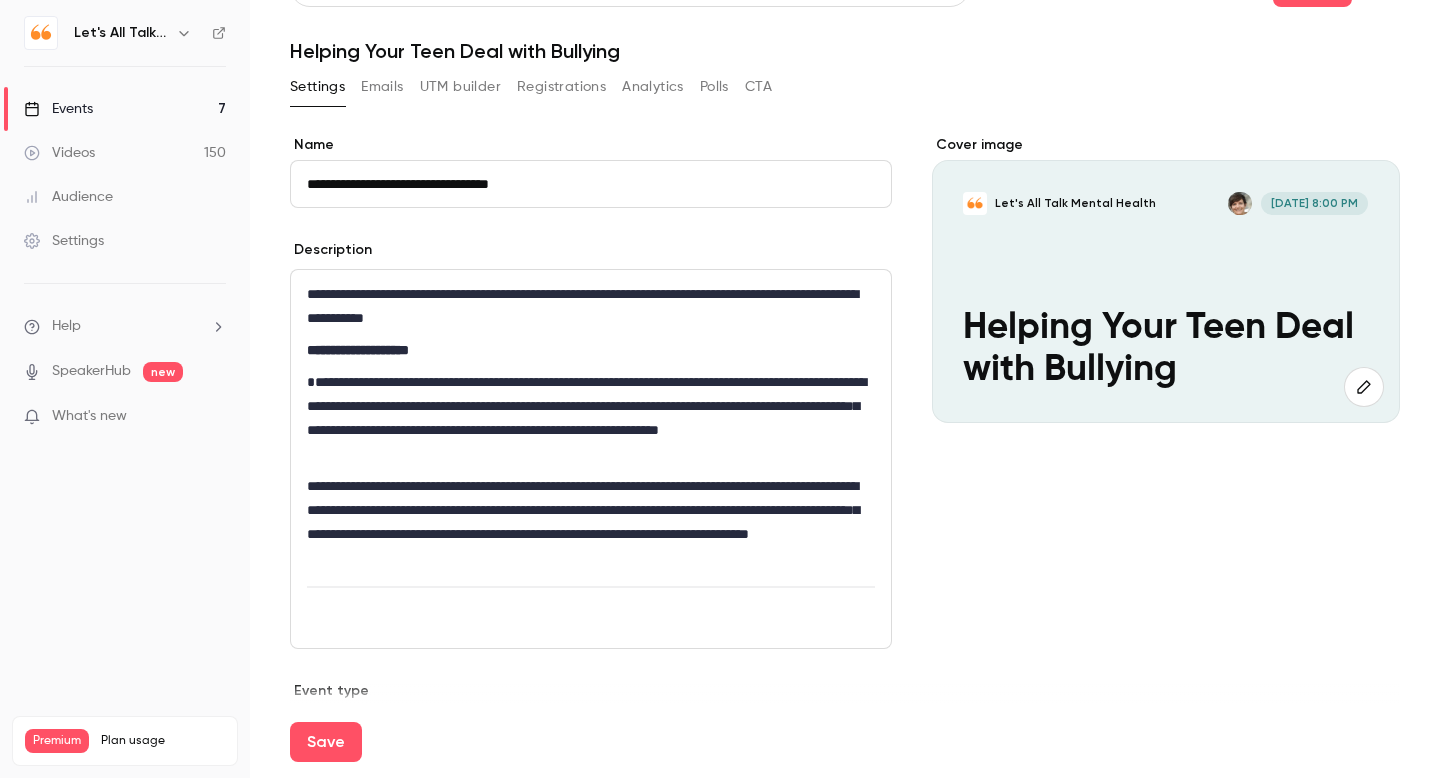 type 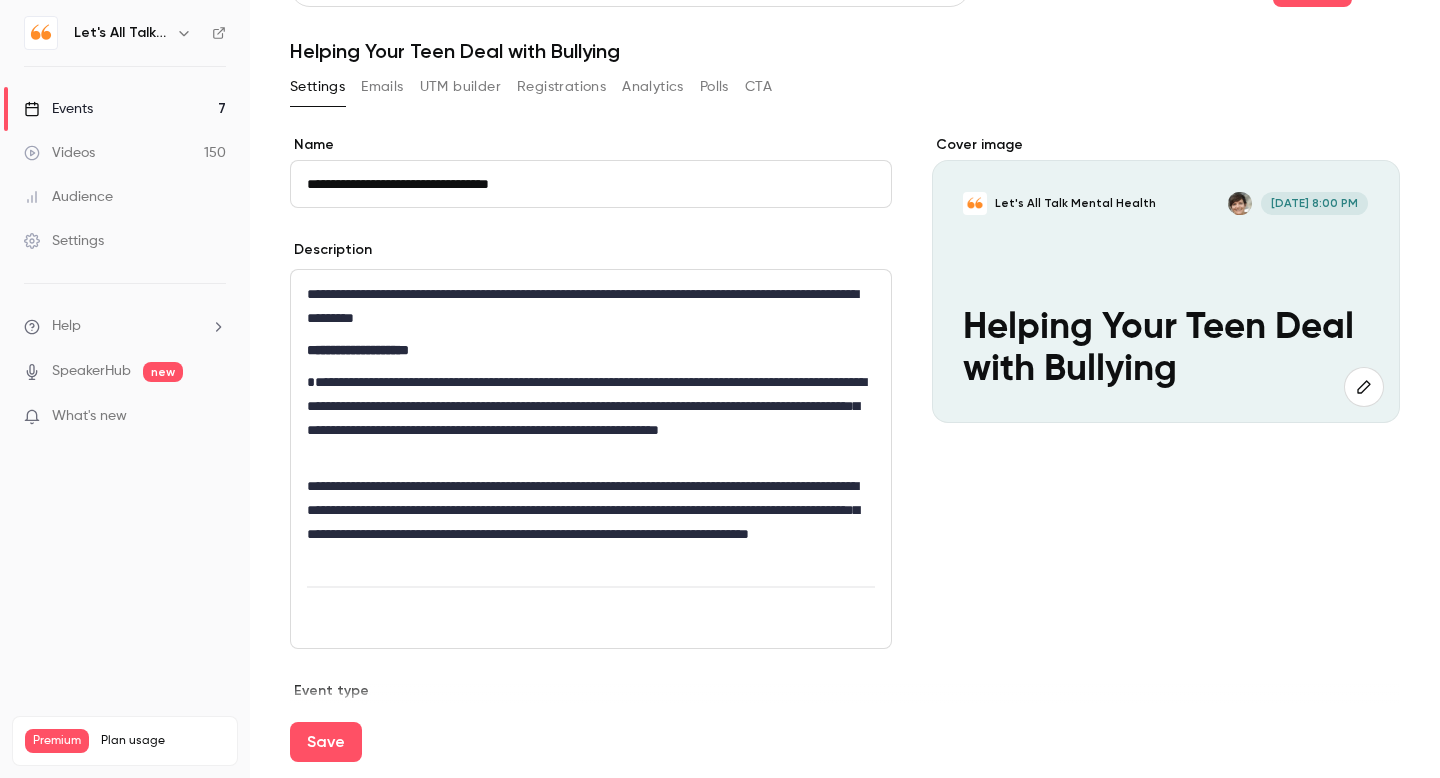 click on "**********" at bounding box center [591, 306] 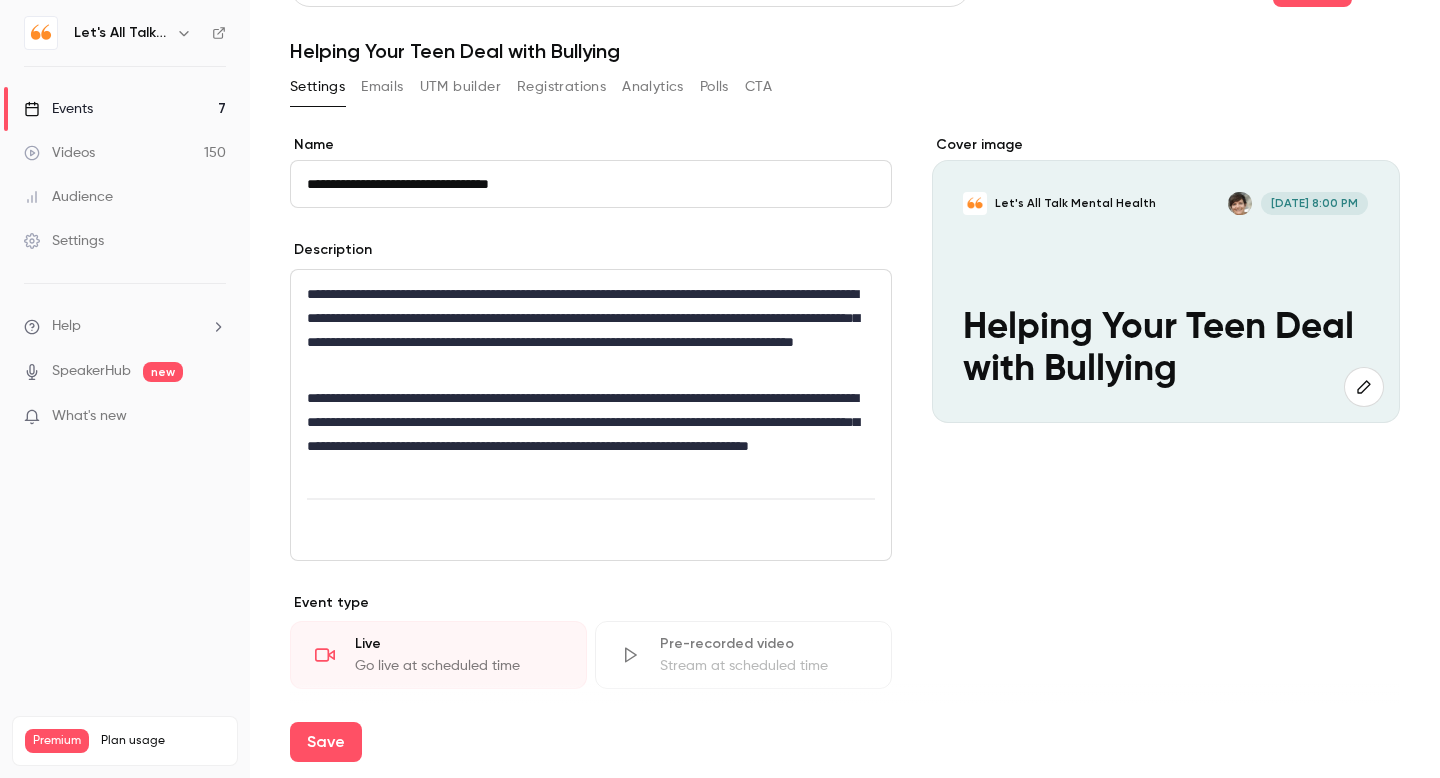 click on "**********" at bounding box center (591, 330) 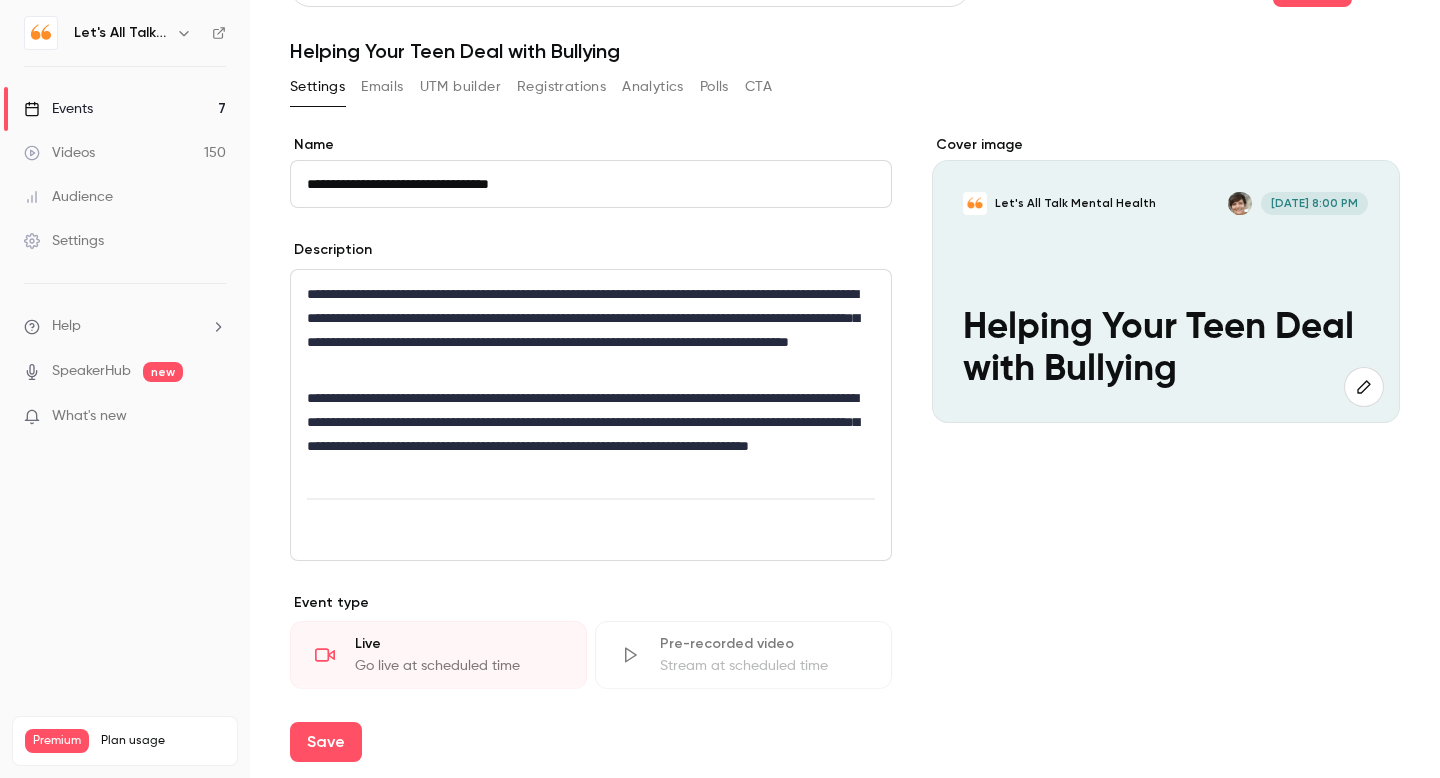 click on "**********" at bounding box center (591, 330) 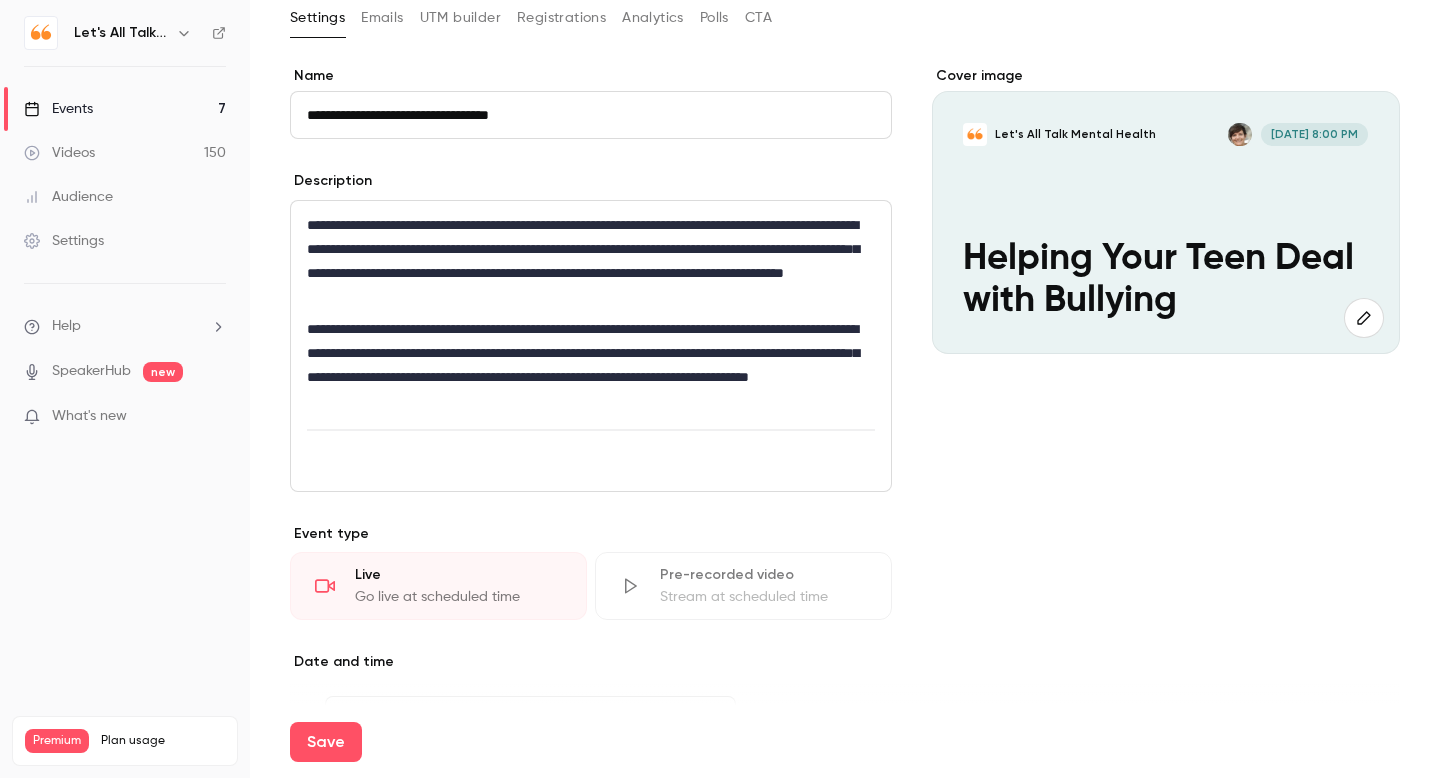 scroll, scrollTop: 115, scrollLeft: 0, axis: vertical 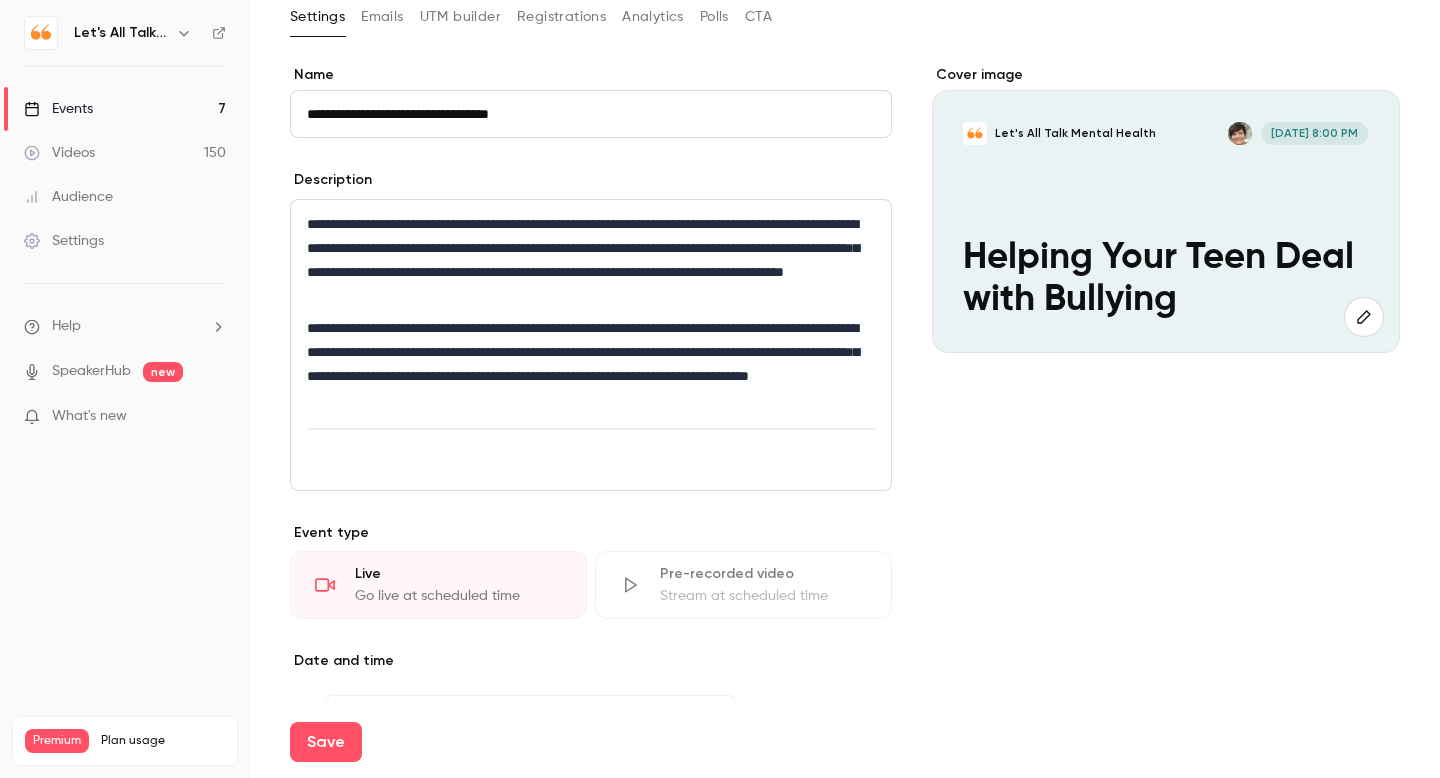 click on "**********" at bounding box center (591, 364) 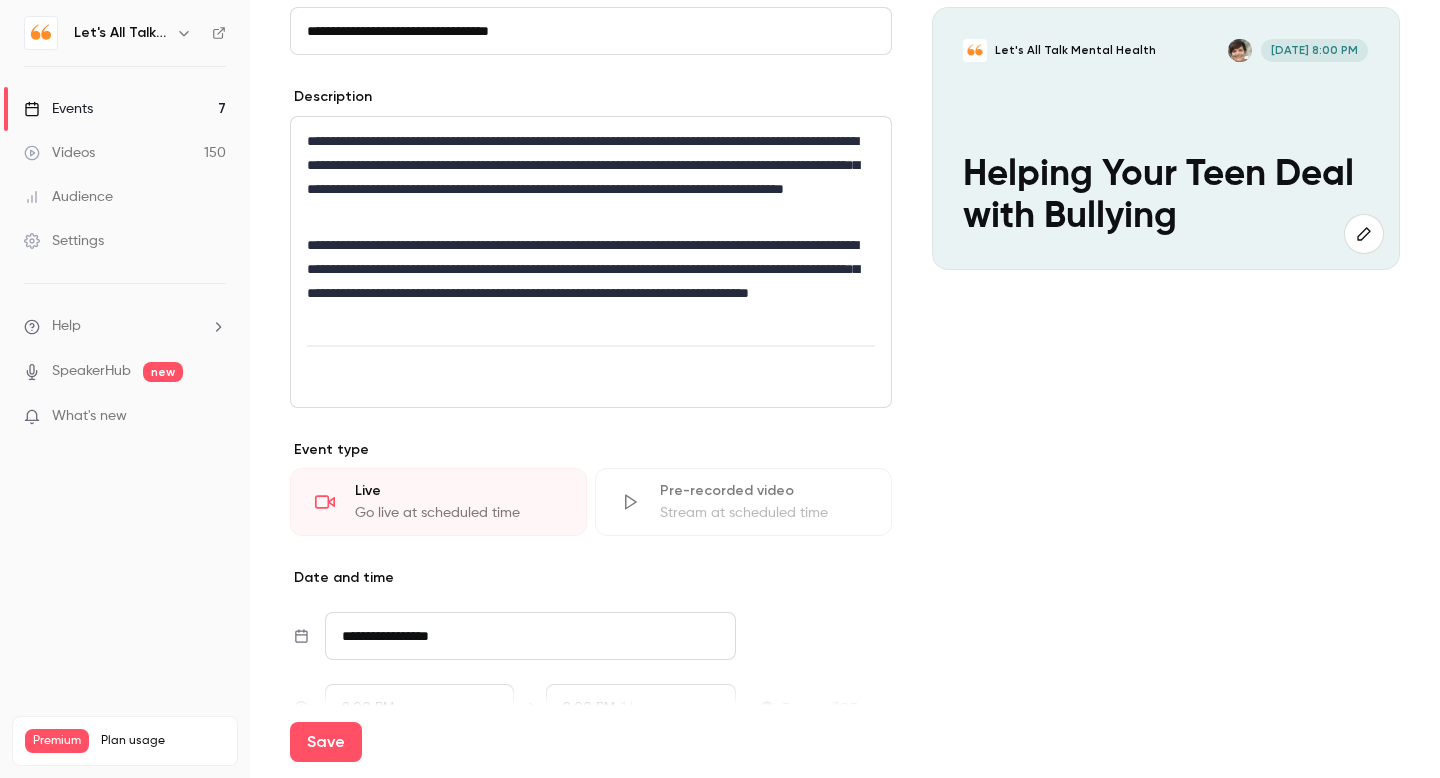 scroll, scrollTop: 195, scrollLeft: 0, axis: vertical 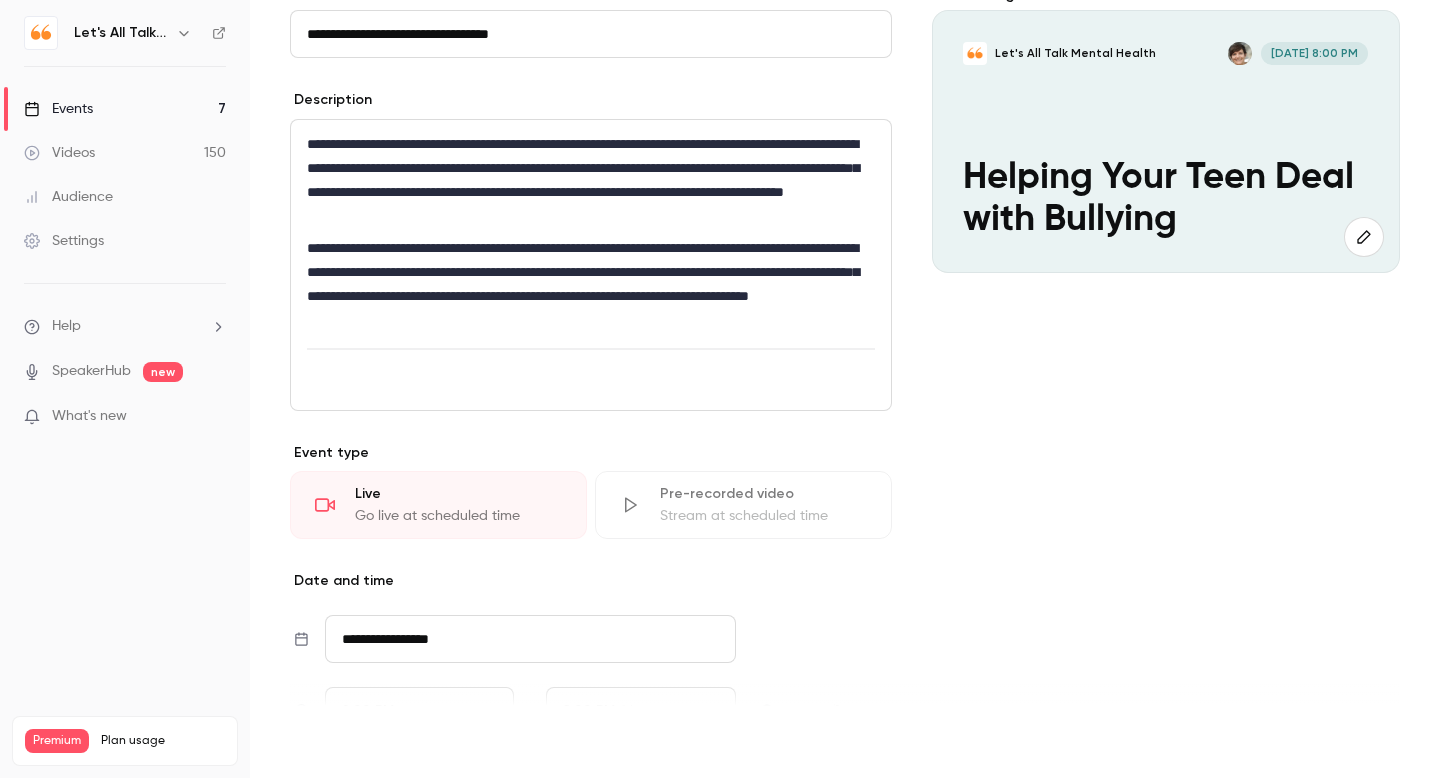 click on "Save" at bounding box center [326, 742] 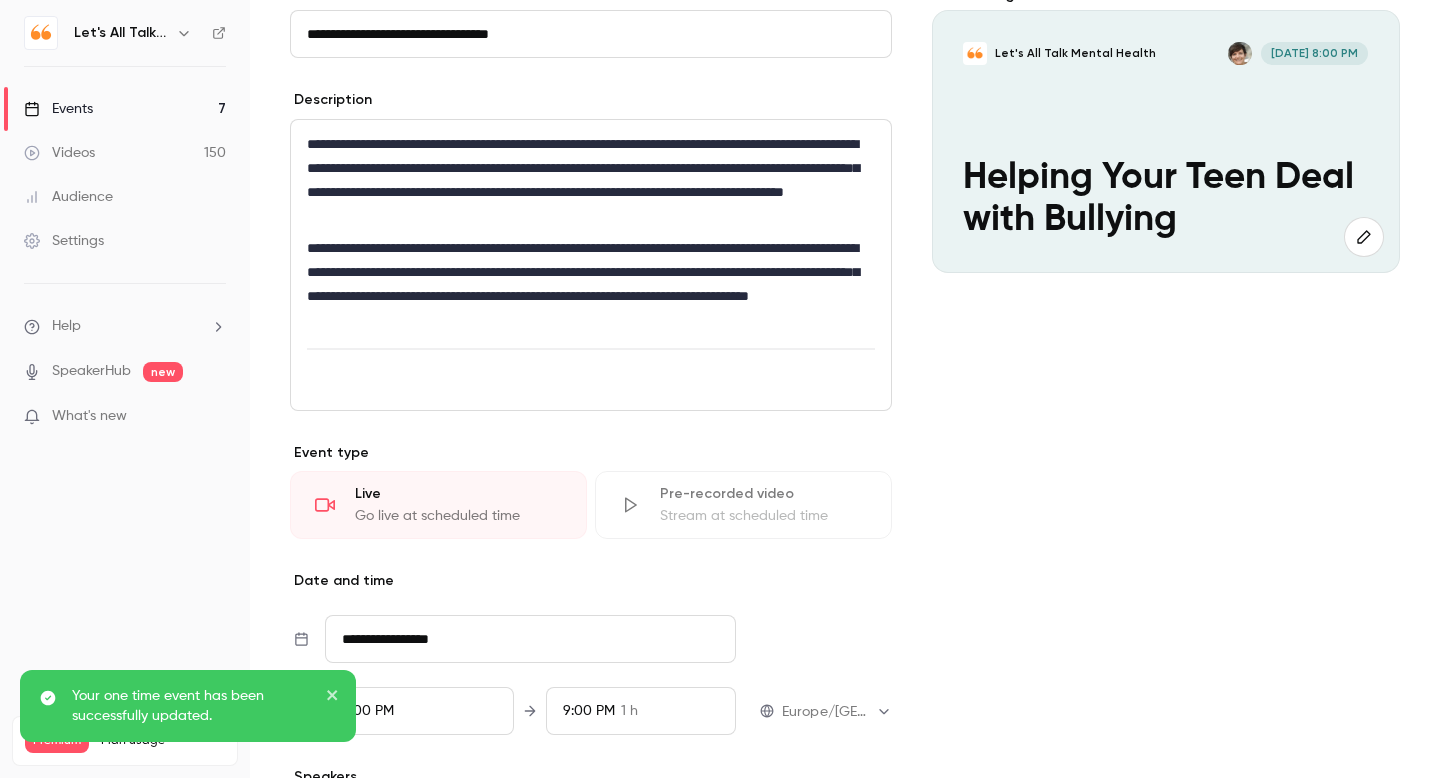 scroll, scrollTop: 0, scrollLeft: 0, axis: both 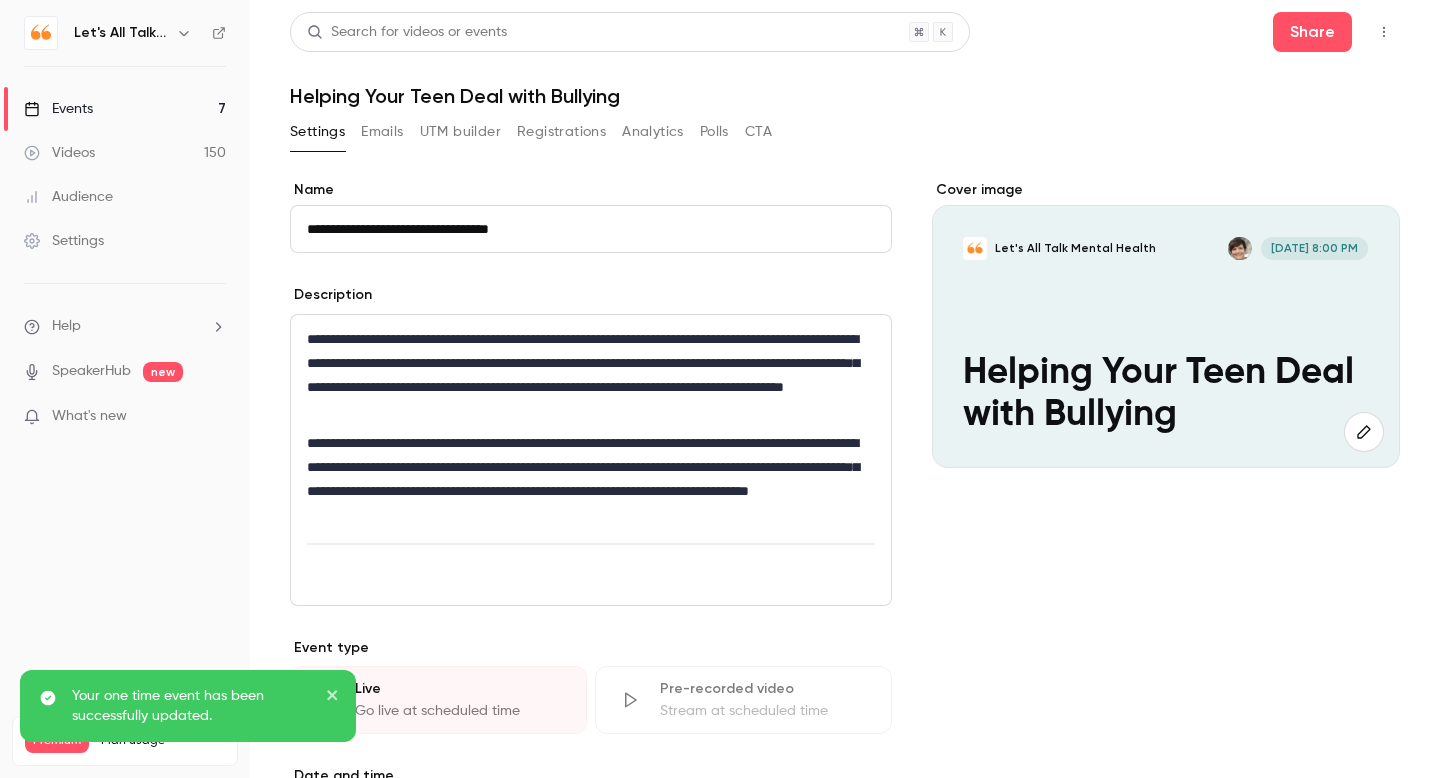 click on "Events" at bounding box center (58, 109) 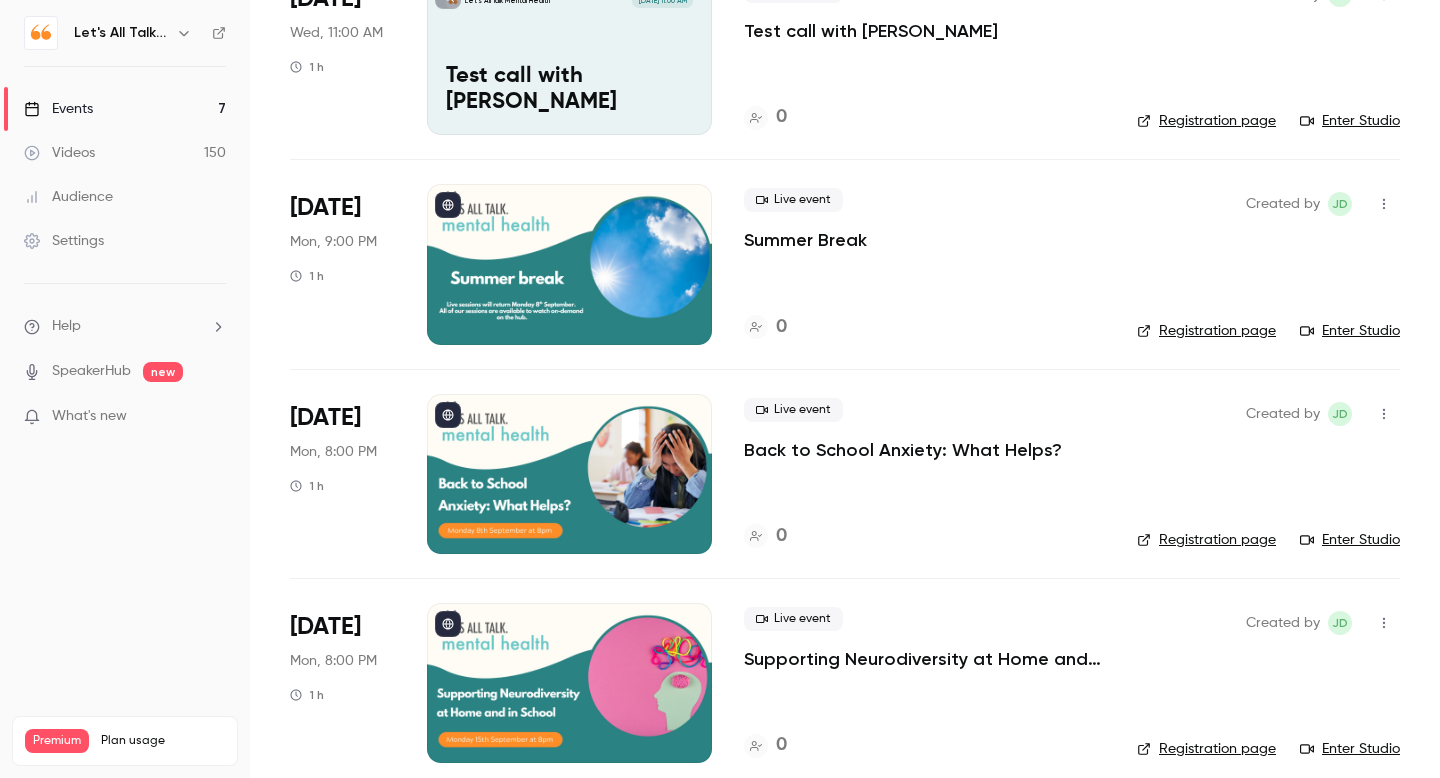 scroll, scrollTop: 187, scrollLeft: 0, axis: vertical 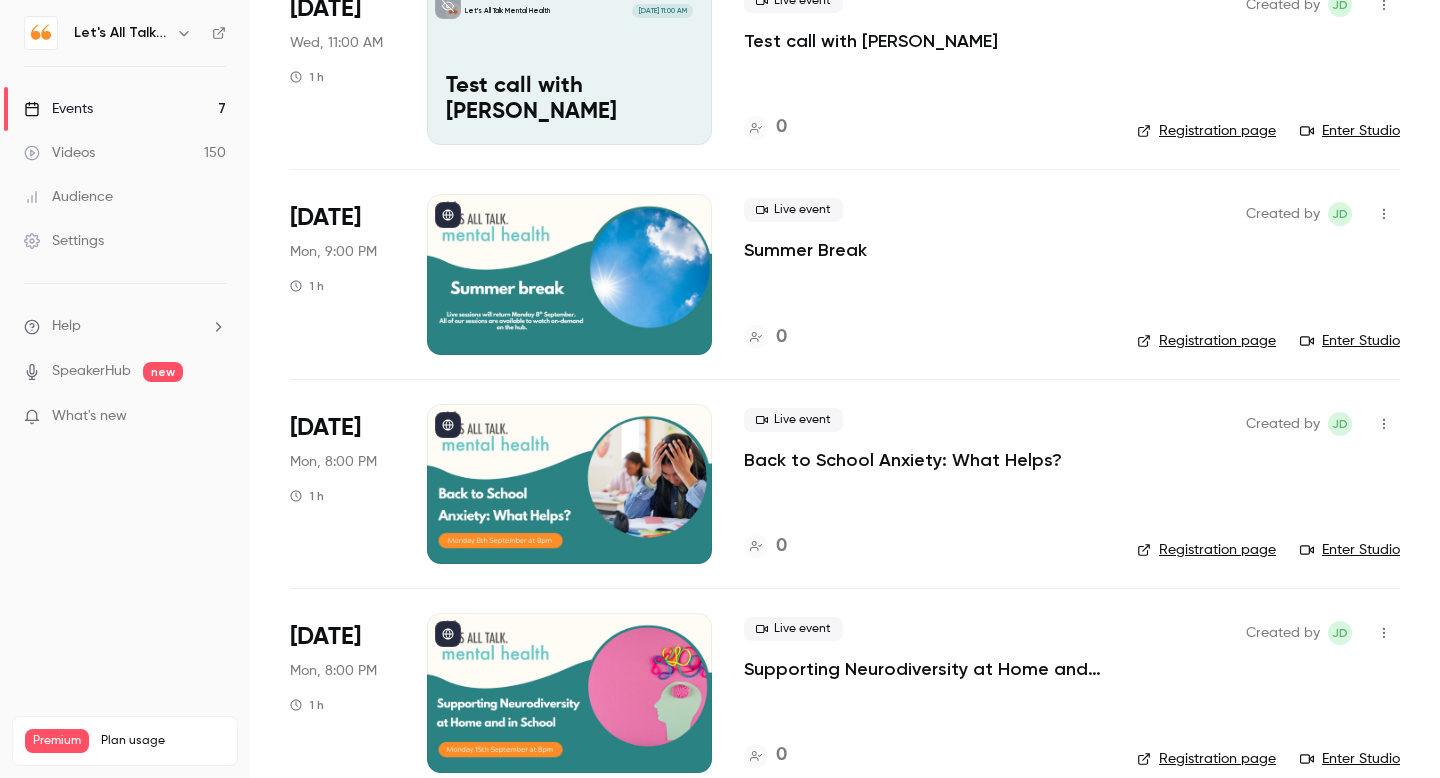 click on "Enter Studio" at bounding box center [1350, 131] 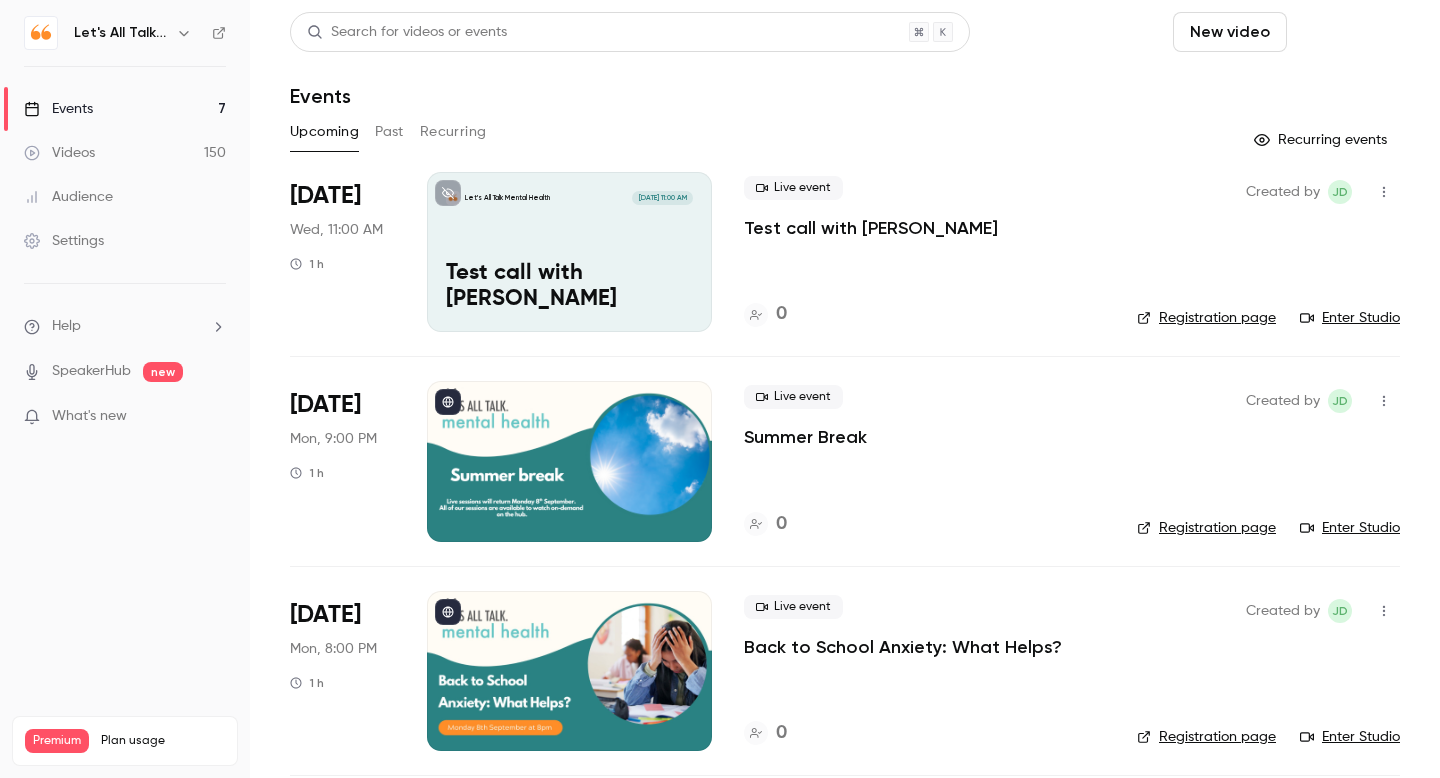 click on "Schedule" at bounding box center [1347, 32] 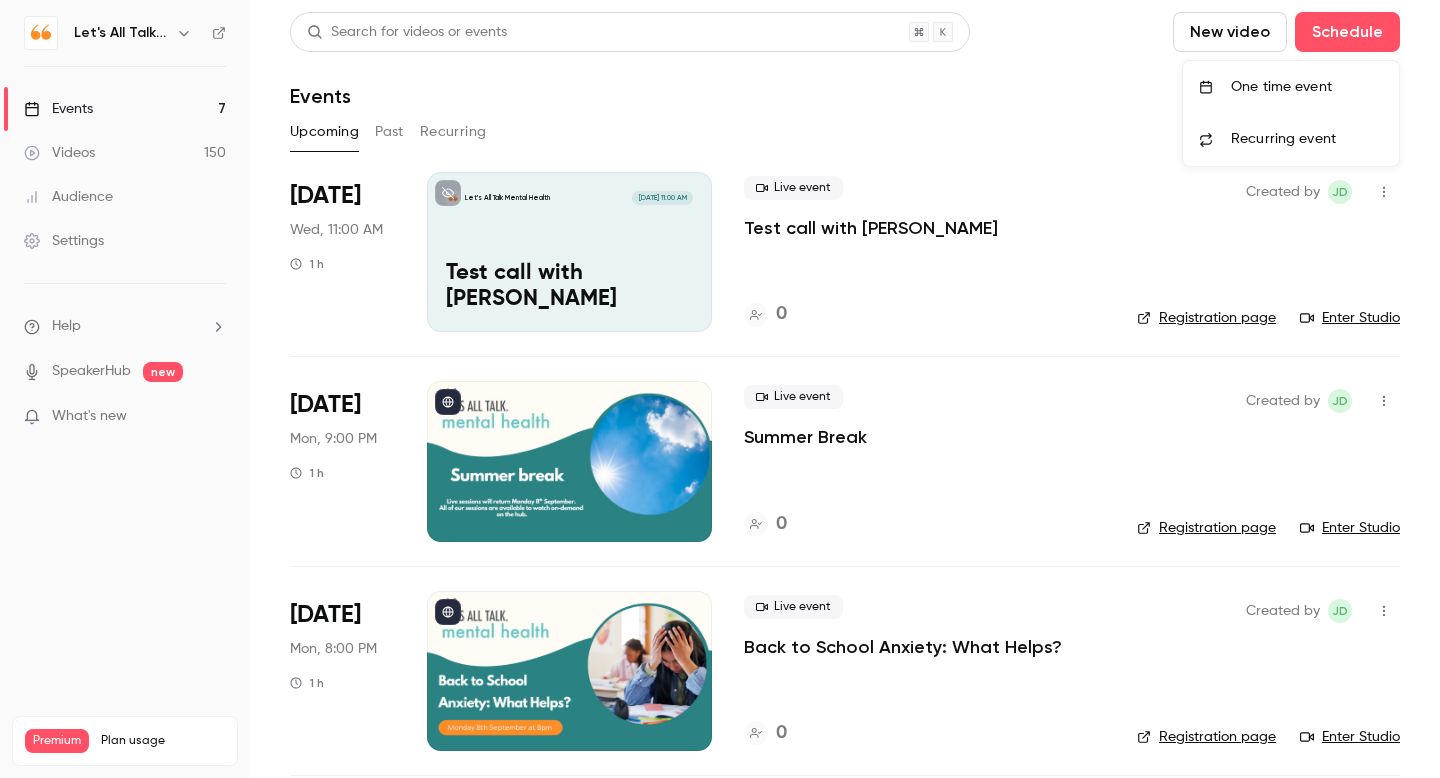 click on "One time event" at bounding box center [1307, 87] 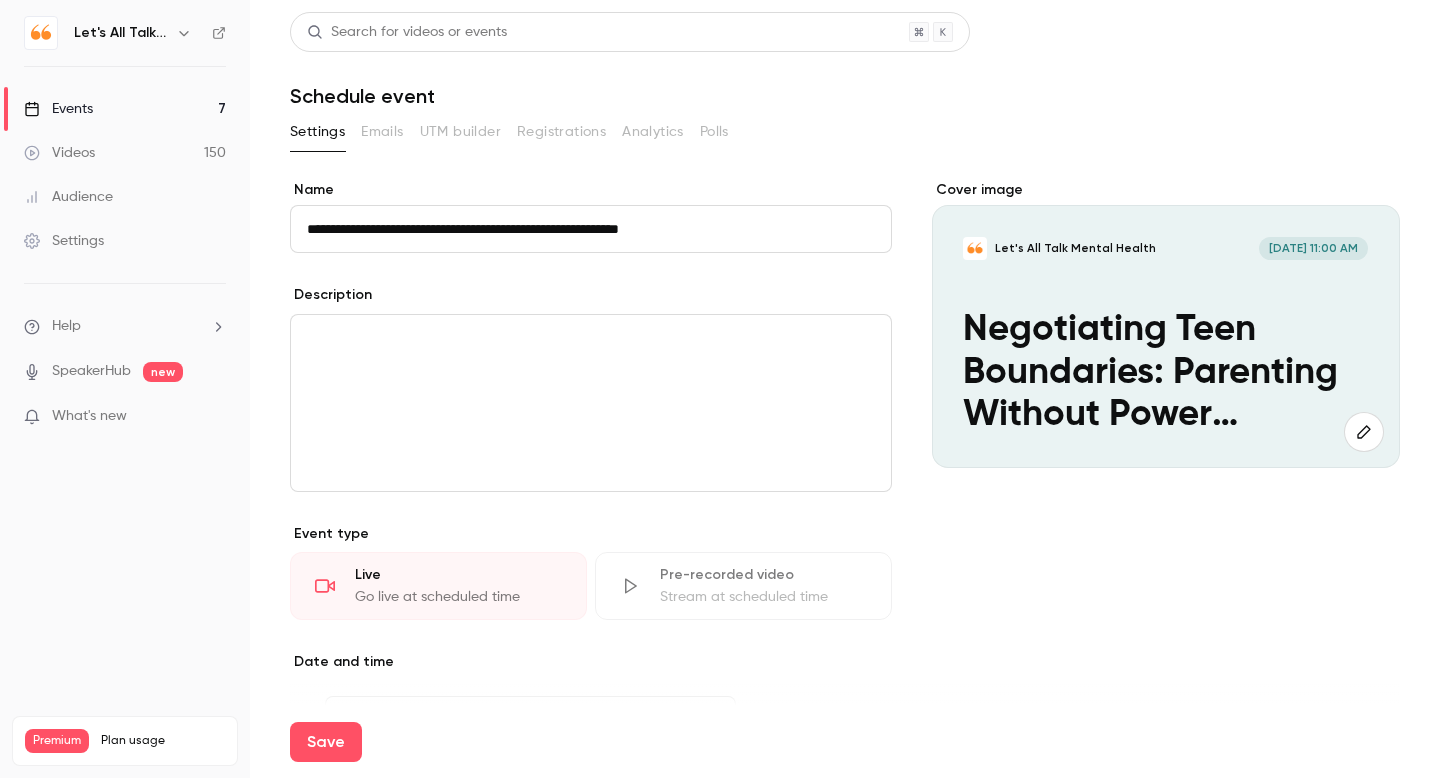 type on "**********" 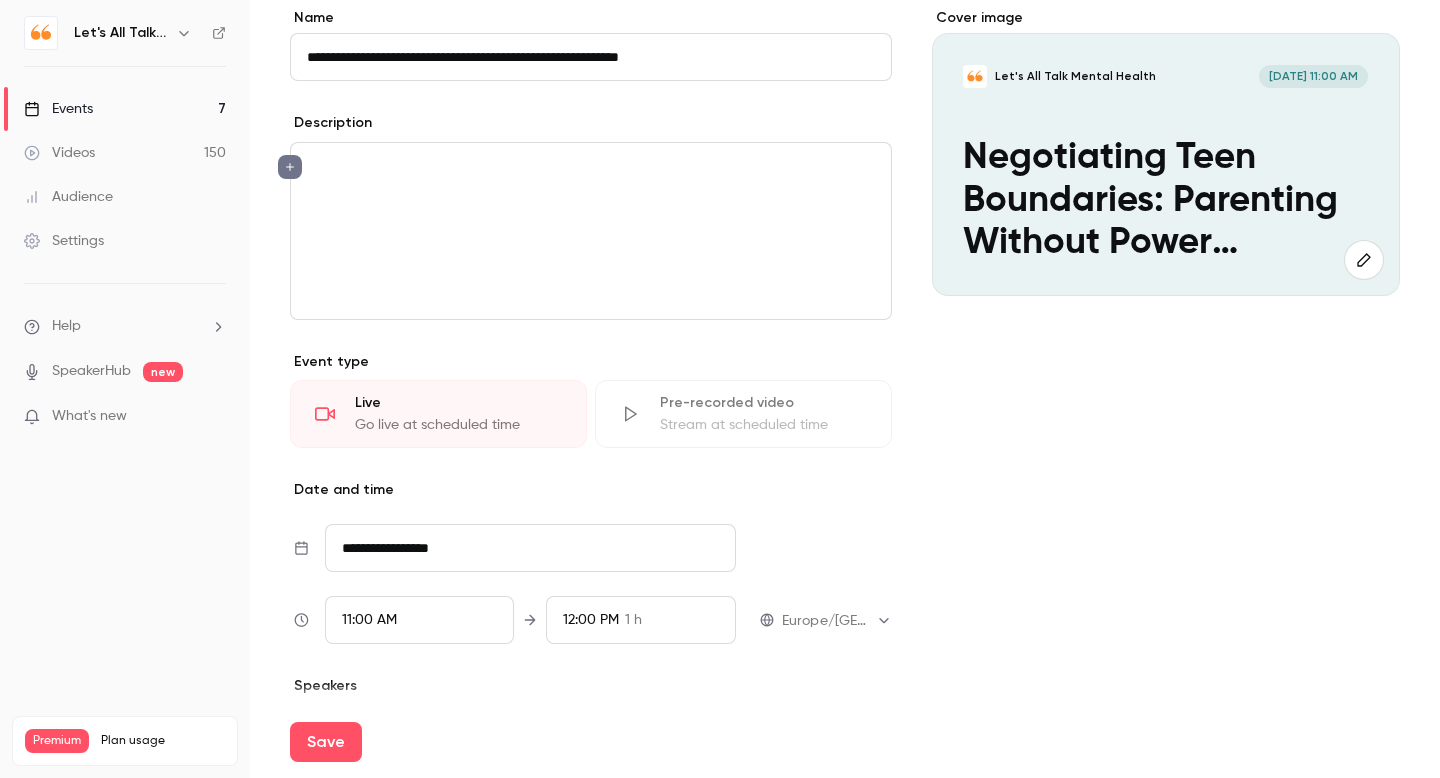 scroll, scrollTop: 356, scrollLeft: 0, axis: vertical 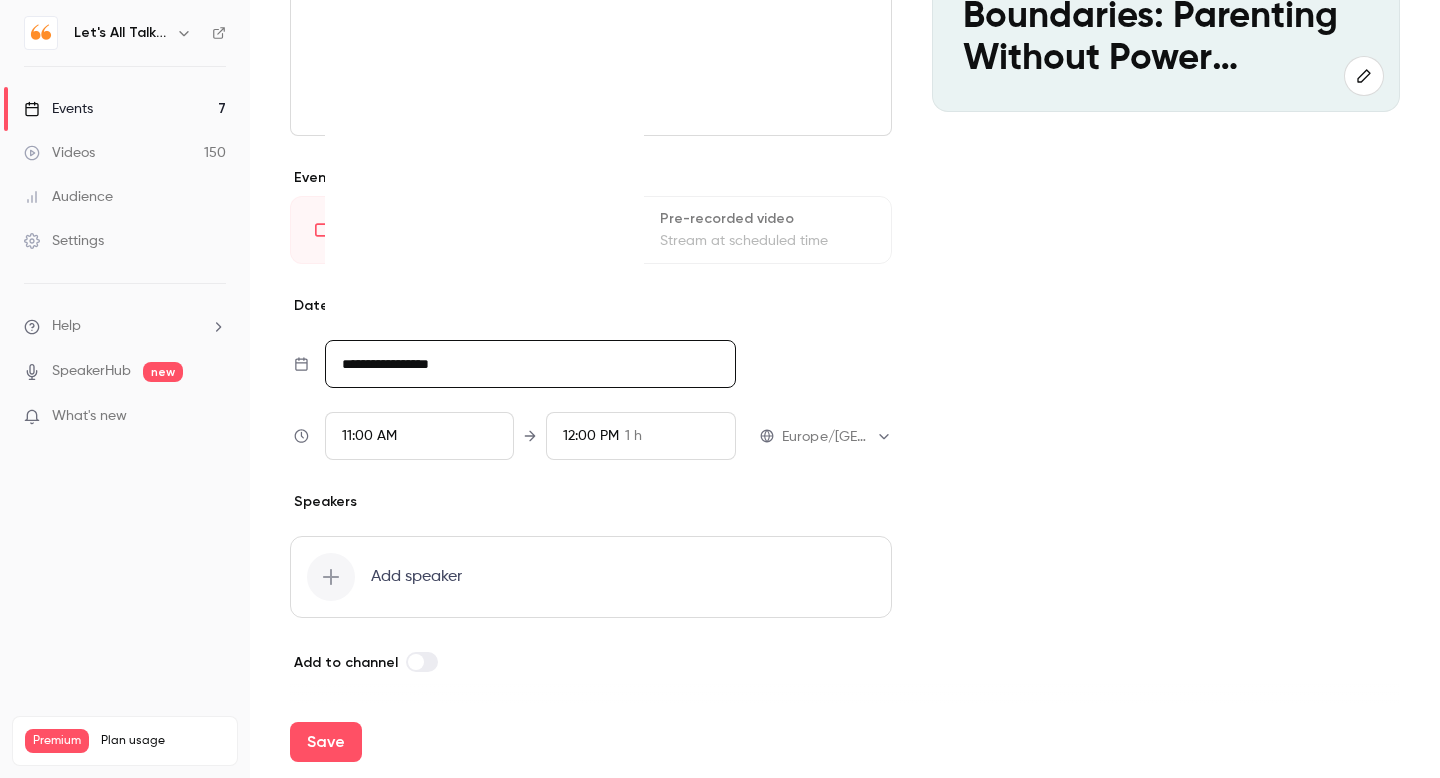 click on "**********" at bounding box center [530, 364] 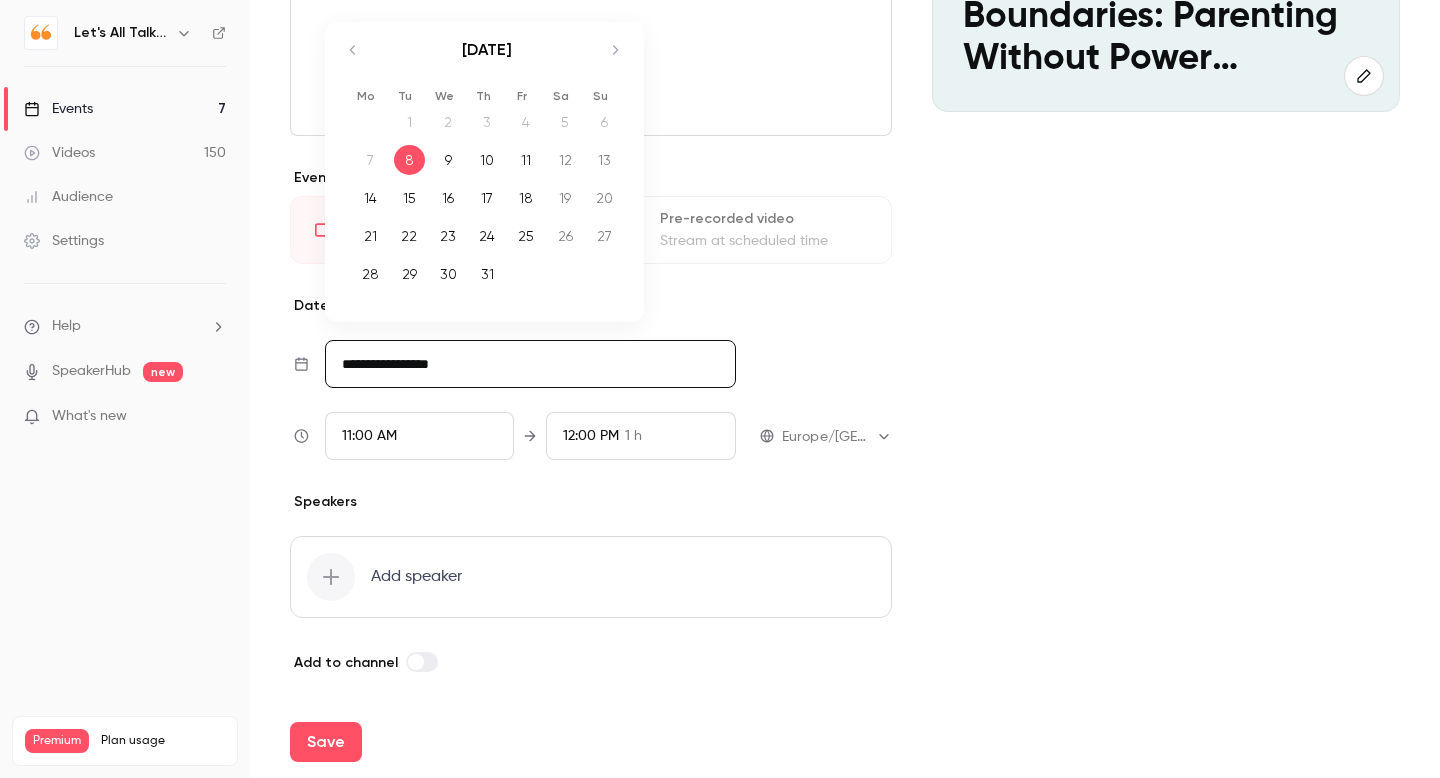 click 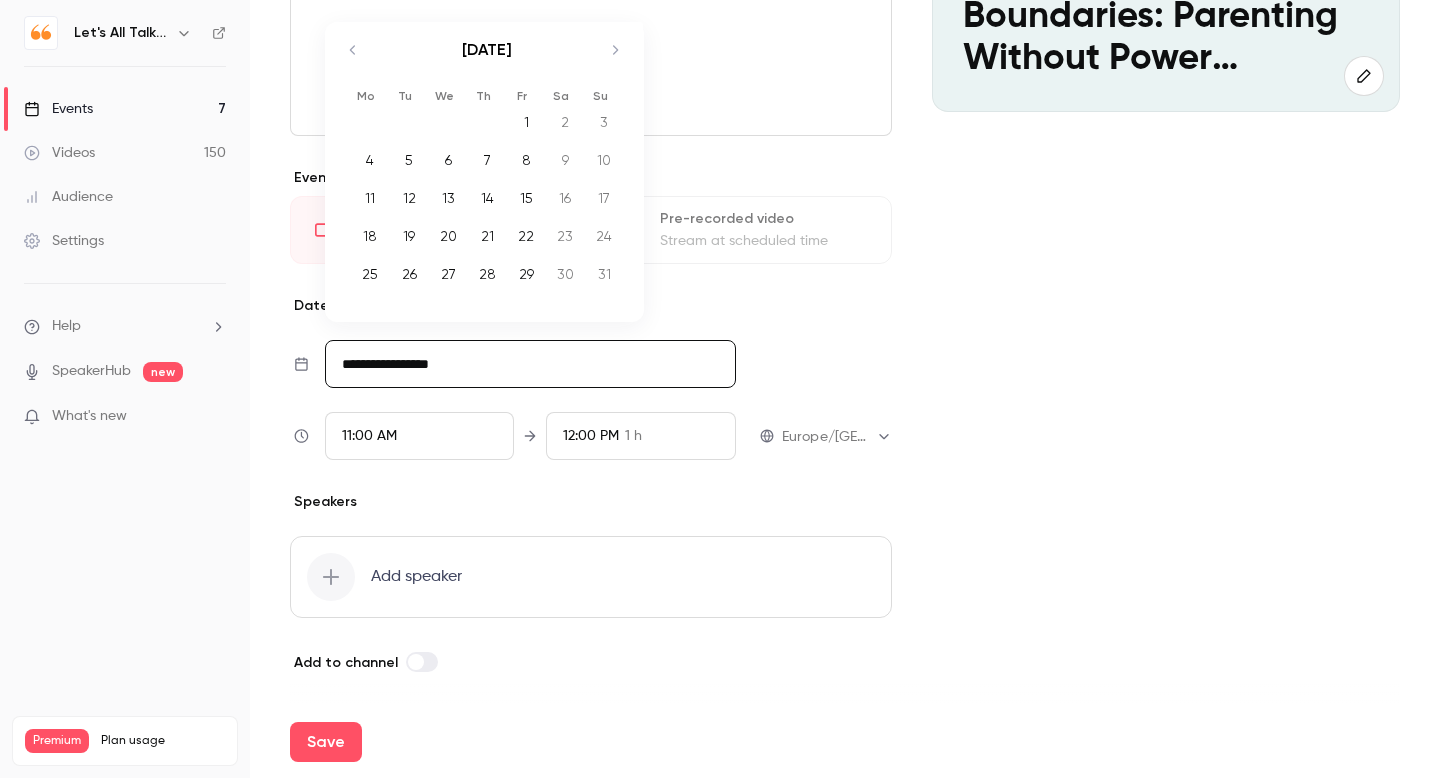 click 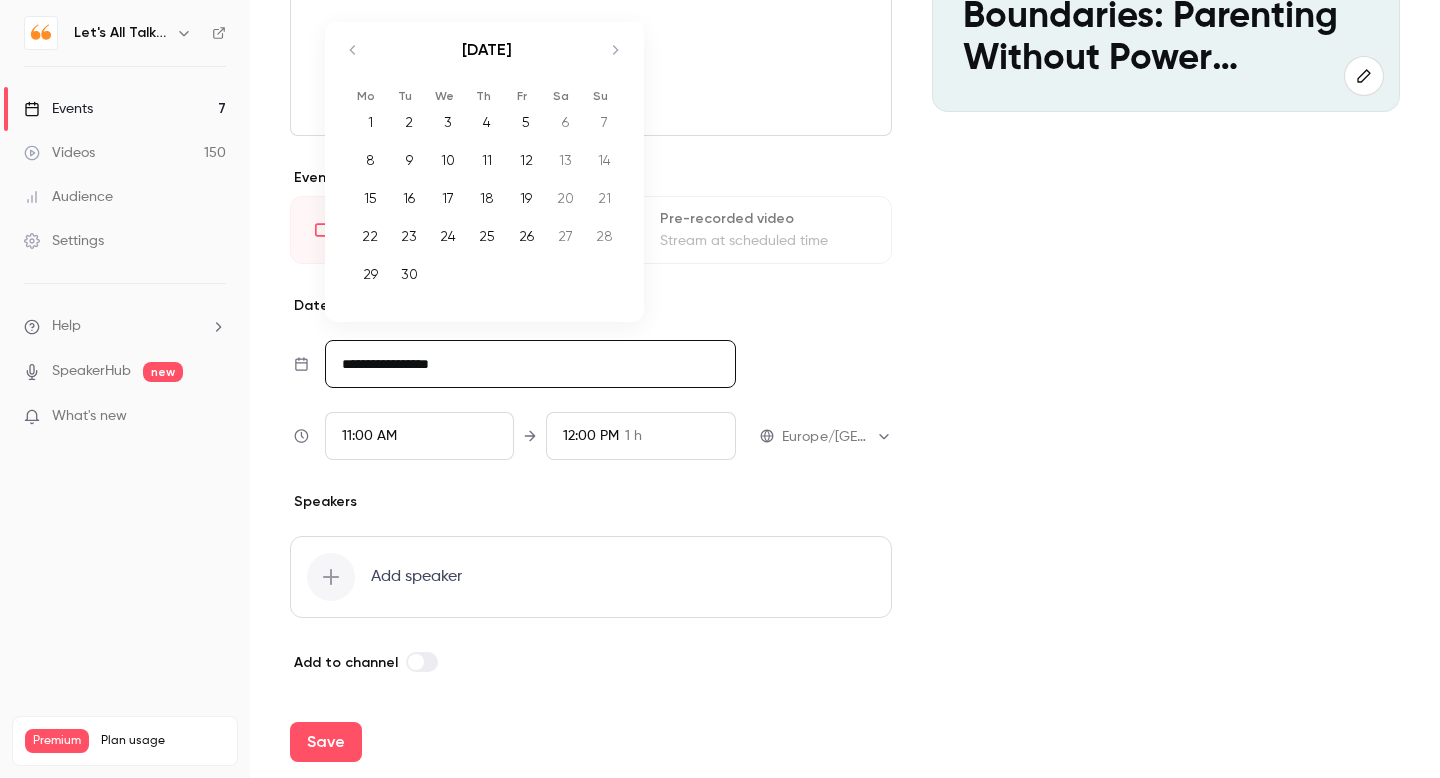 click 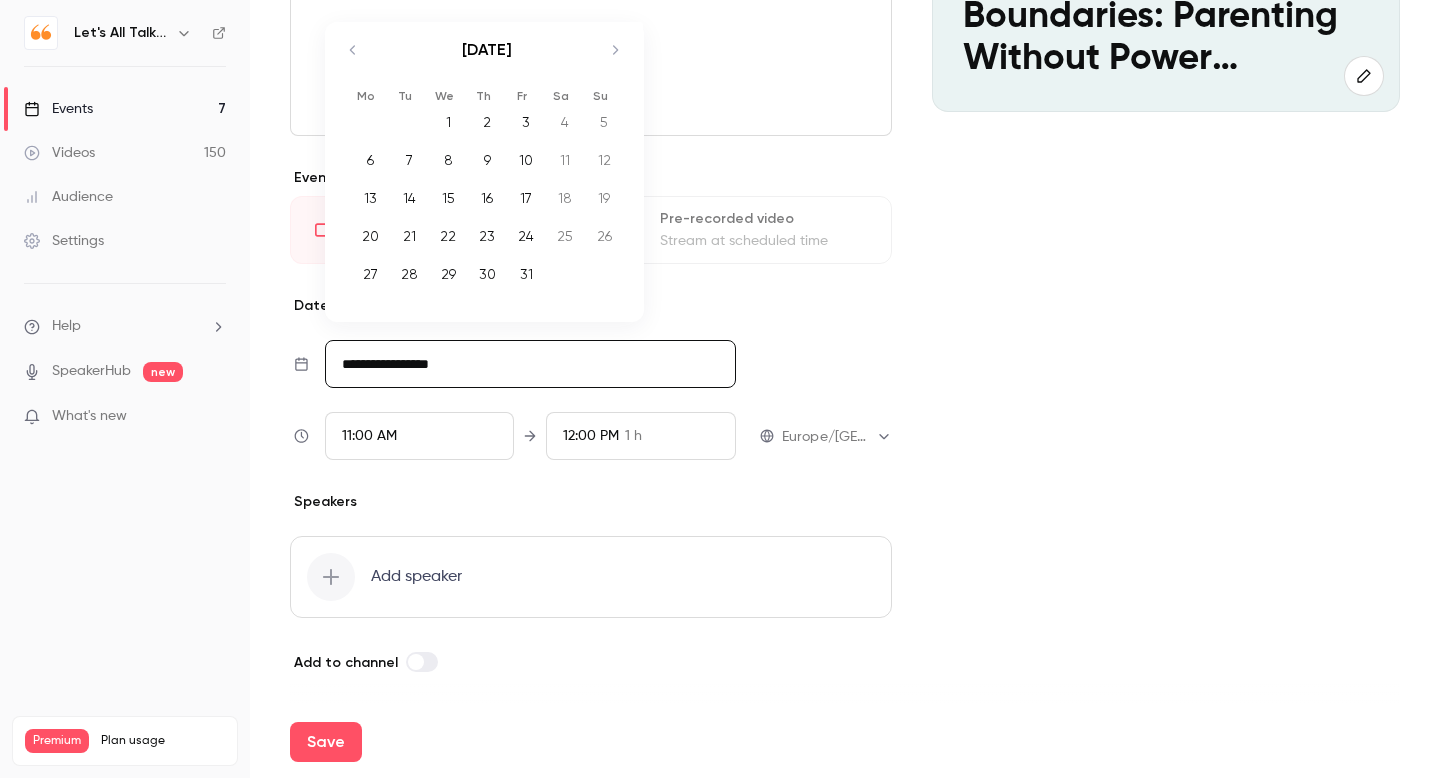 click 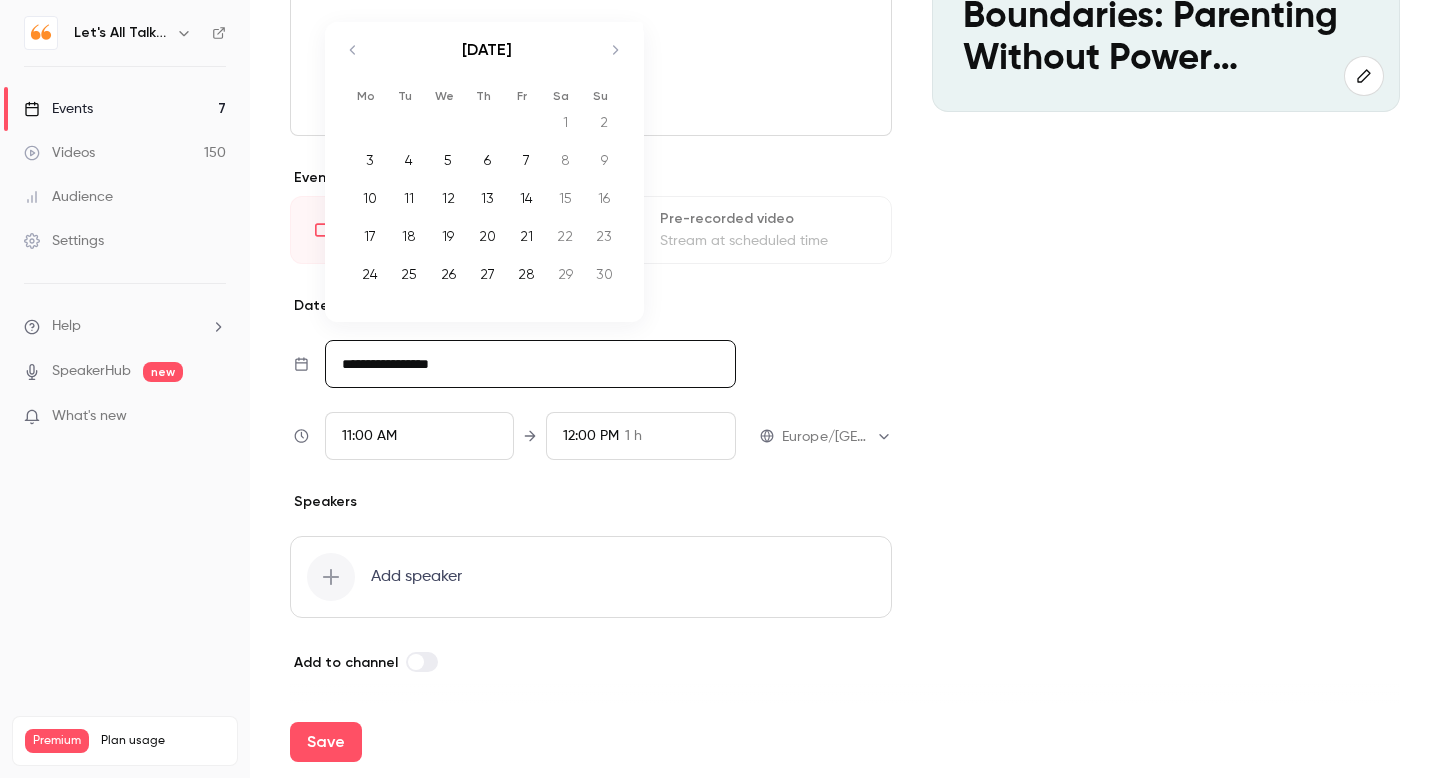 click on "24" at bounding box center [370, 274] 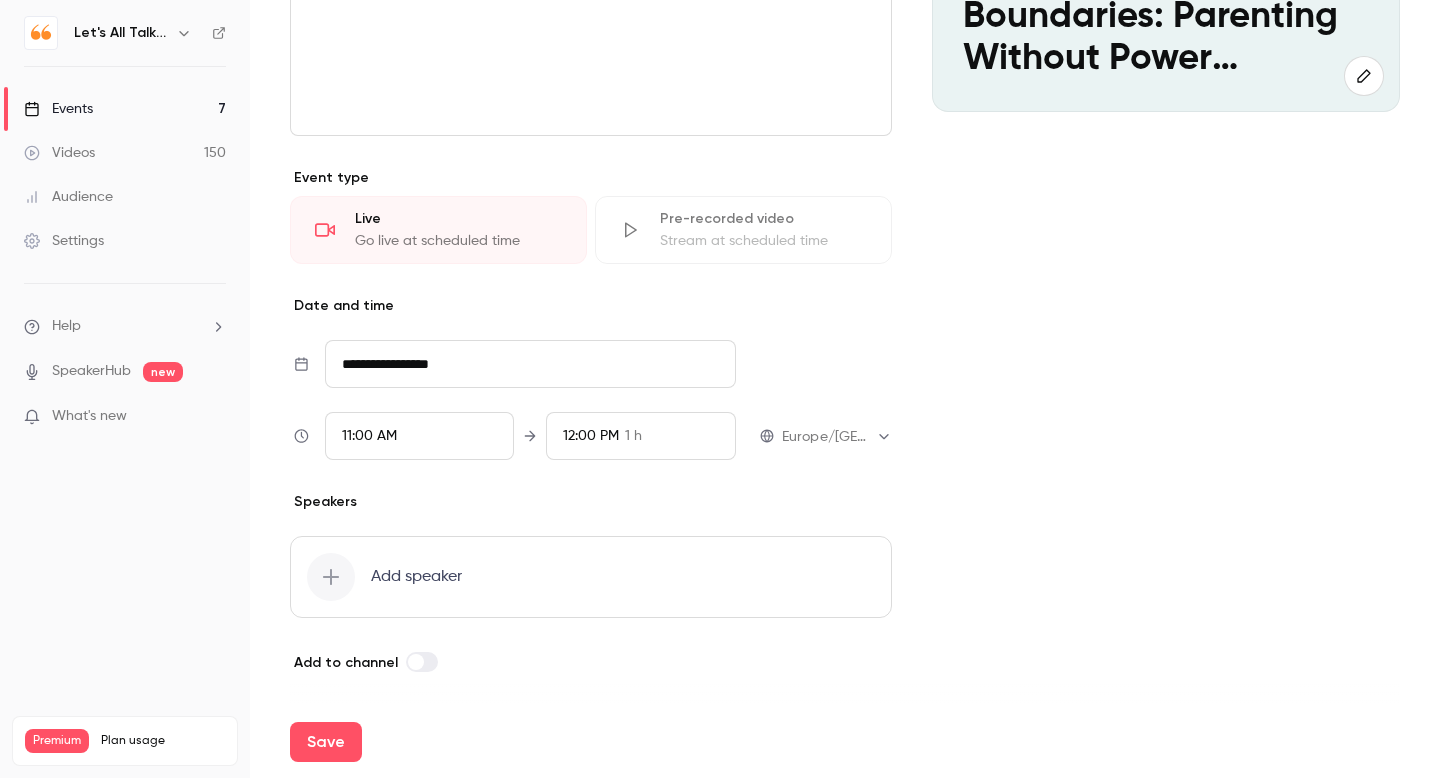 click on "11:00 AM" at bounding box center (420, 436) 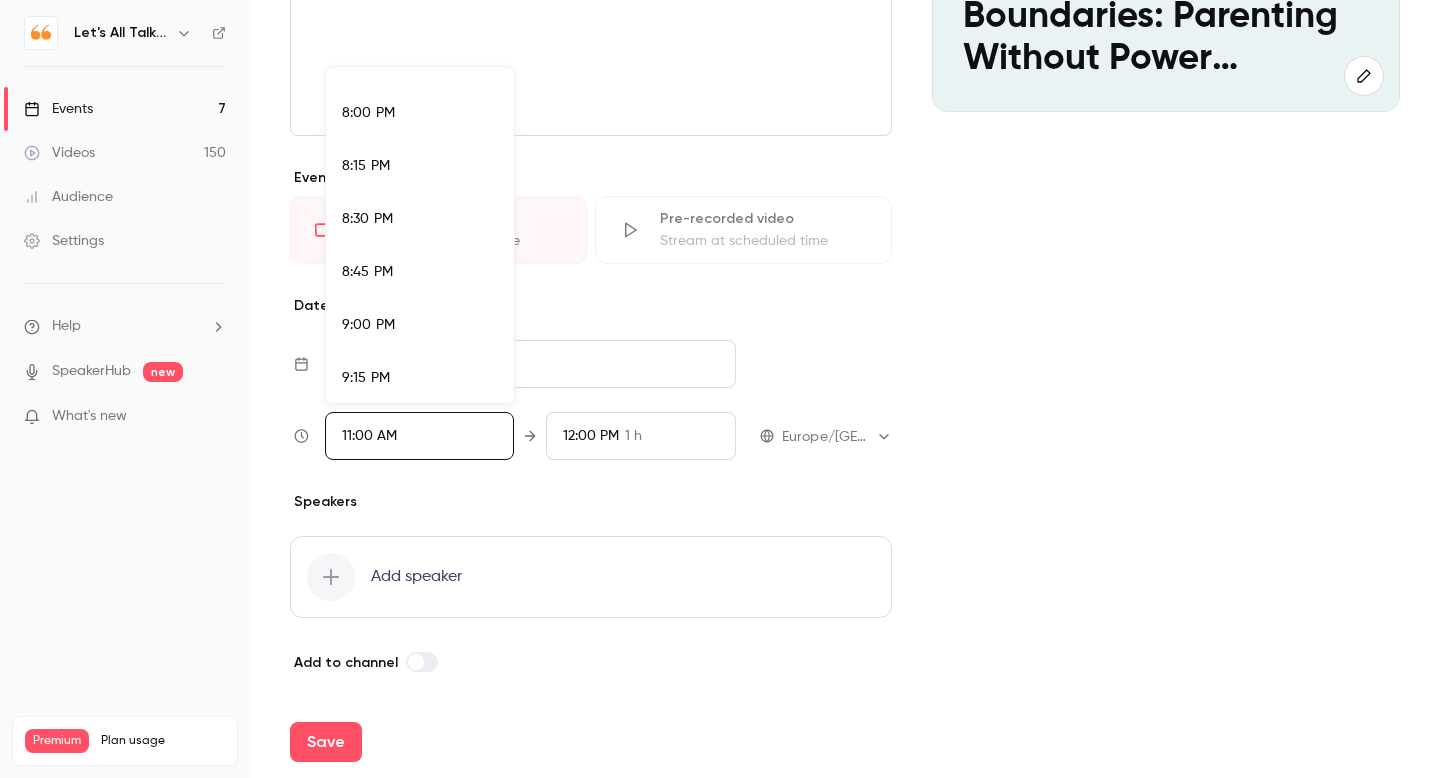 scroll, scrollTop: 4219, scrollLeft: 0, axis: vertical 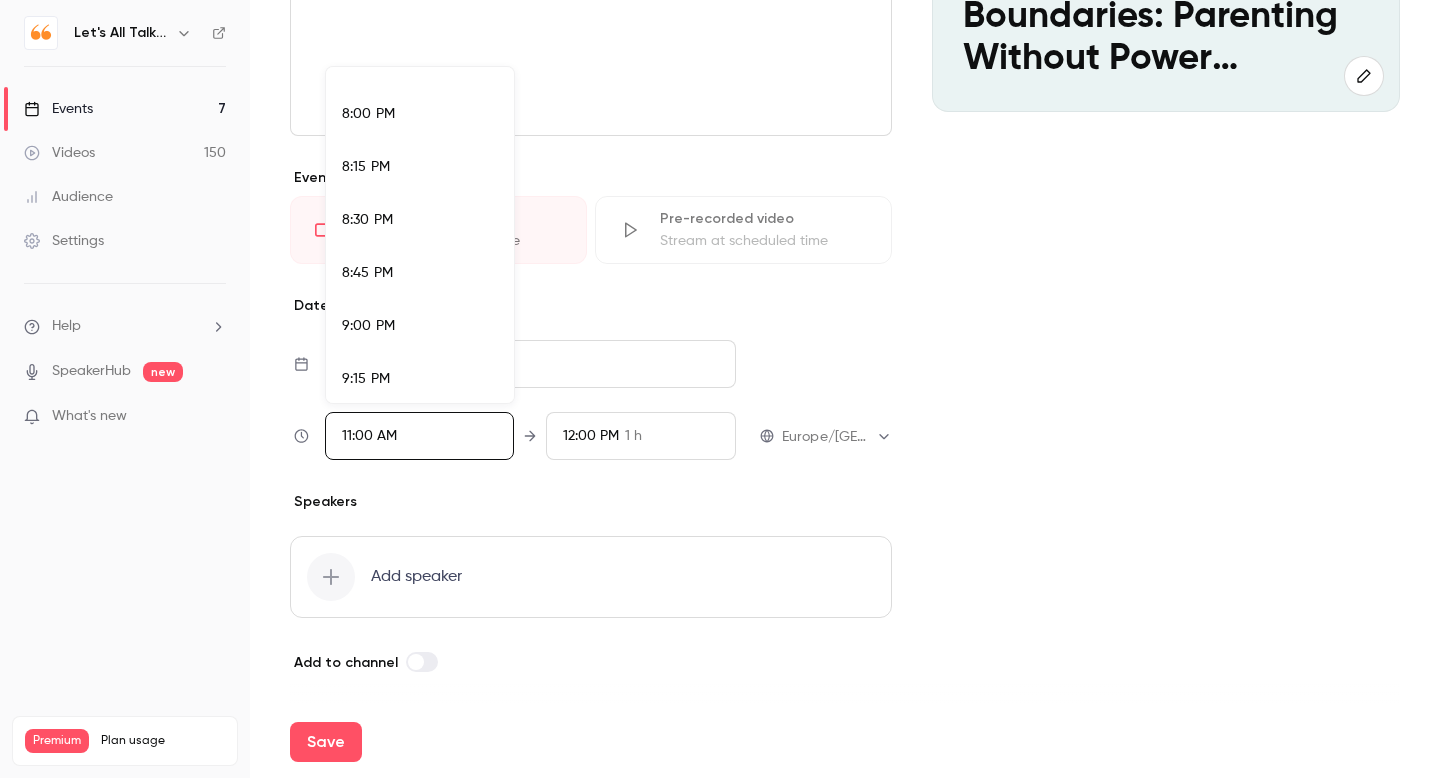 click on "8:00 PM" at bounding box center [368, 114] 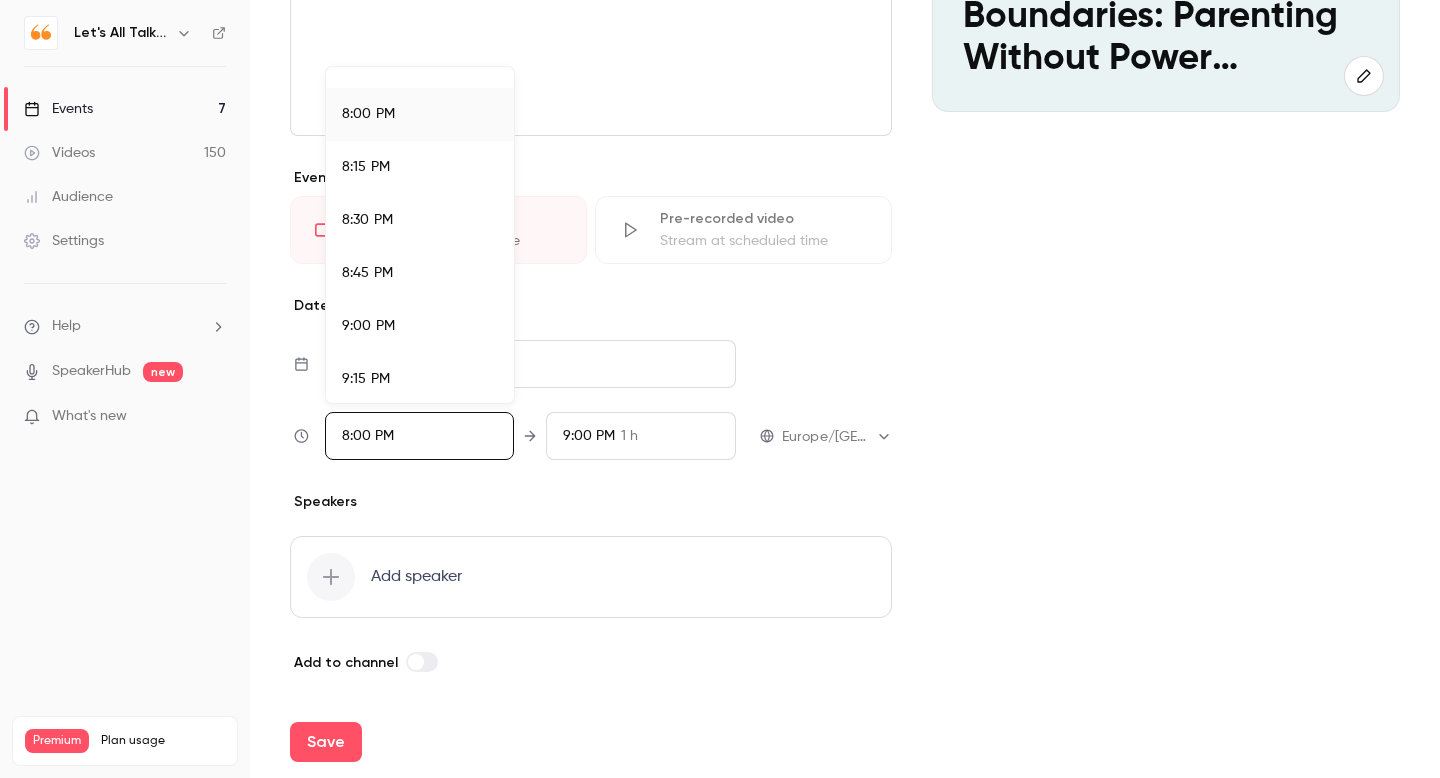 click at bounding box center (720, 389) 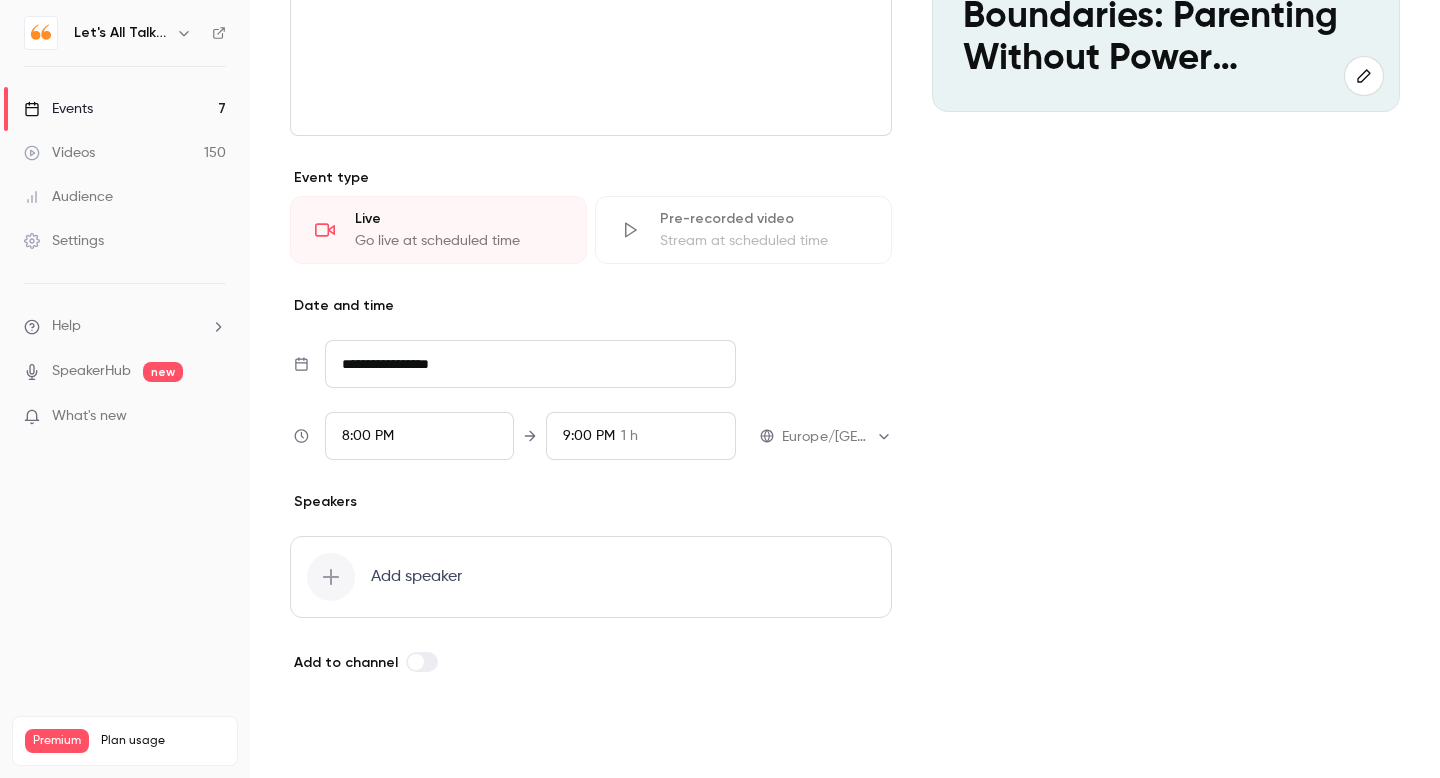 click on "Save" at bounding box center [326, 742] 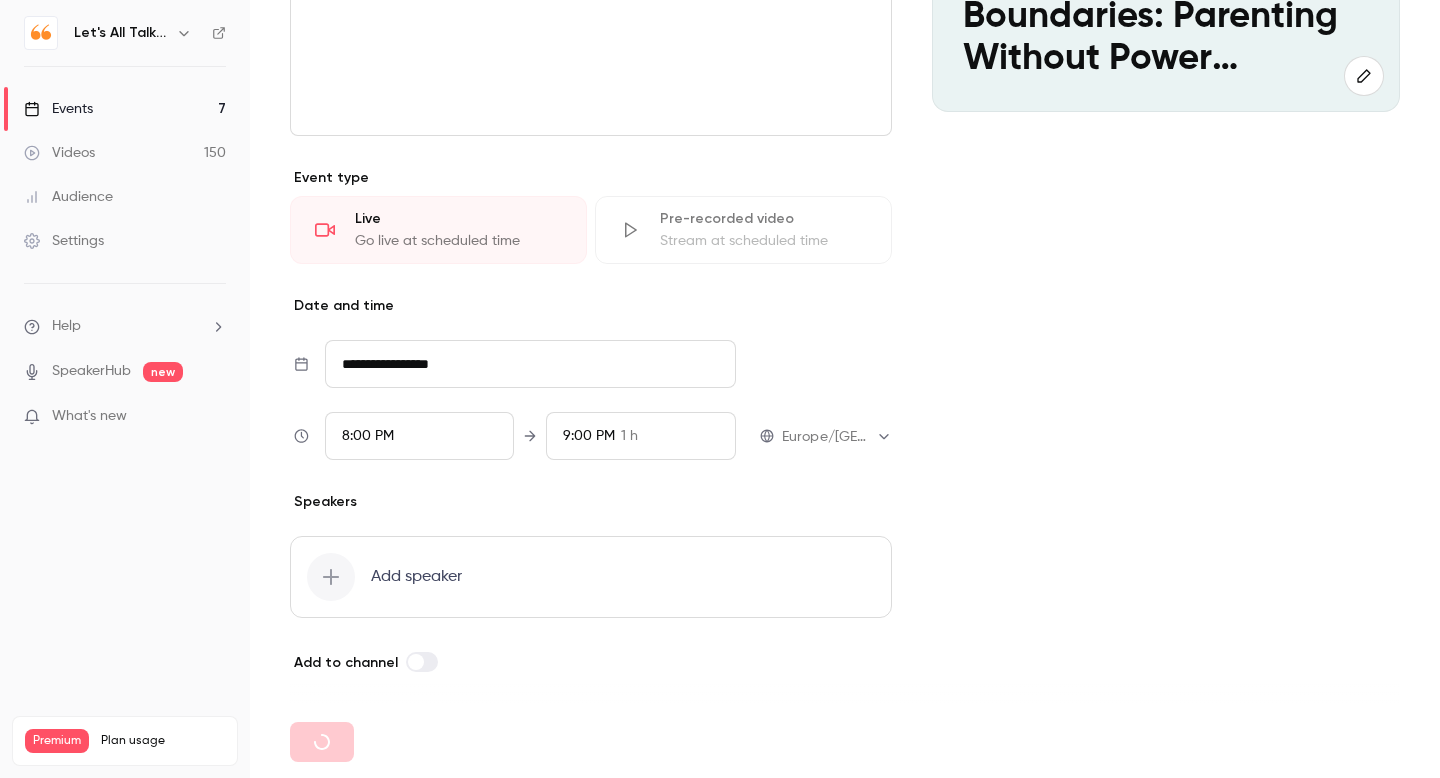 type 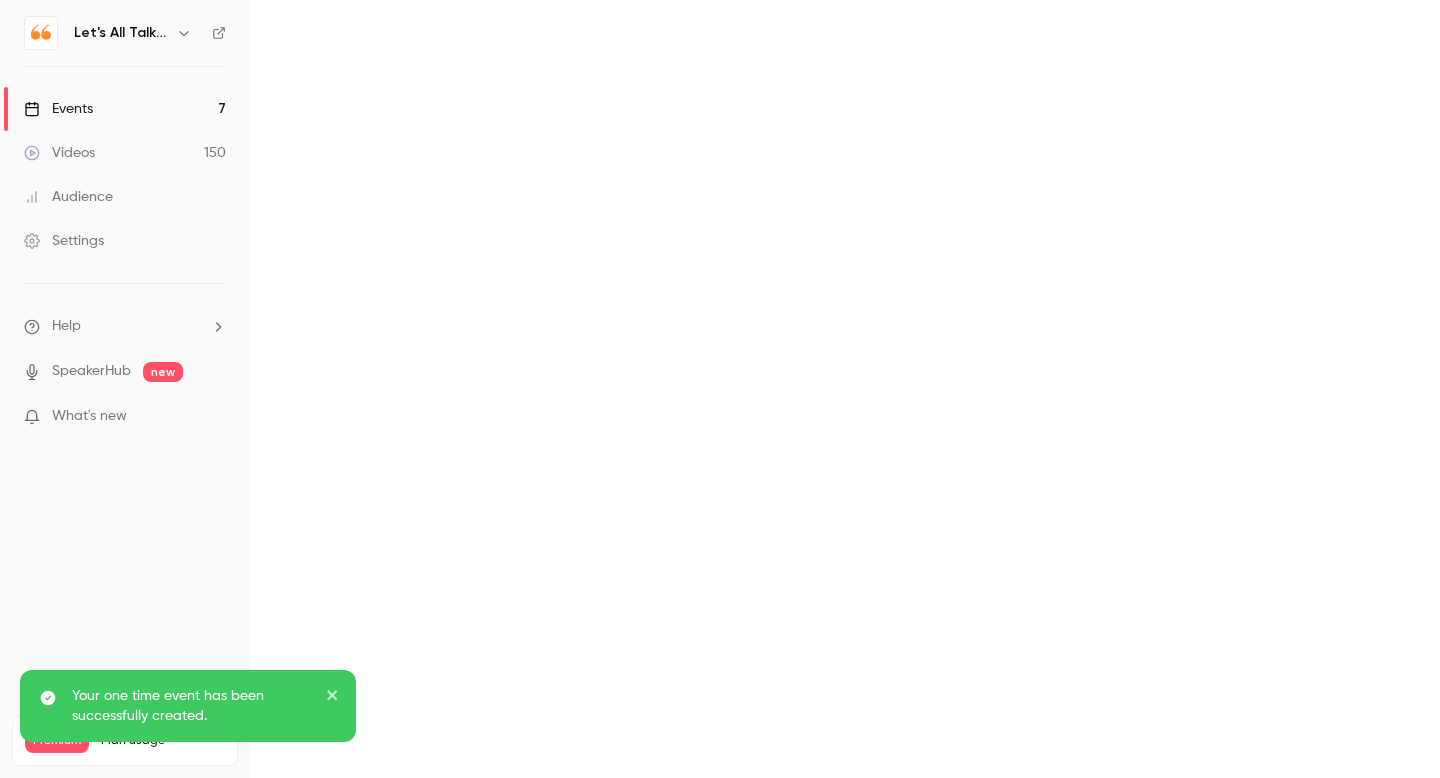 scroll, scrollTop: 0, scrollLeft: 0, axis: both 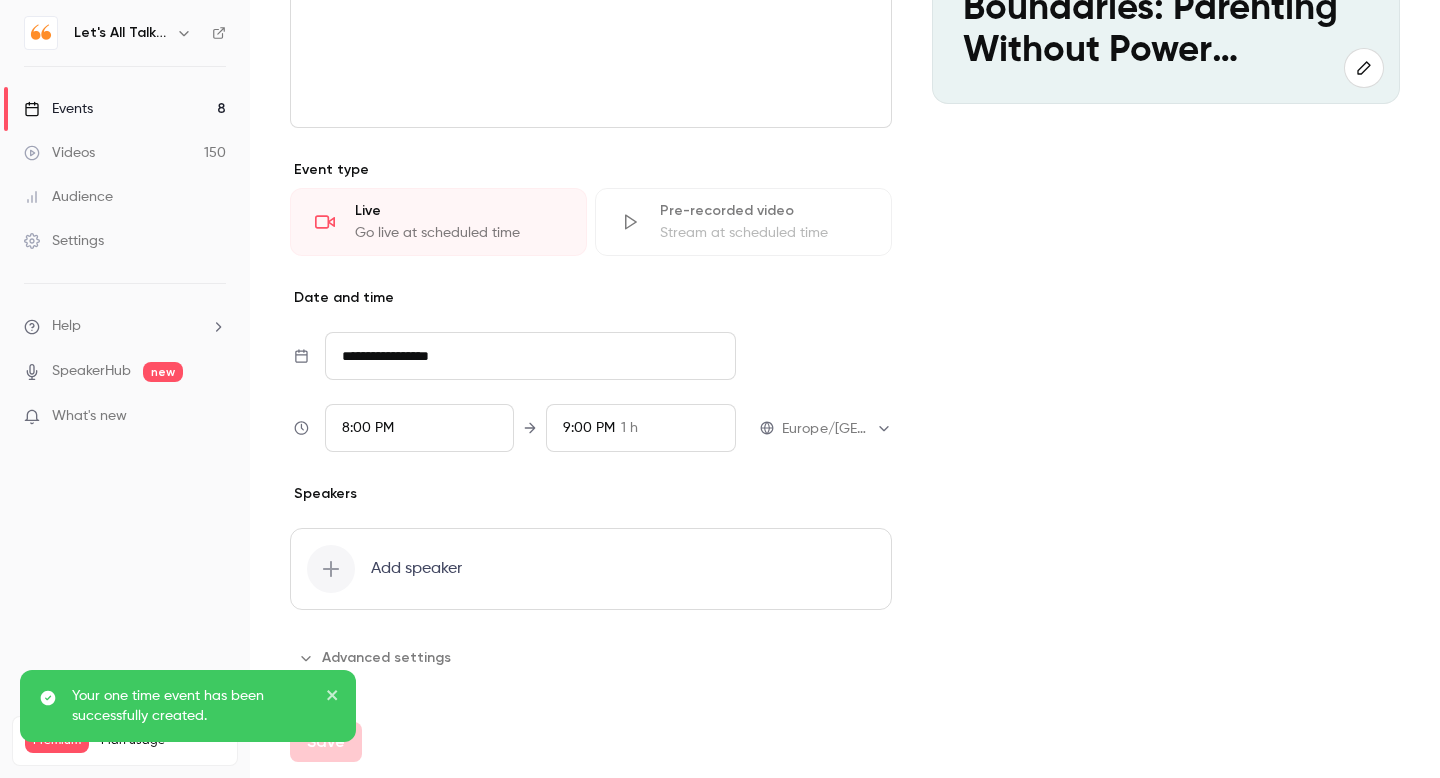 click on "Add speaker" at bounding box center (416, 569) 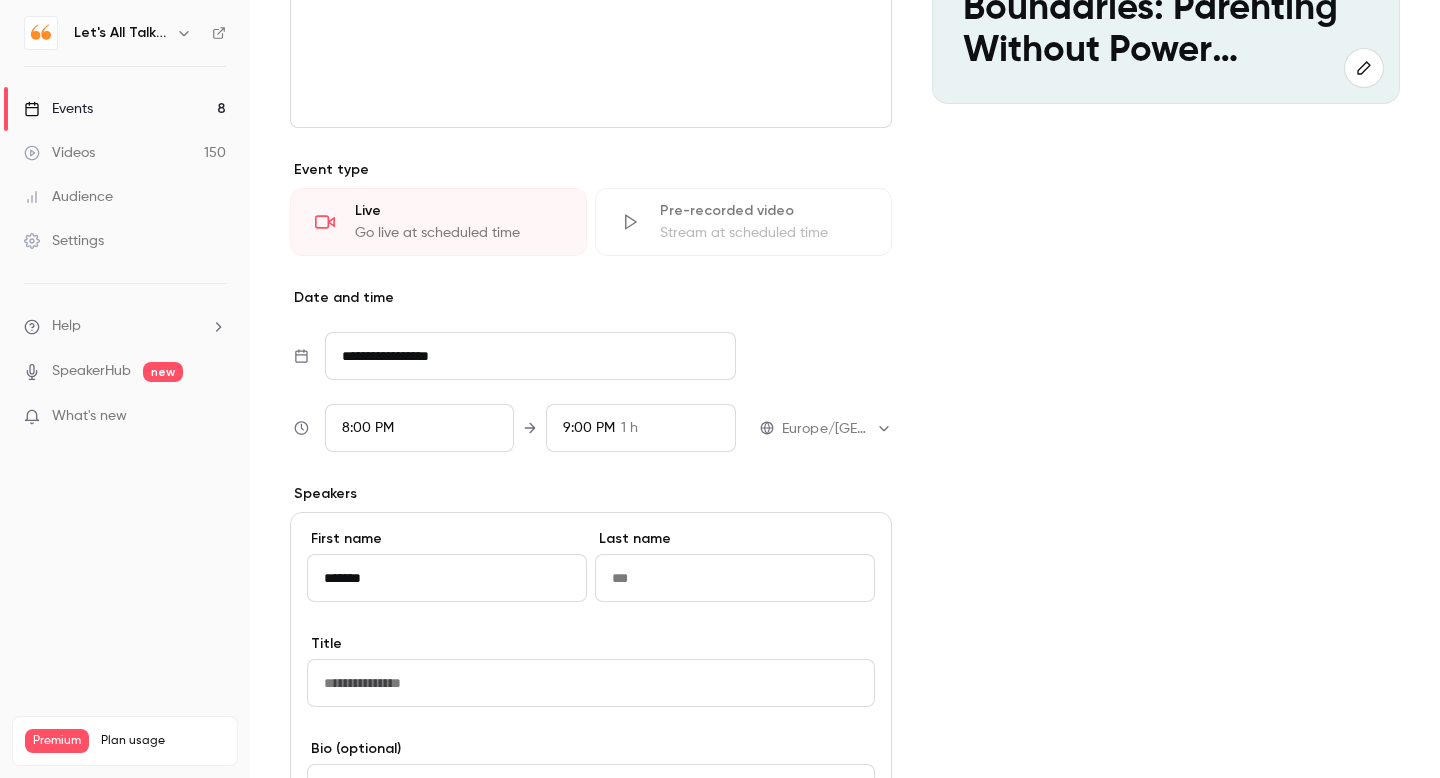 type on "*******" 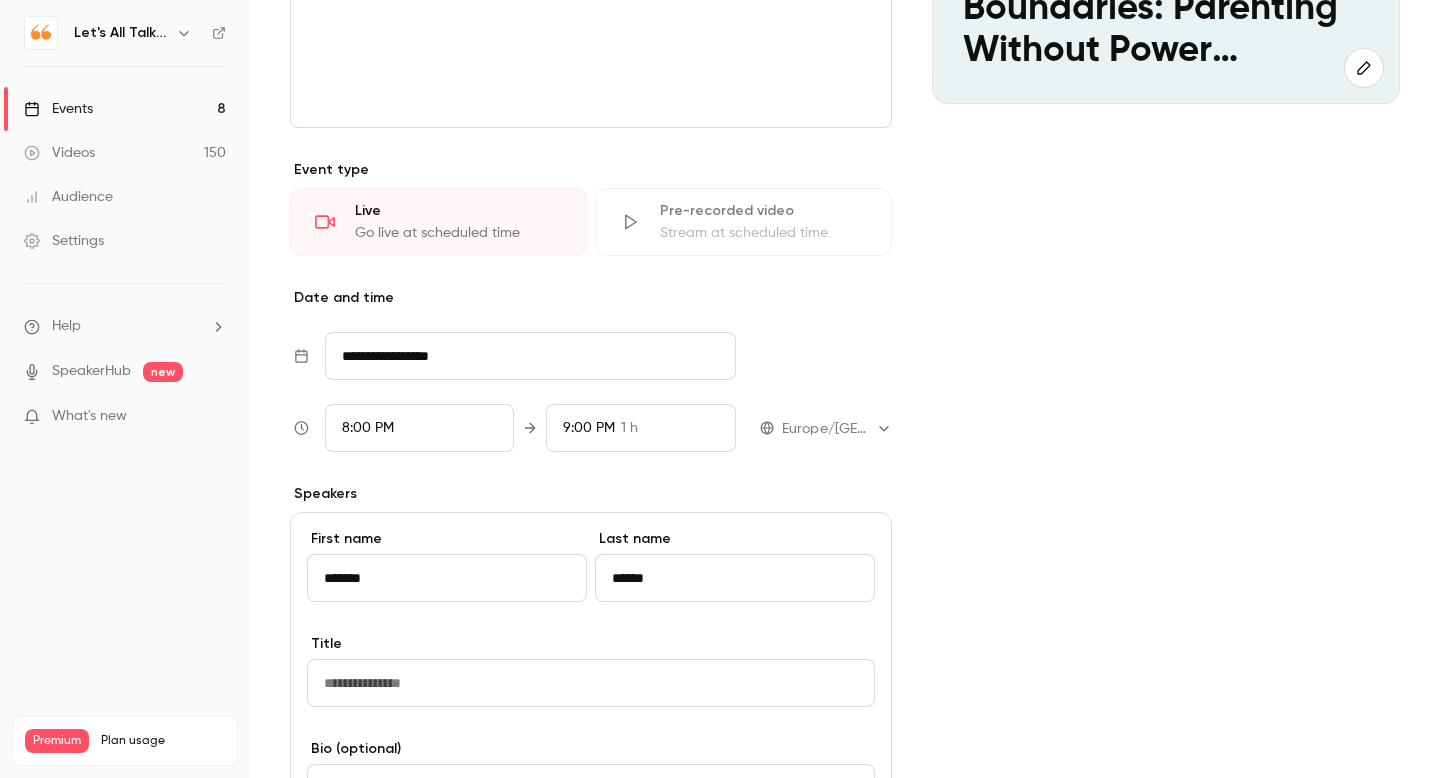 type on "******" 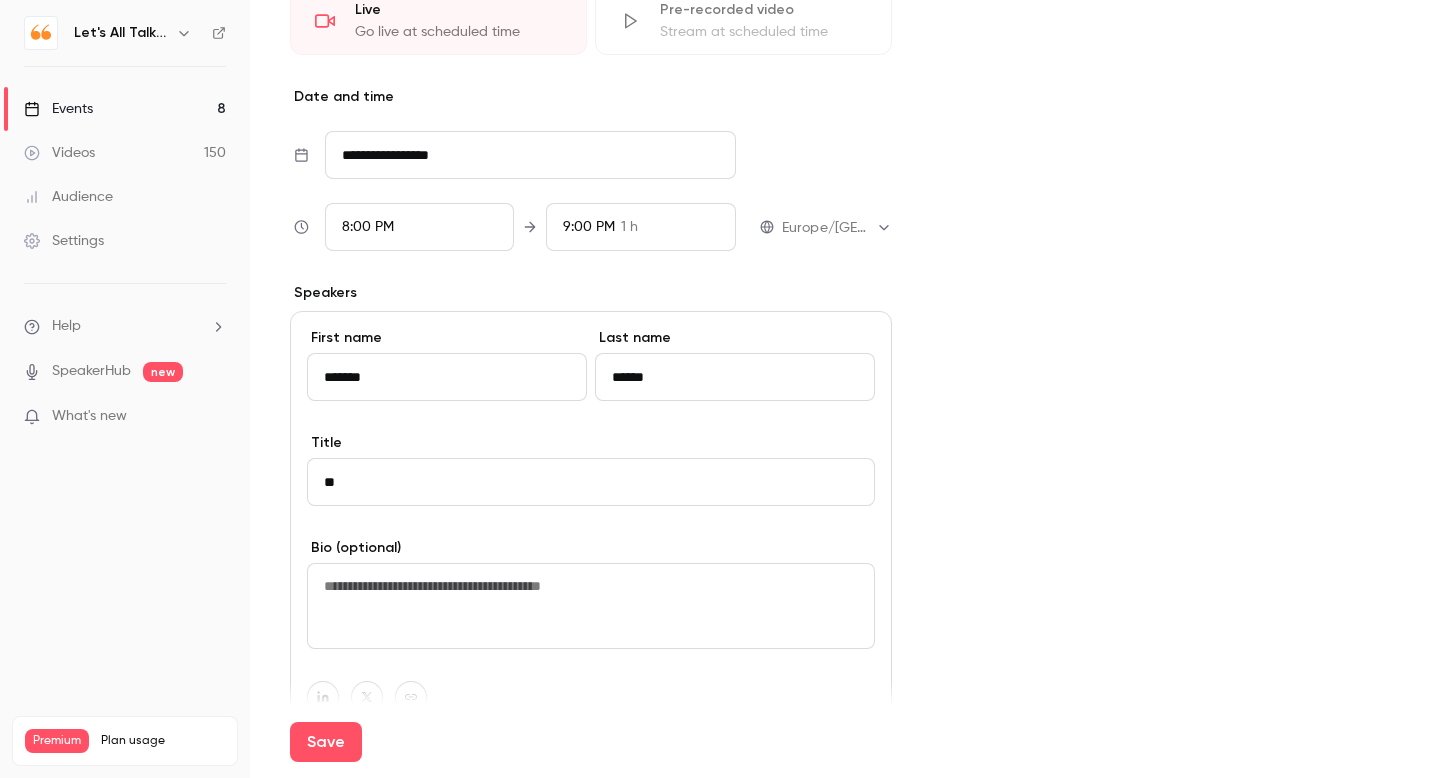 scroll, scrollTop: 700, scrollLeft: 0, axis: vertical 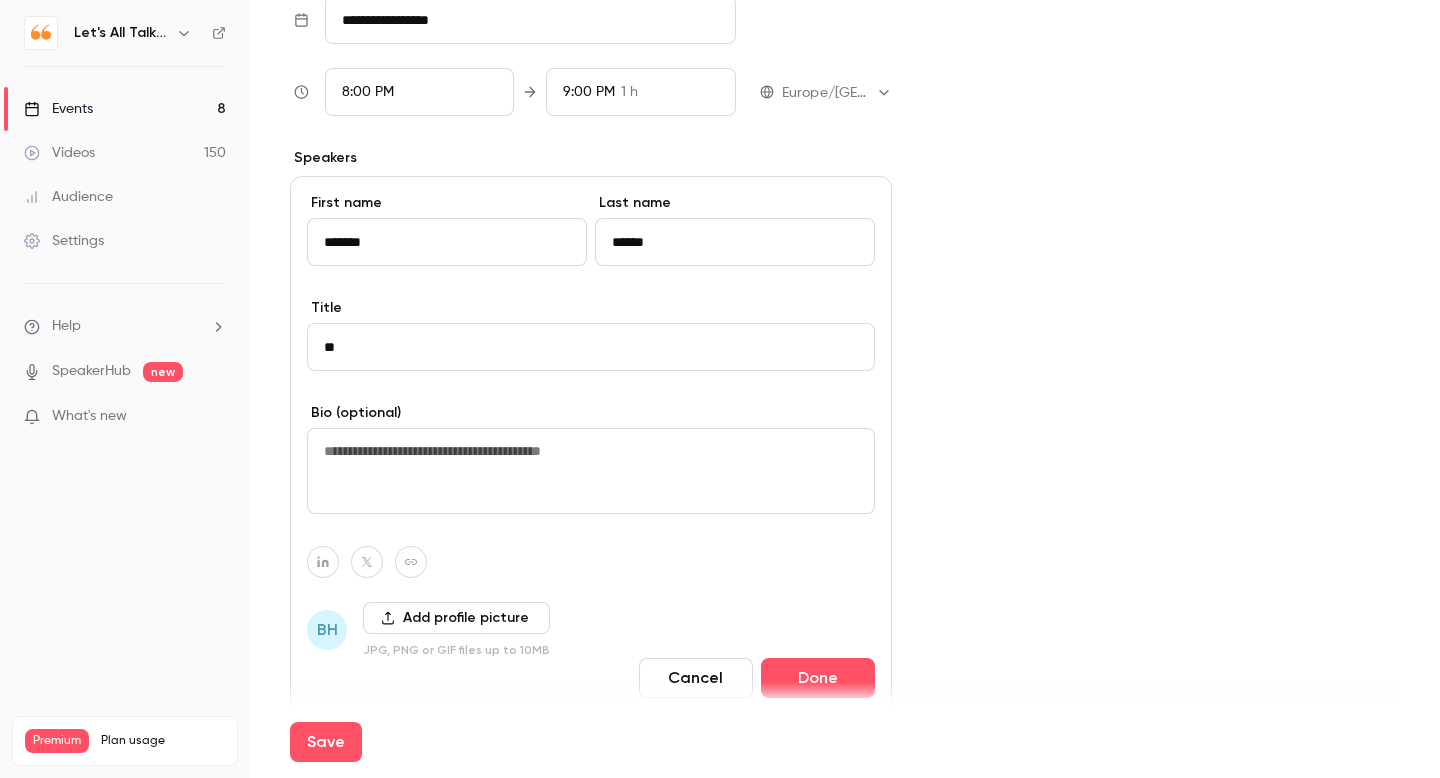 type on "**" 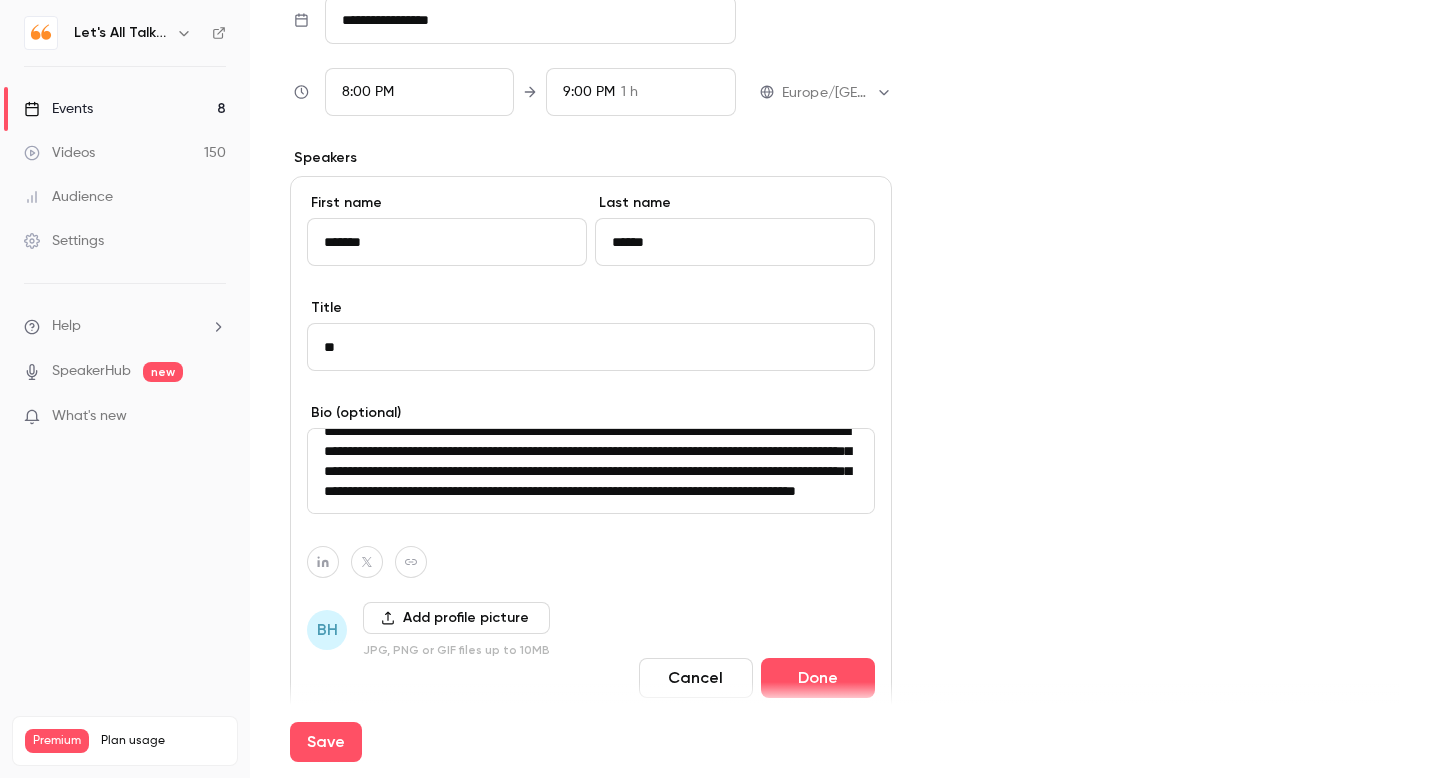 scroll, scrollTop: 0, scrollLeft: 0, axis: both 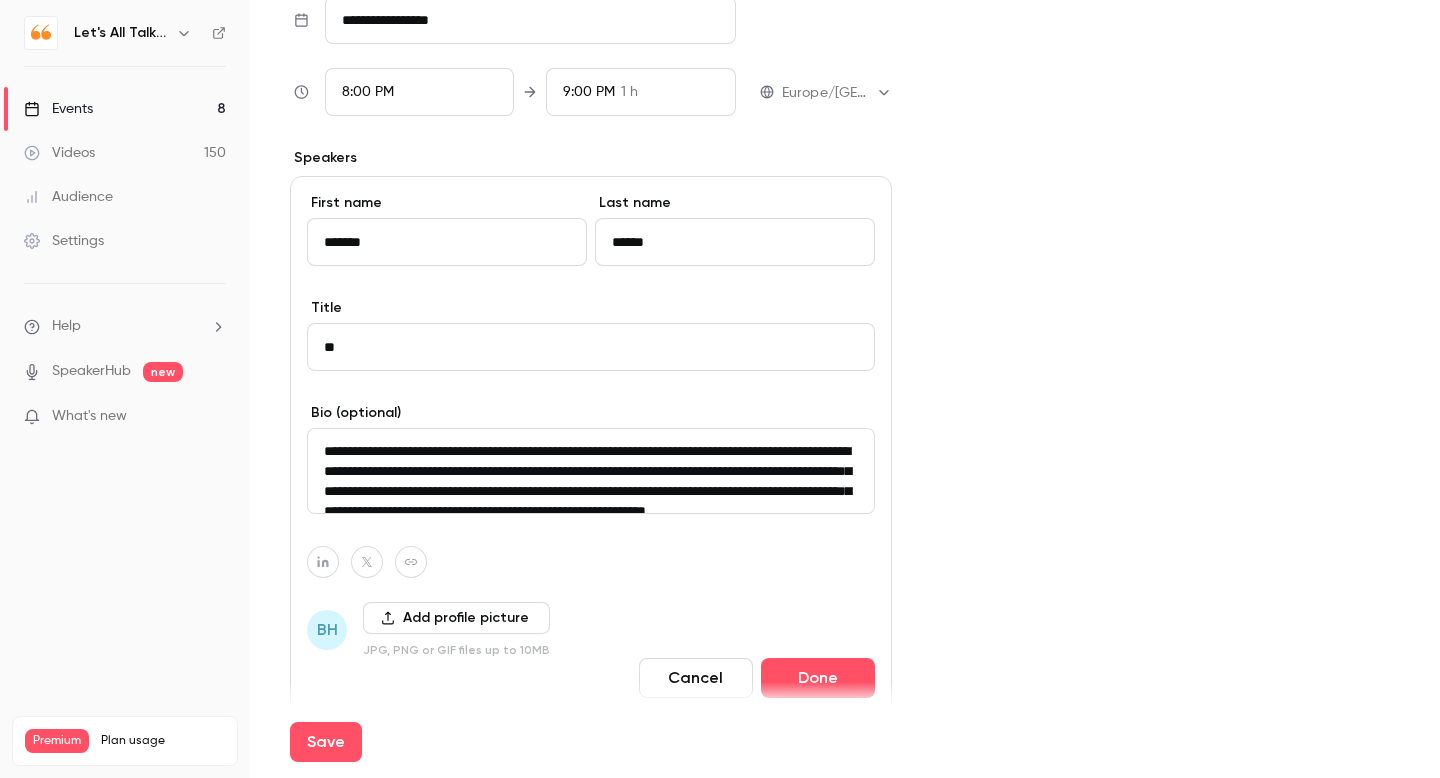 click on "**********" at bounding box center (591, 471) 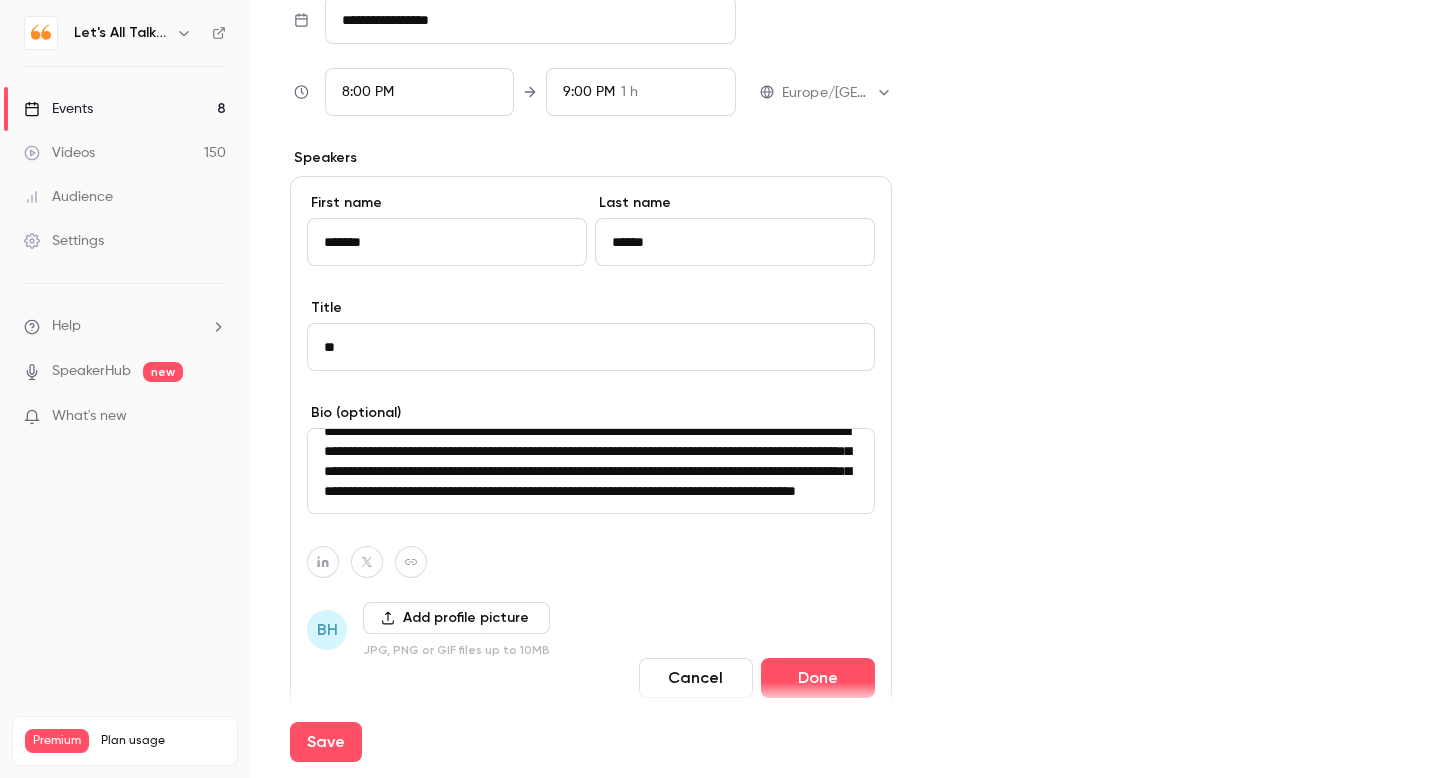 scroll, scrollTop: 164, scrollLeft: 0, axis: vertical 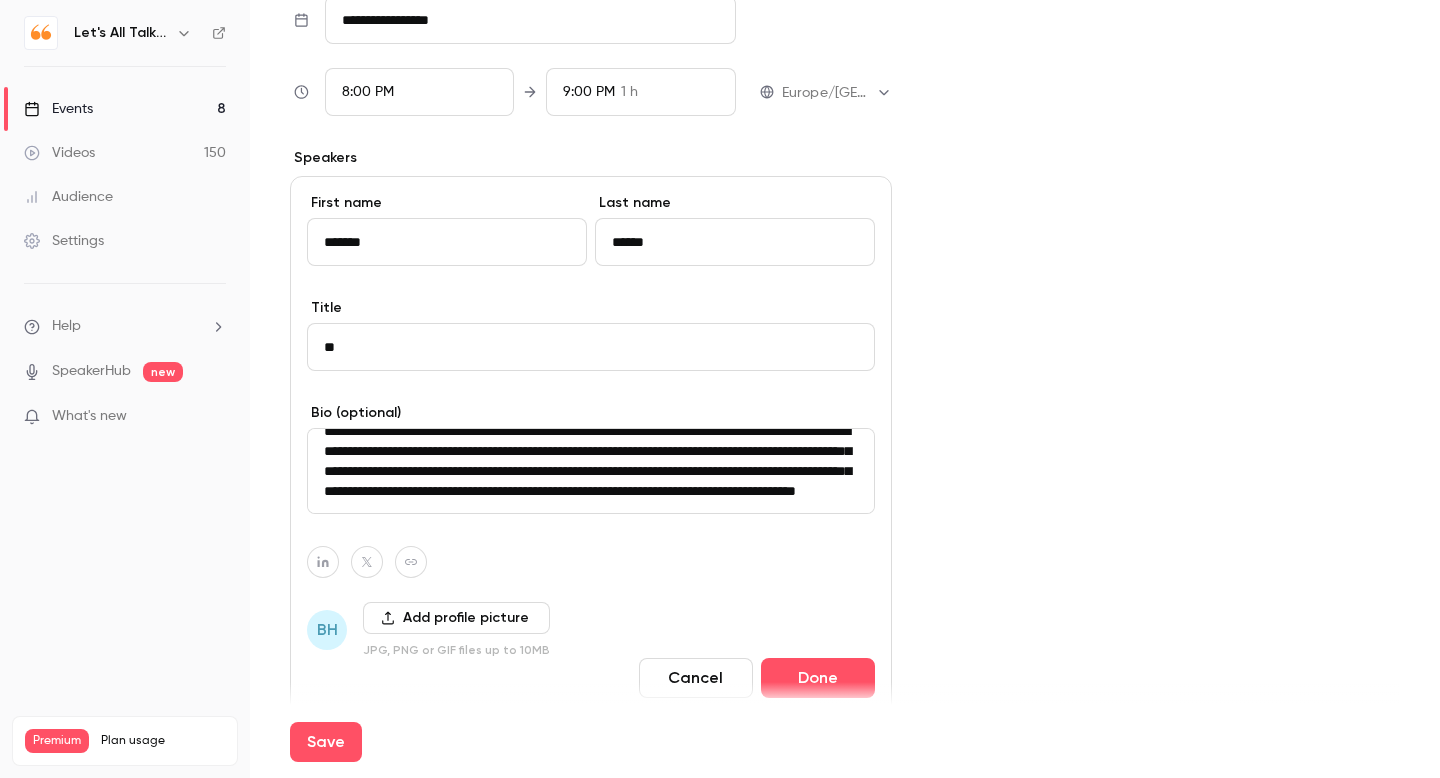 click on "**********" at bounding box center (591, 471) 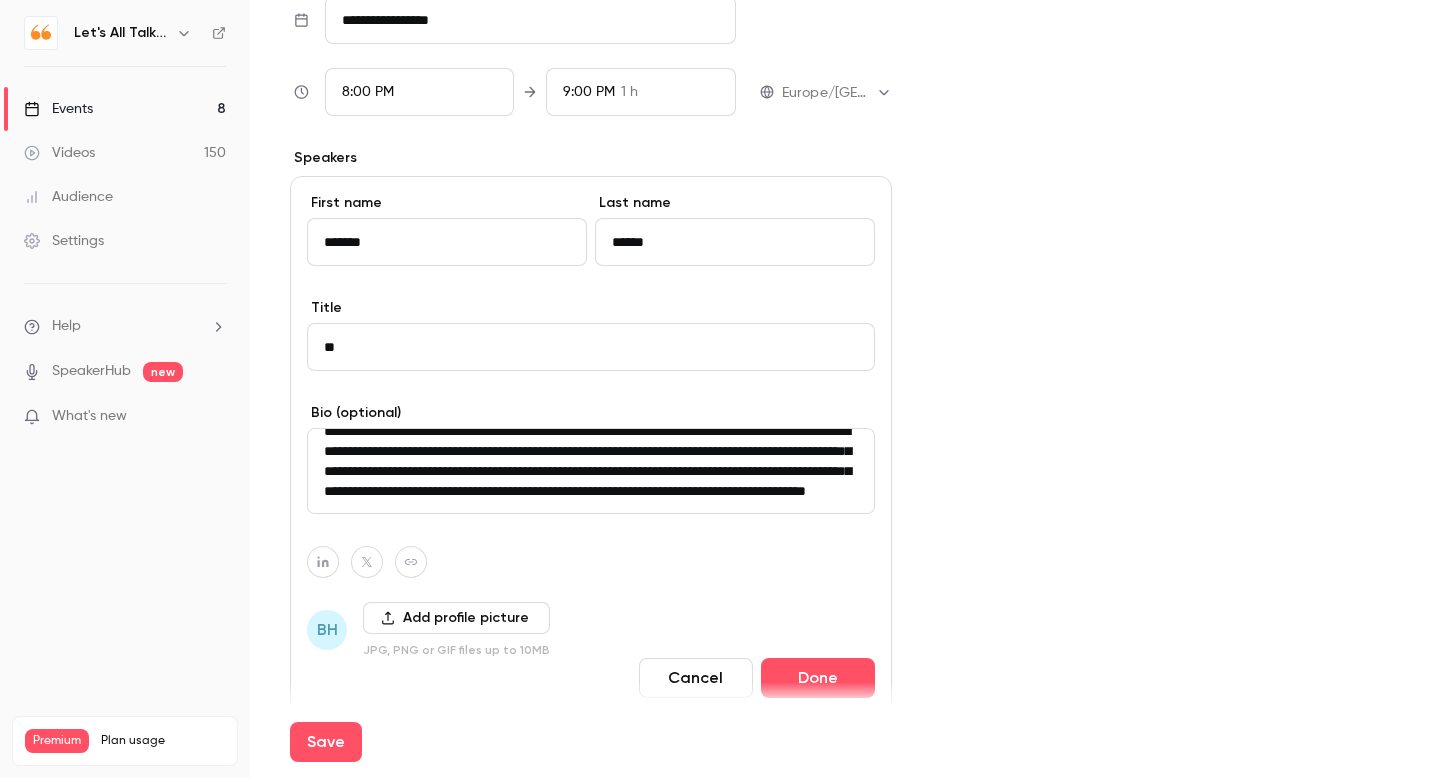 scroll, scrollTop: 180, scrollLeft: 0, axis: vertical 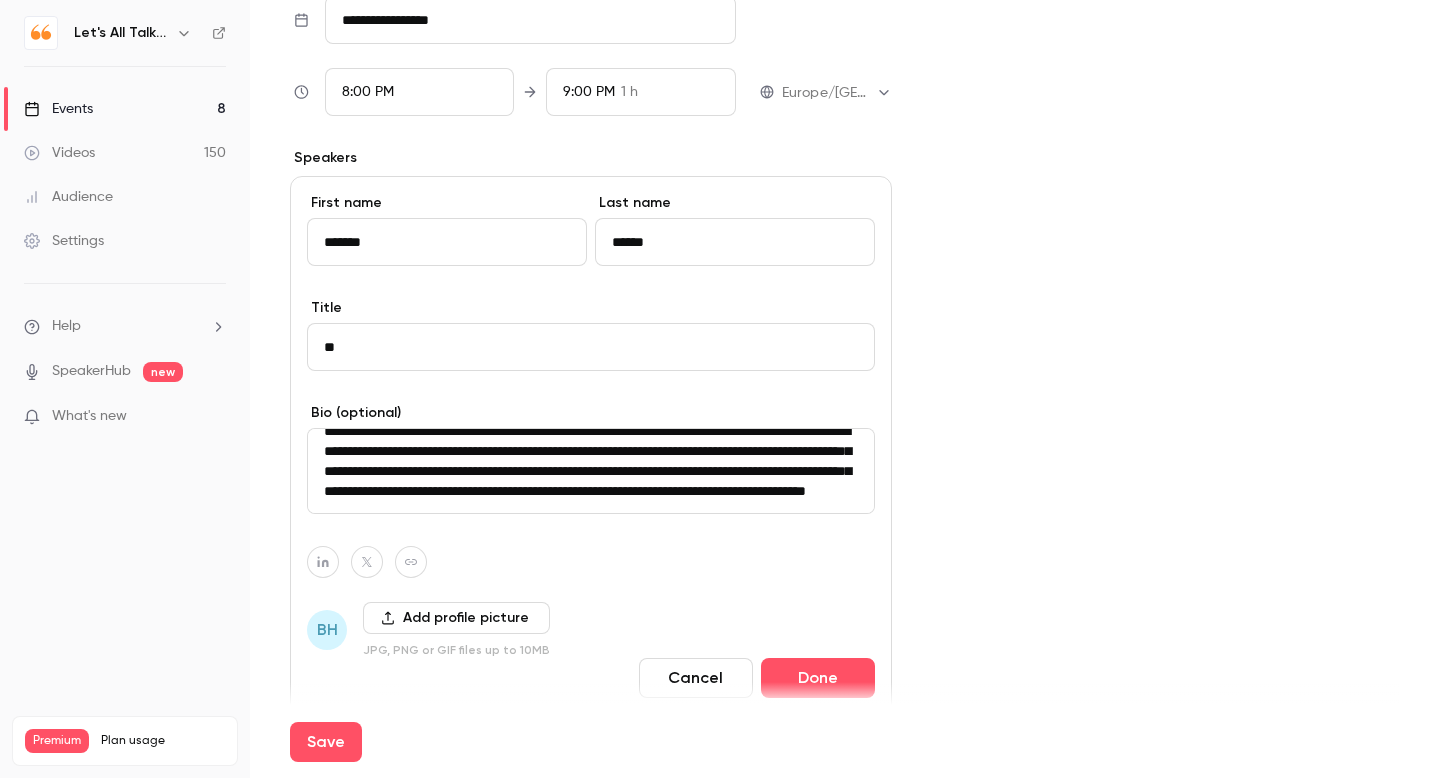 type on "**********" 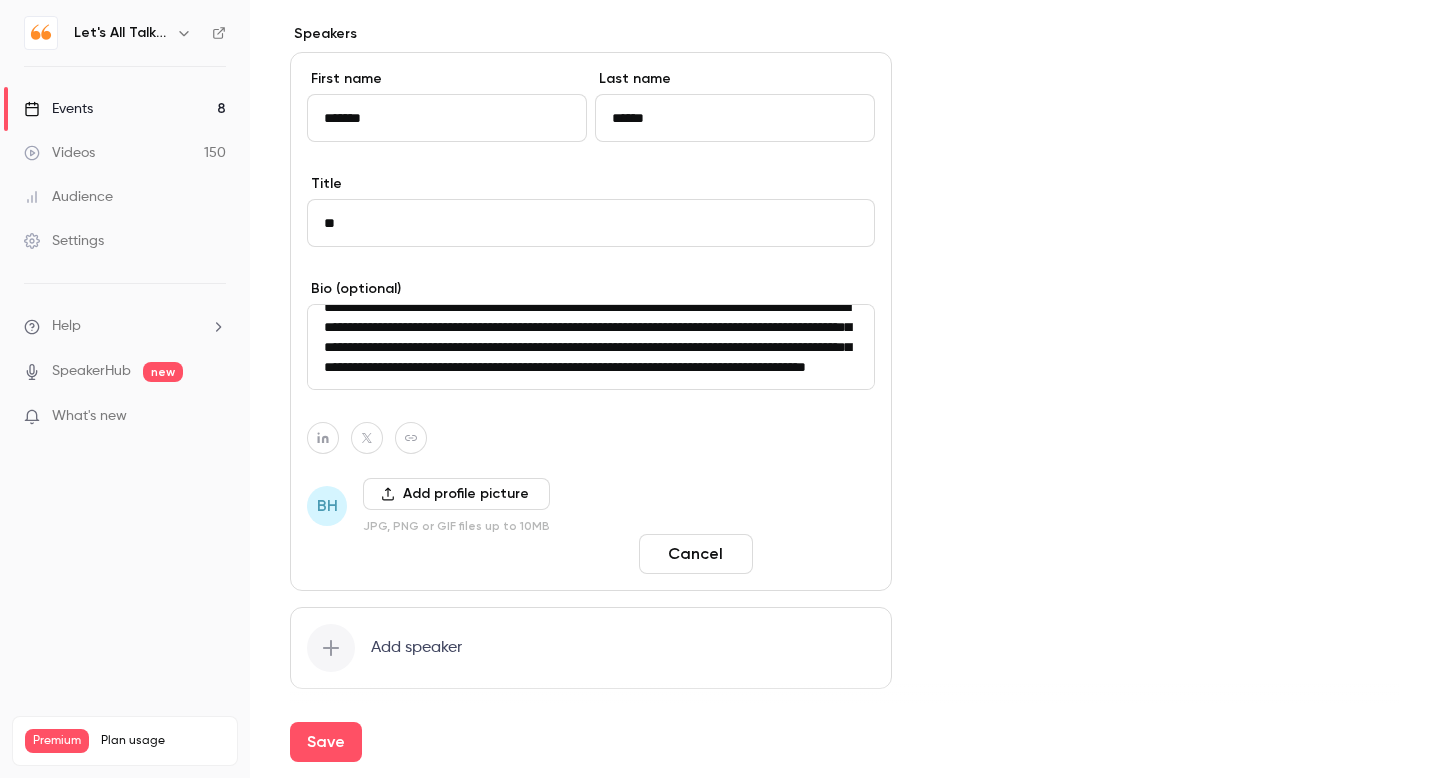click on "Done" at bounding box center [818, 554] 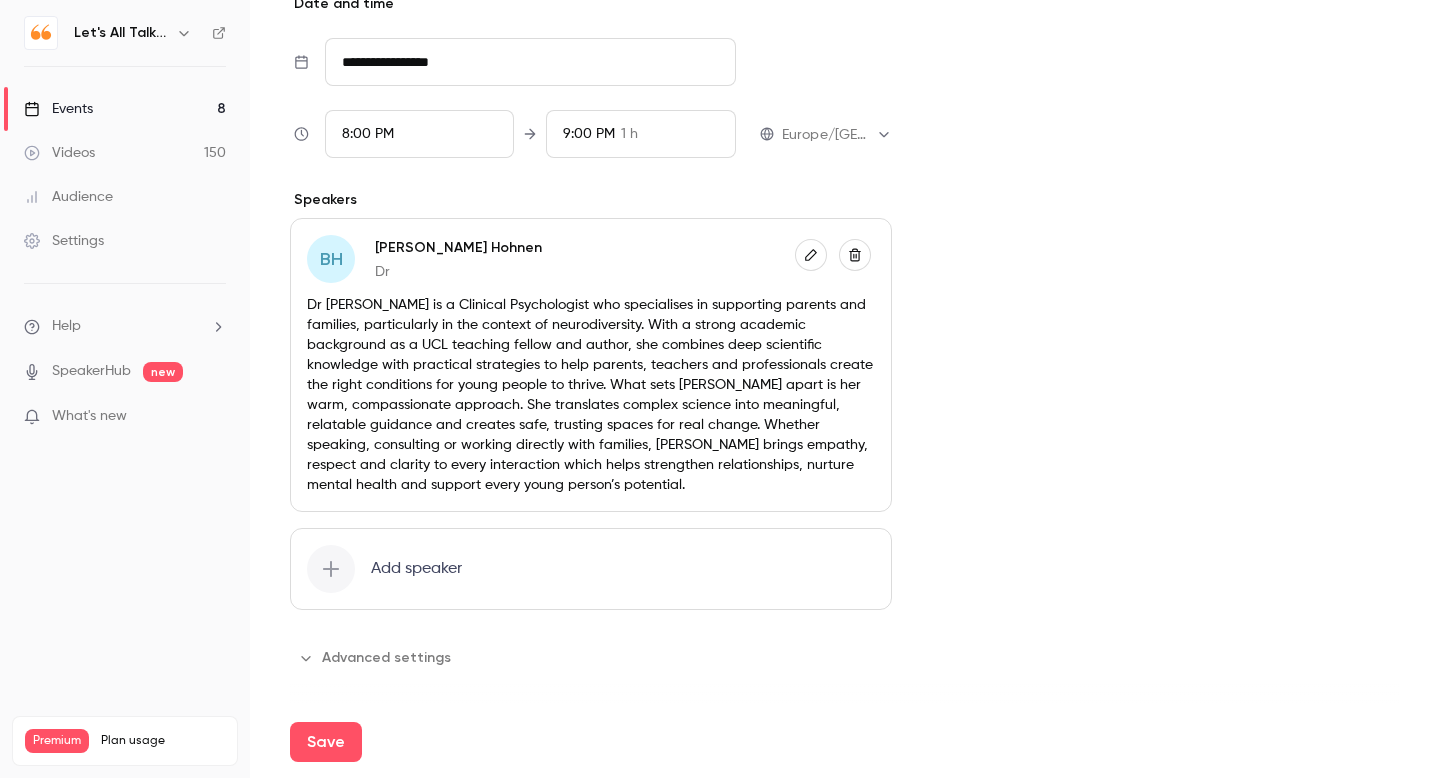 click on "Dr [PERSON_NAME] is a Clinical Psychologist who specialises in supporting parents and families, particularly in the context of neurodiversity. With a strong academic background as a UCL teaching fellow and author, she combines deep scientific knowledge with practical strategies to help parents, teachers and professionals create the right conditions for young people to thrive.
What sets [PERSON_NAME] apart is her warm, compassionate approach. She translates complex science into meaningful, relatable guidance and creates safe, trusting spaces for real change. Whether speaking, consulting or working directly with families, [PERSON_NAME] brings empathy, respect and clarity to every interaction which helps strengthen relationships, nurture mental health and support every young person’s potential." at bounding box center (591, 395) 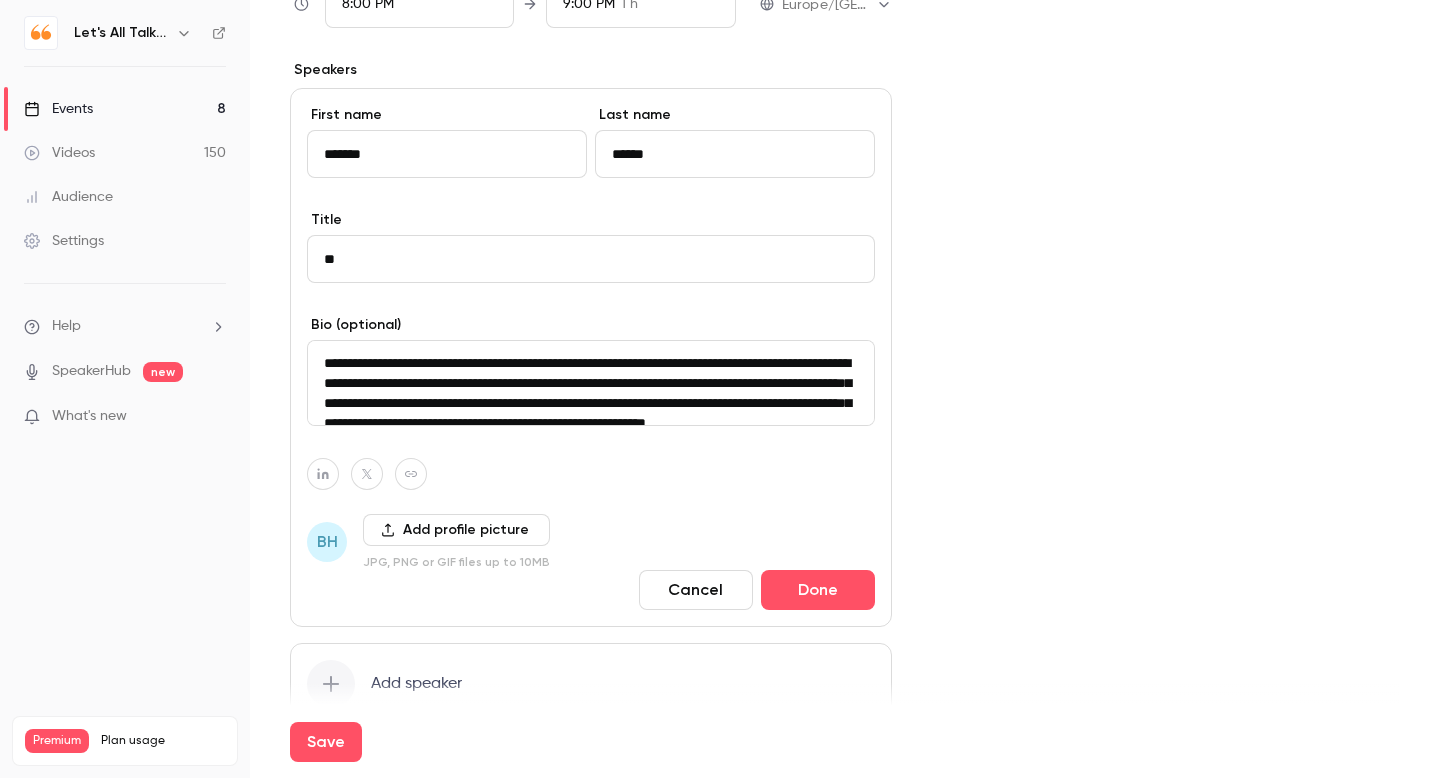 scroll, scrollTop: 903, scrollLeft: 0, axis: vertical 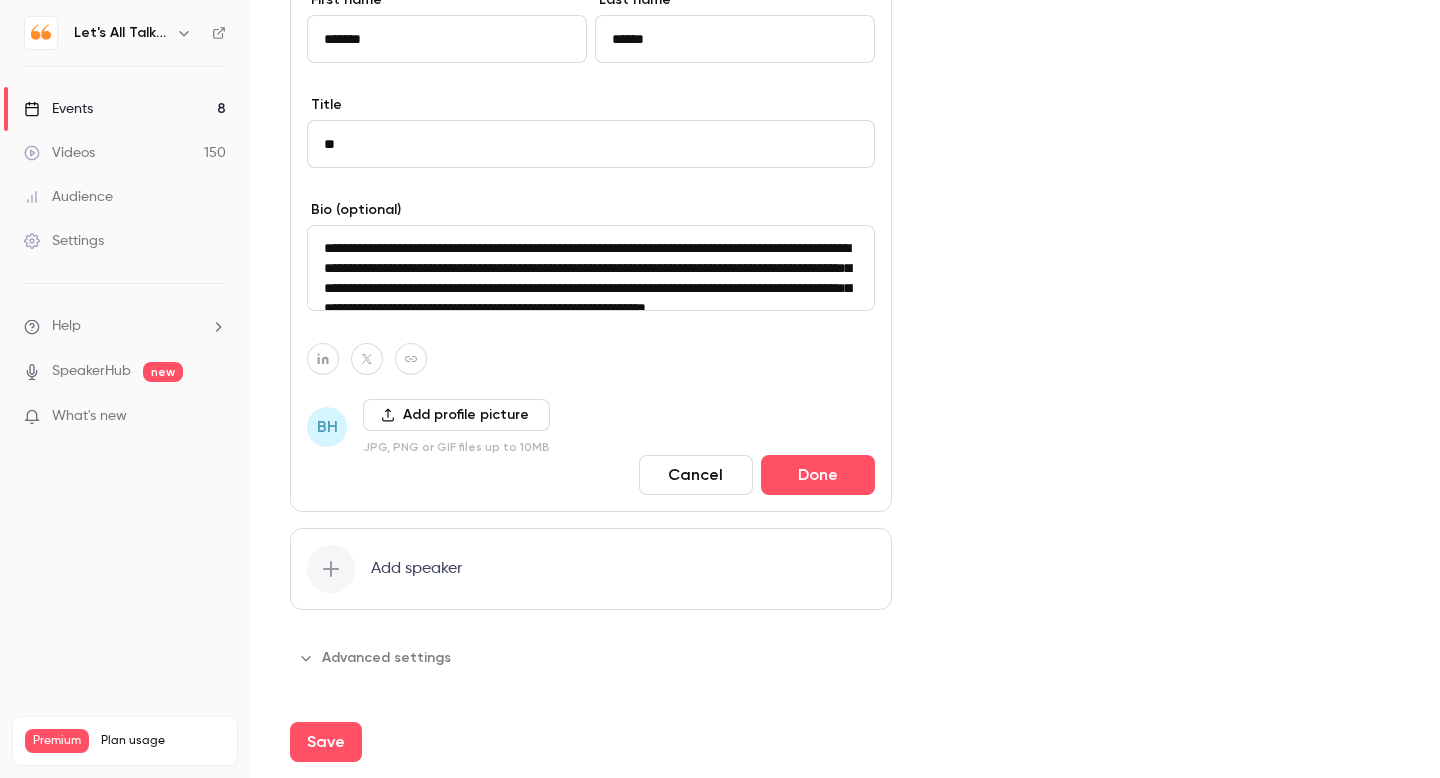 click on "Add profile picture" at bounding box center (456, 415) 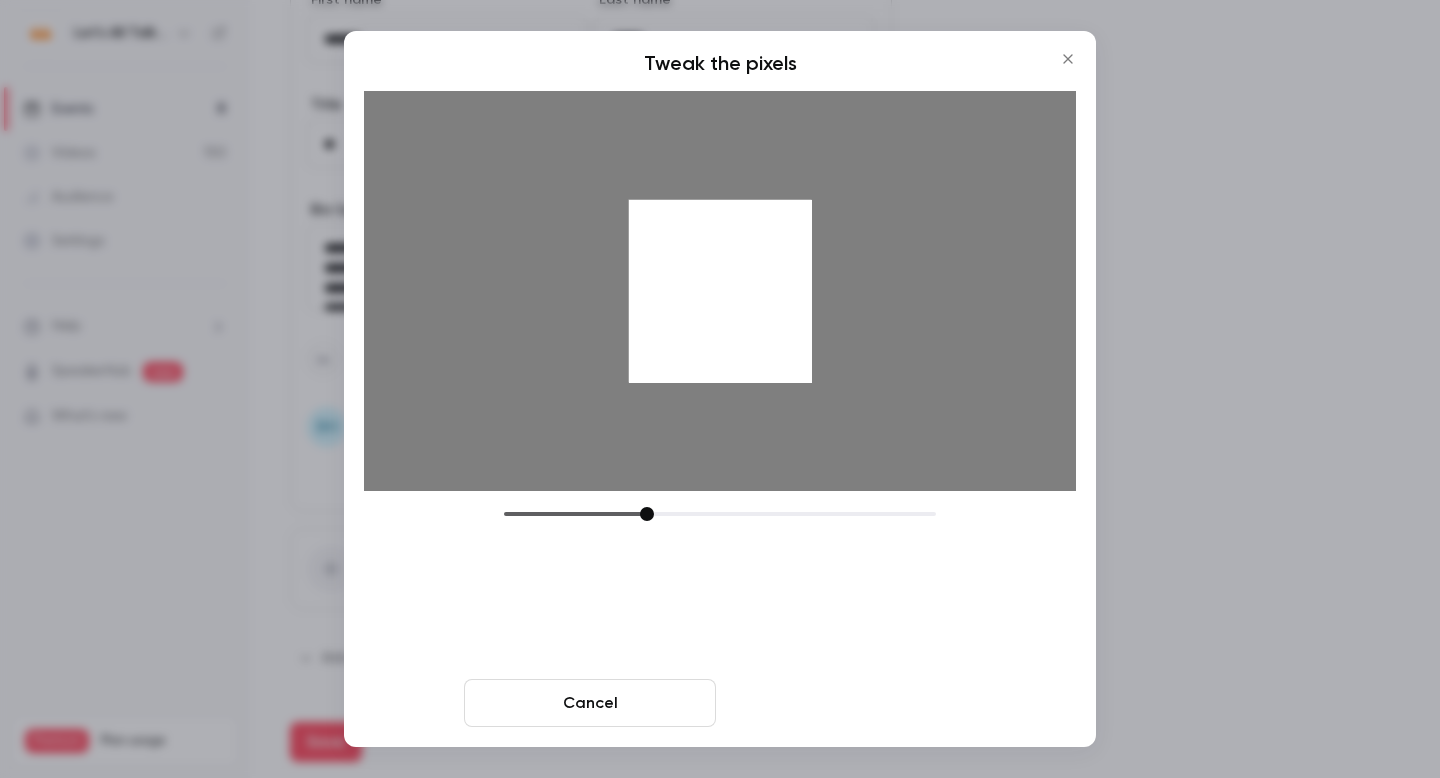 click on "Crop and save" at bounding box center [850, 703] 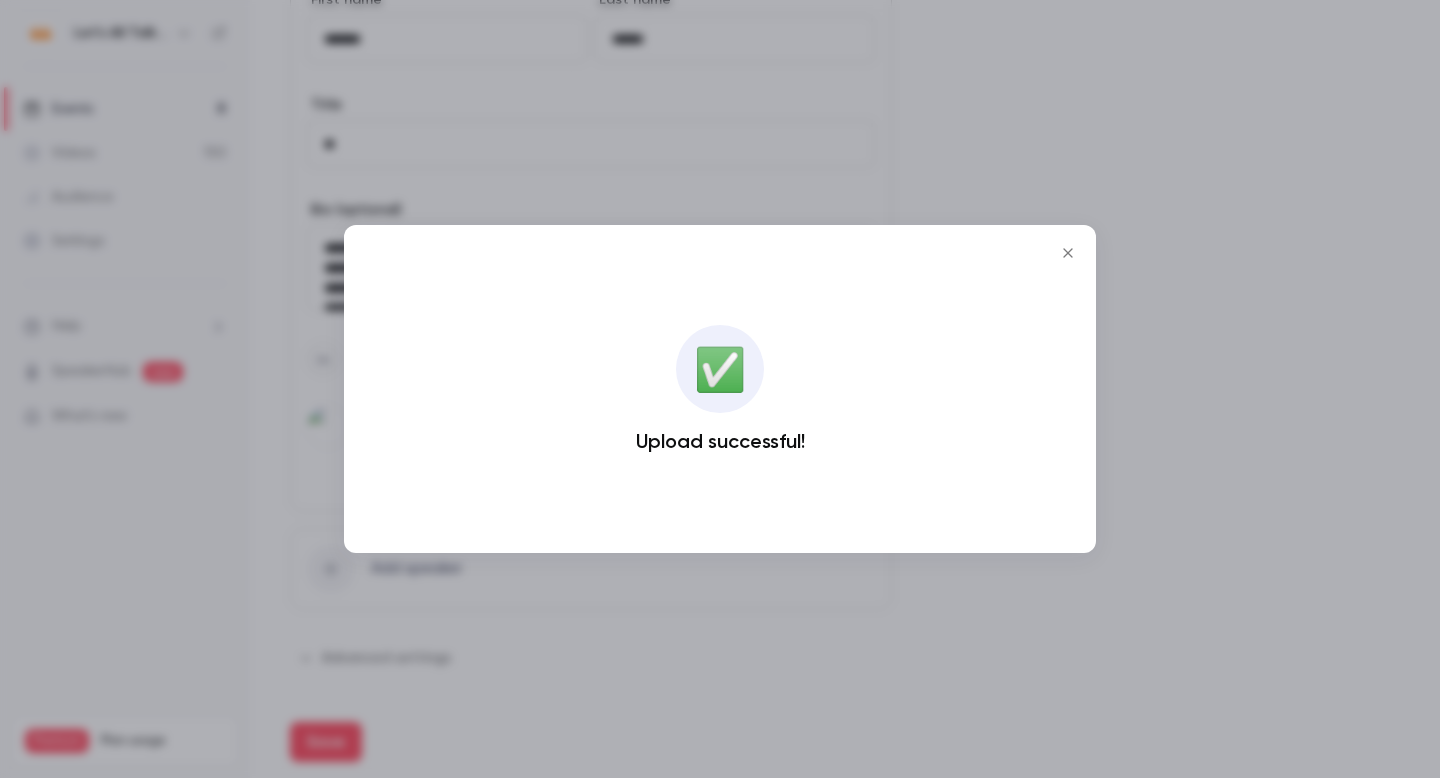 click at bounding box center [720, 389] 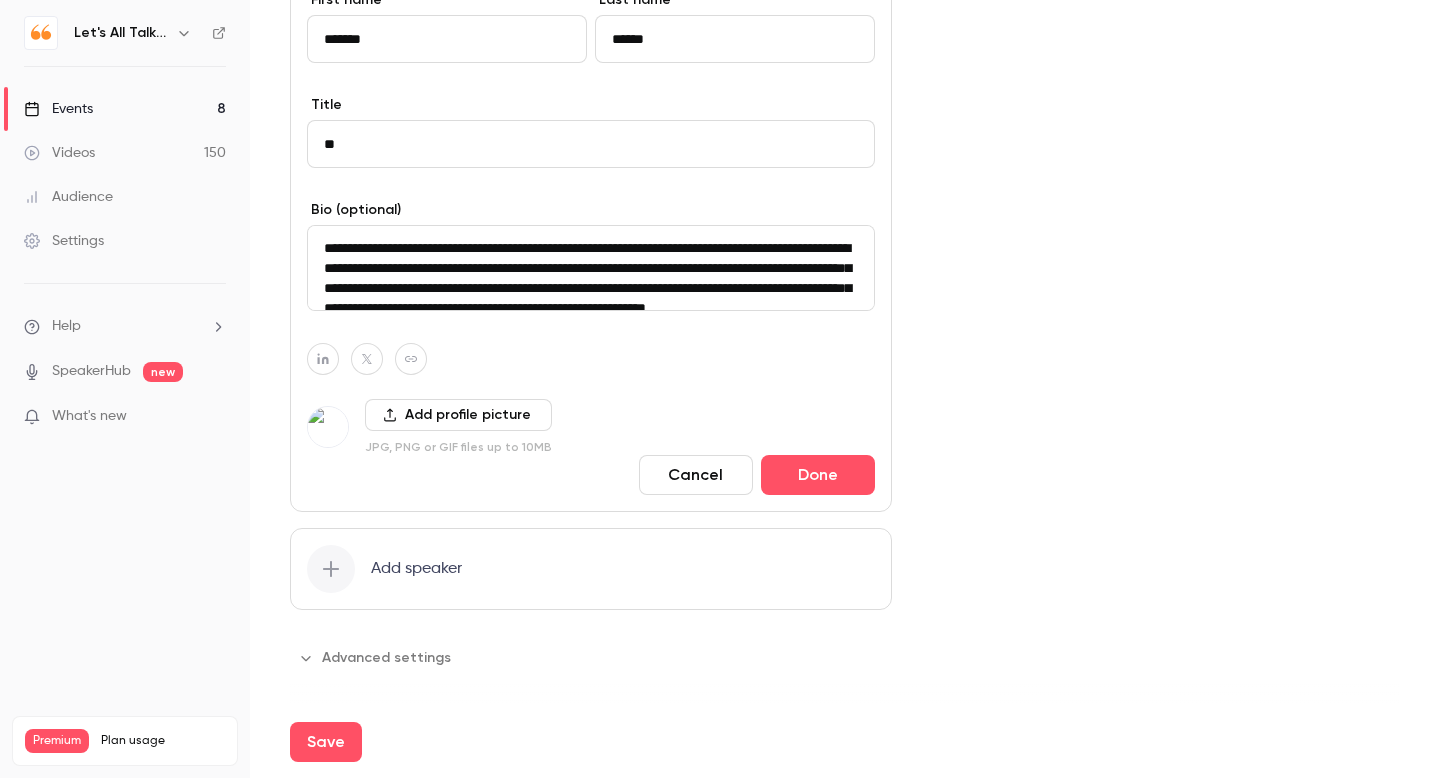 click 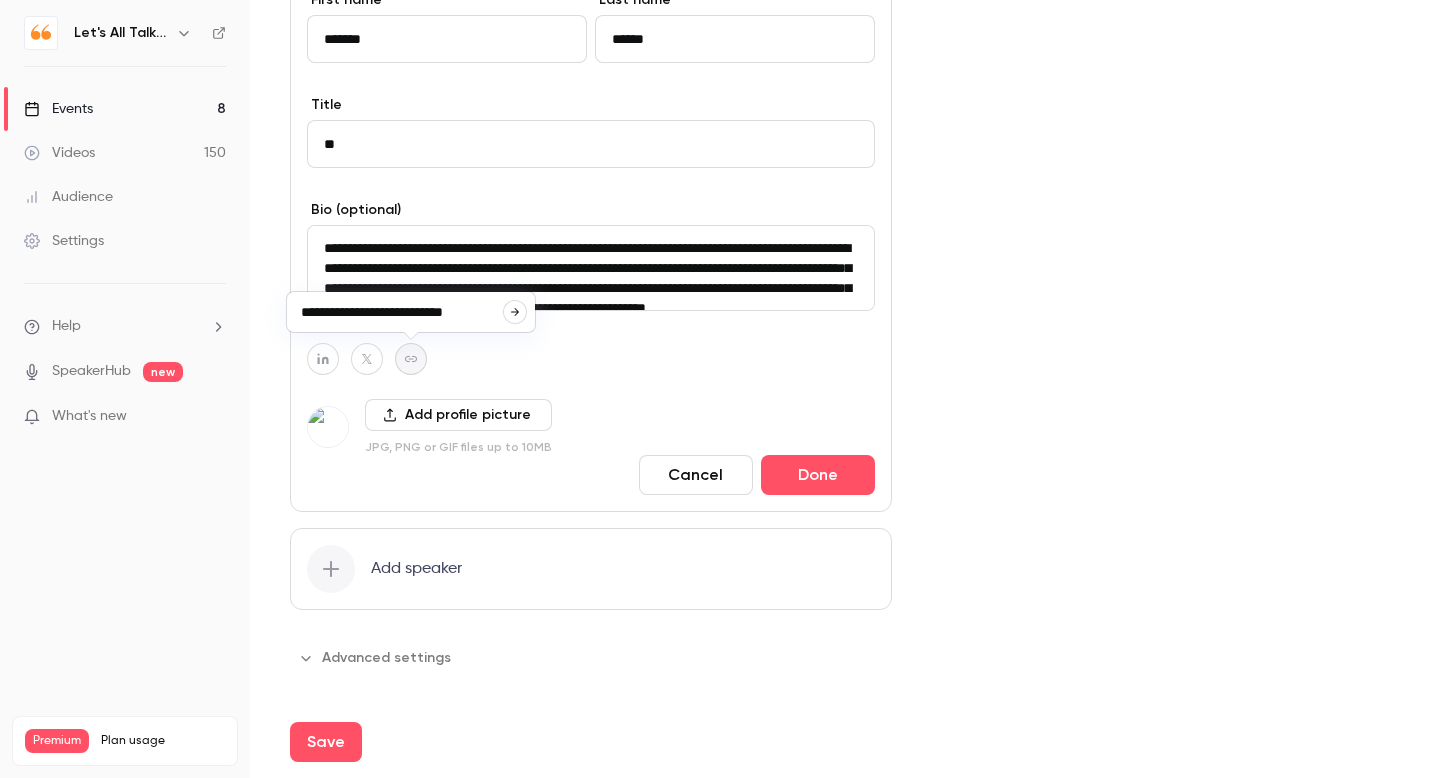 type on "**********" 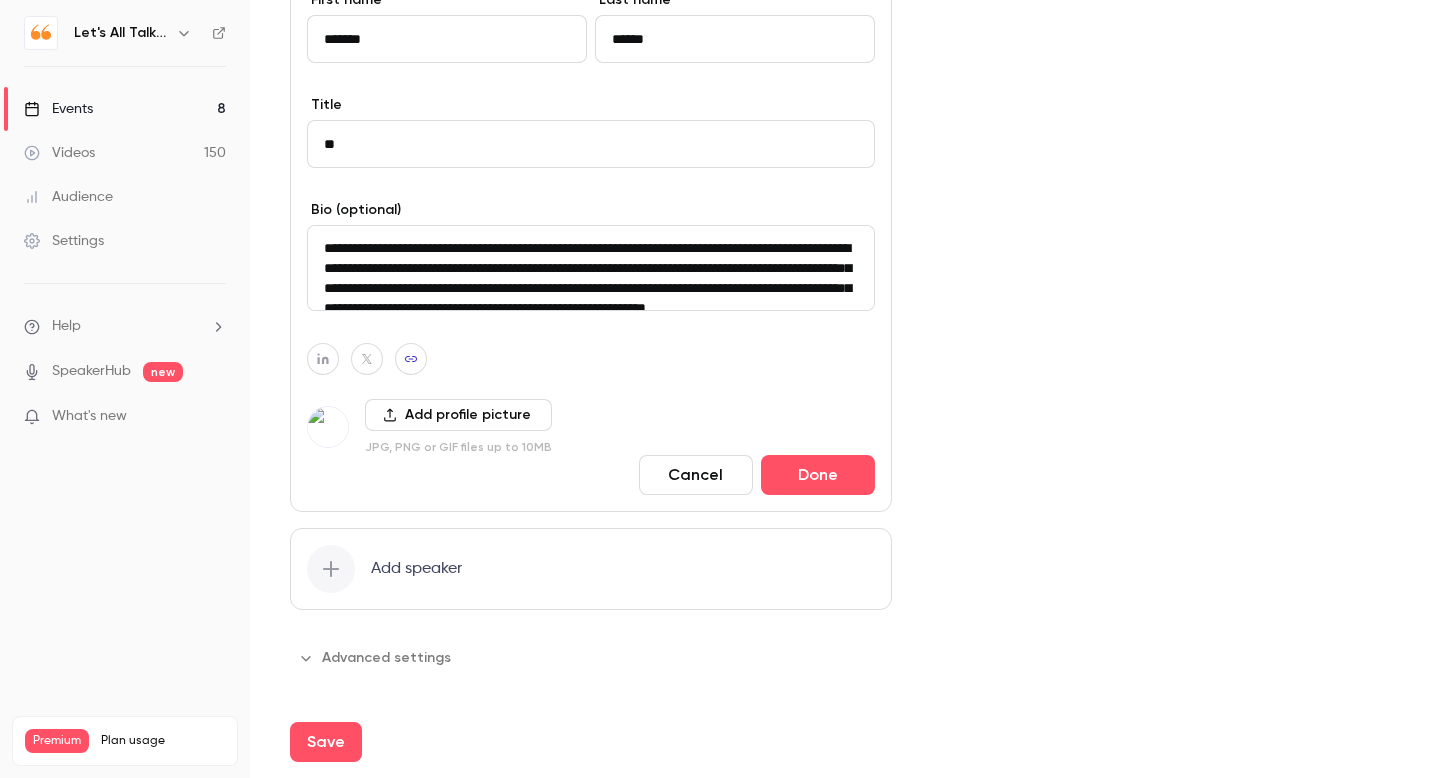 type on "**********" 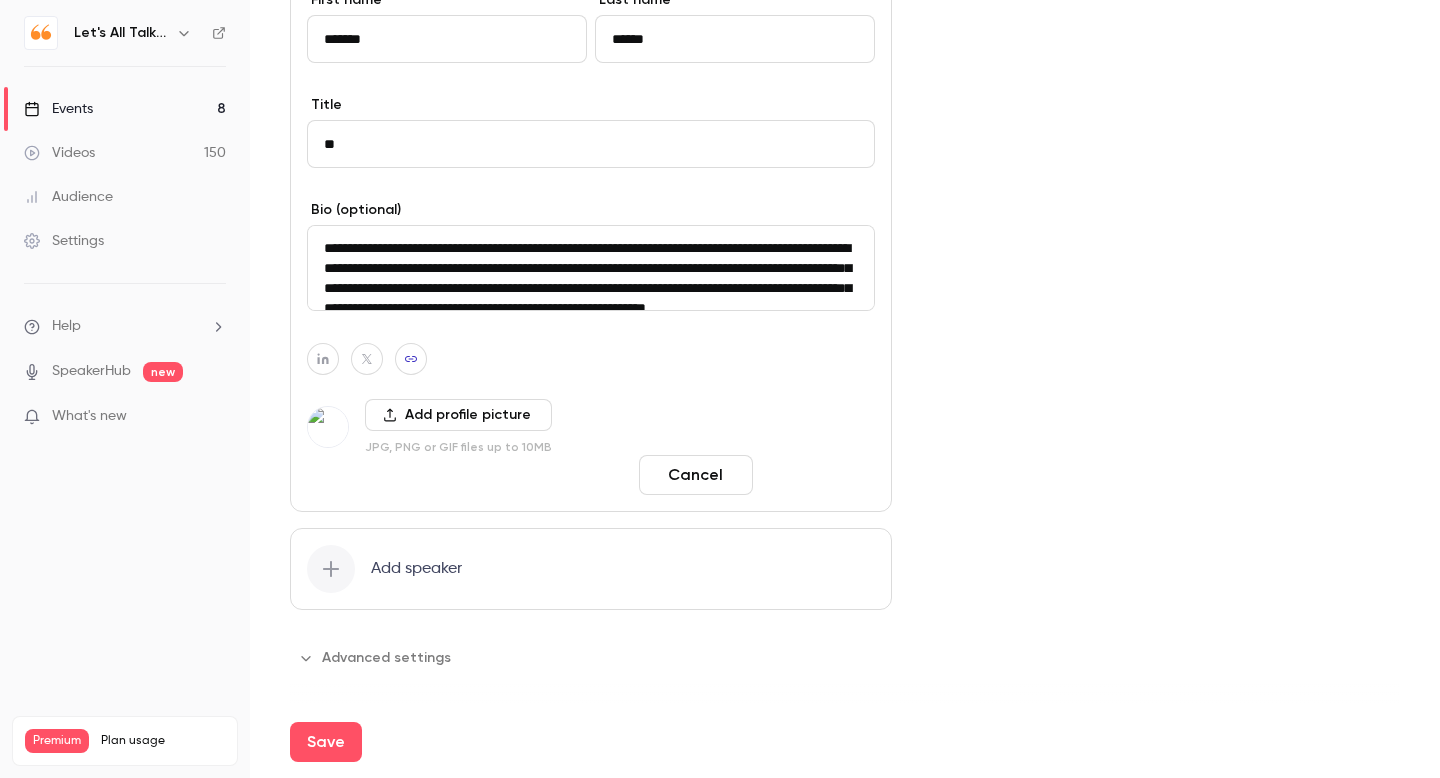 click on "Done" at bounding box center (818, 475) 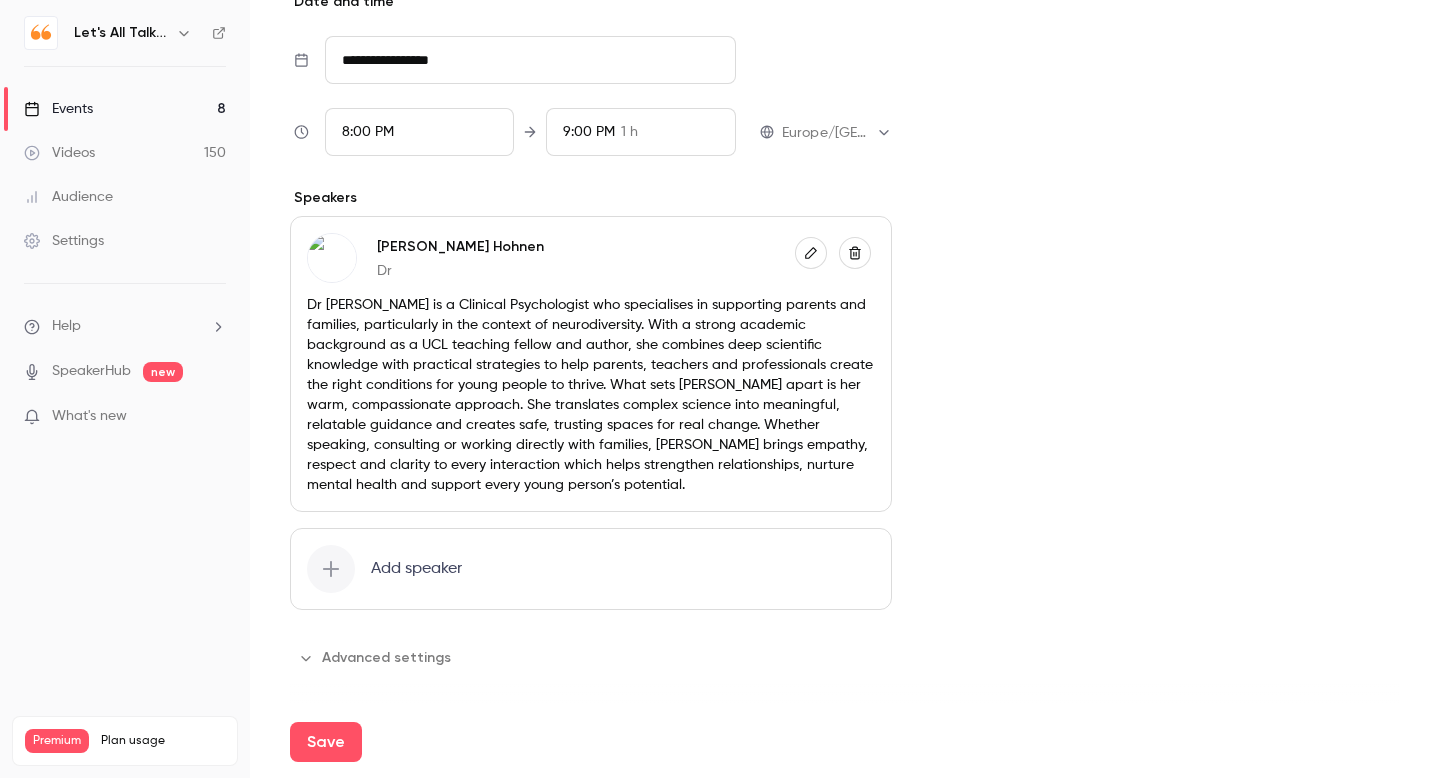 scroll, scrollTop: 660, scrollLeft: 0, axis: vertical 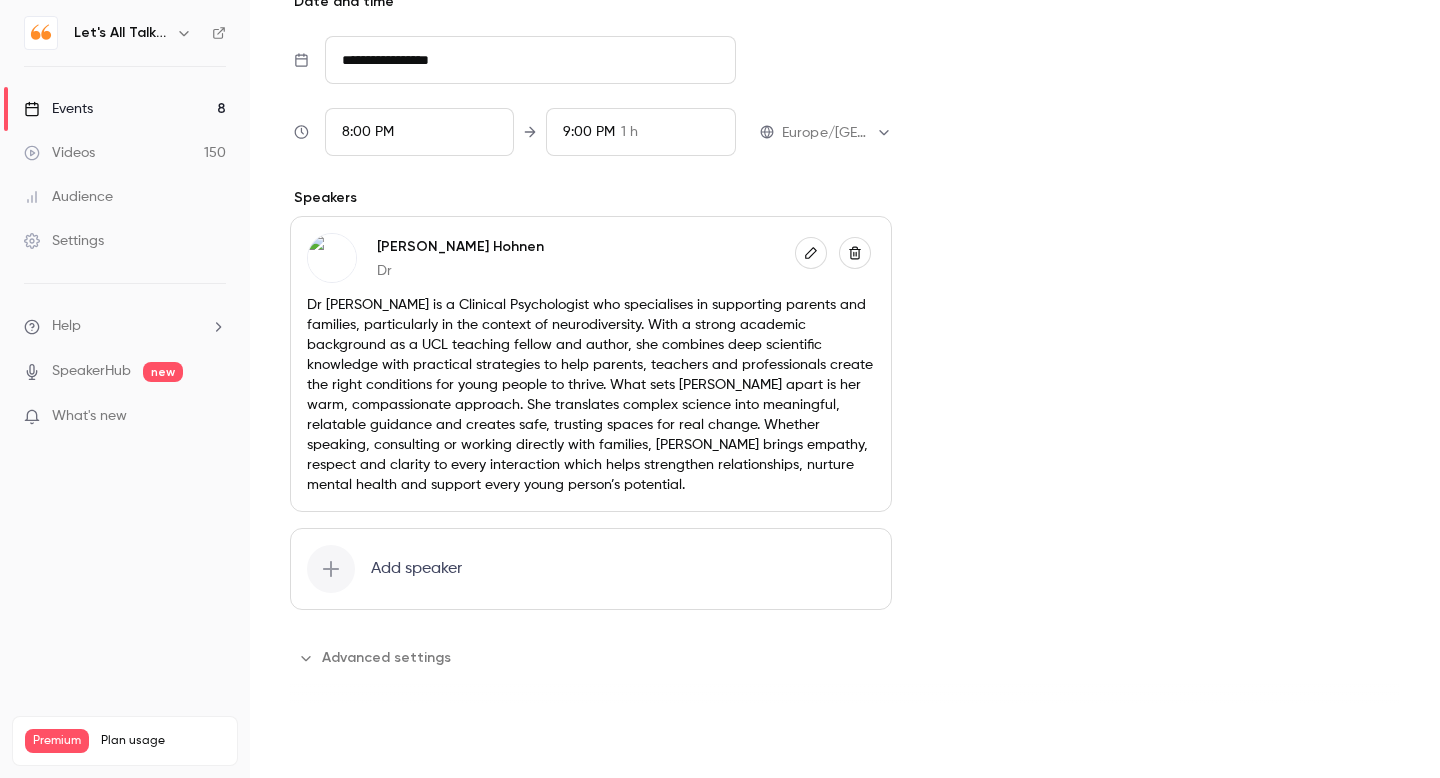 click on "Save" at bounding box center [326, 742] 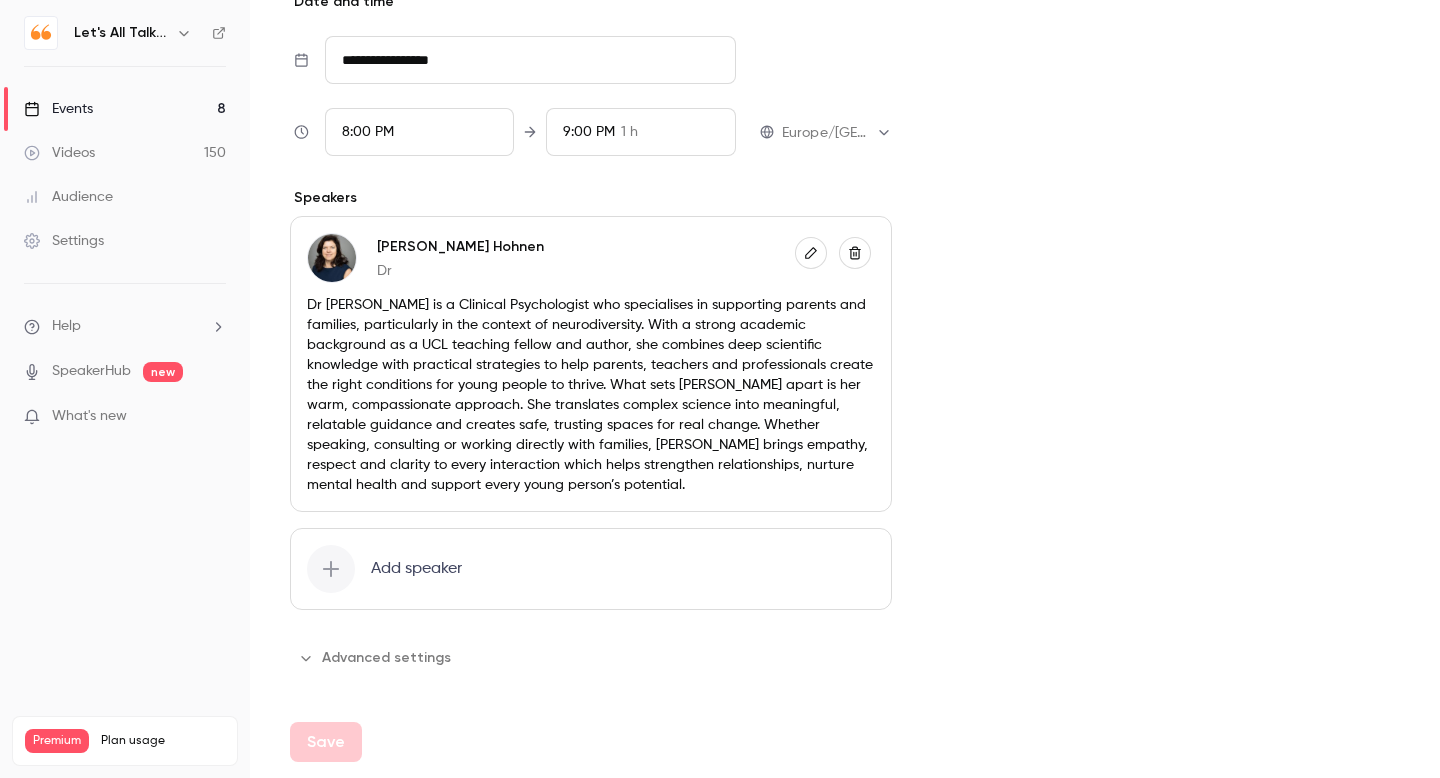 scroll, scrollTop: 0, scrollLeft: 0, axis: both 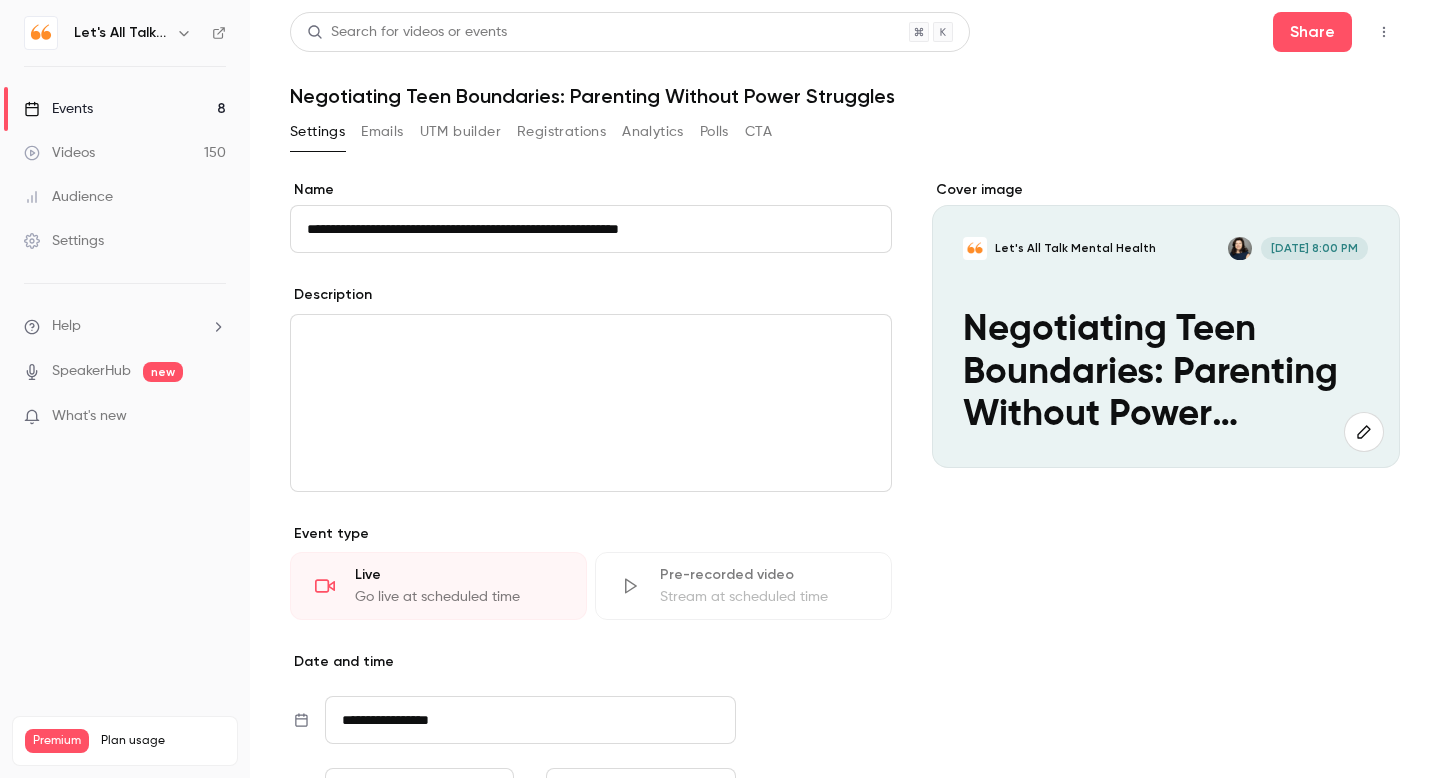 click at bounding box center [591, 403] 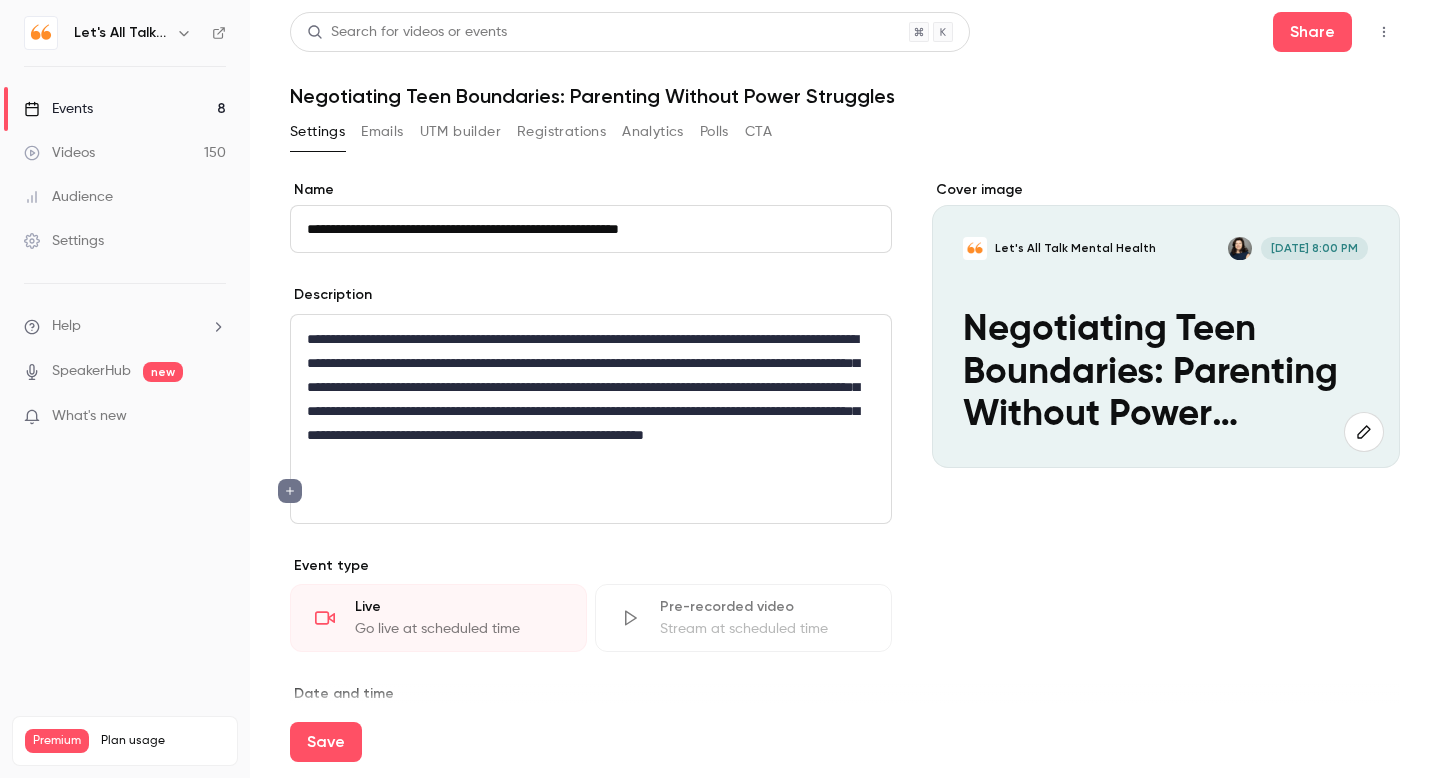 scroll, scrollTop: 0, scrollLeft: 0, axis: both 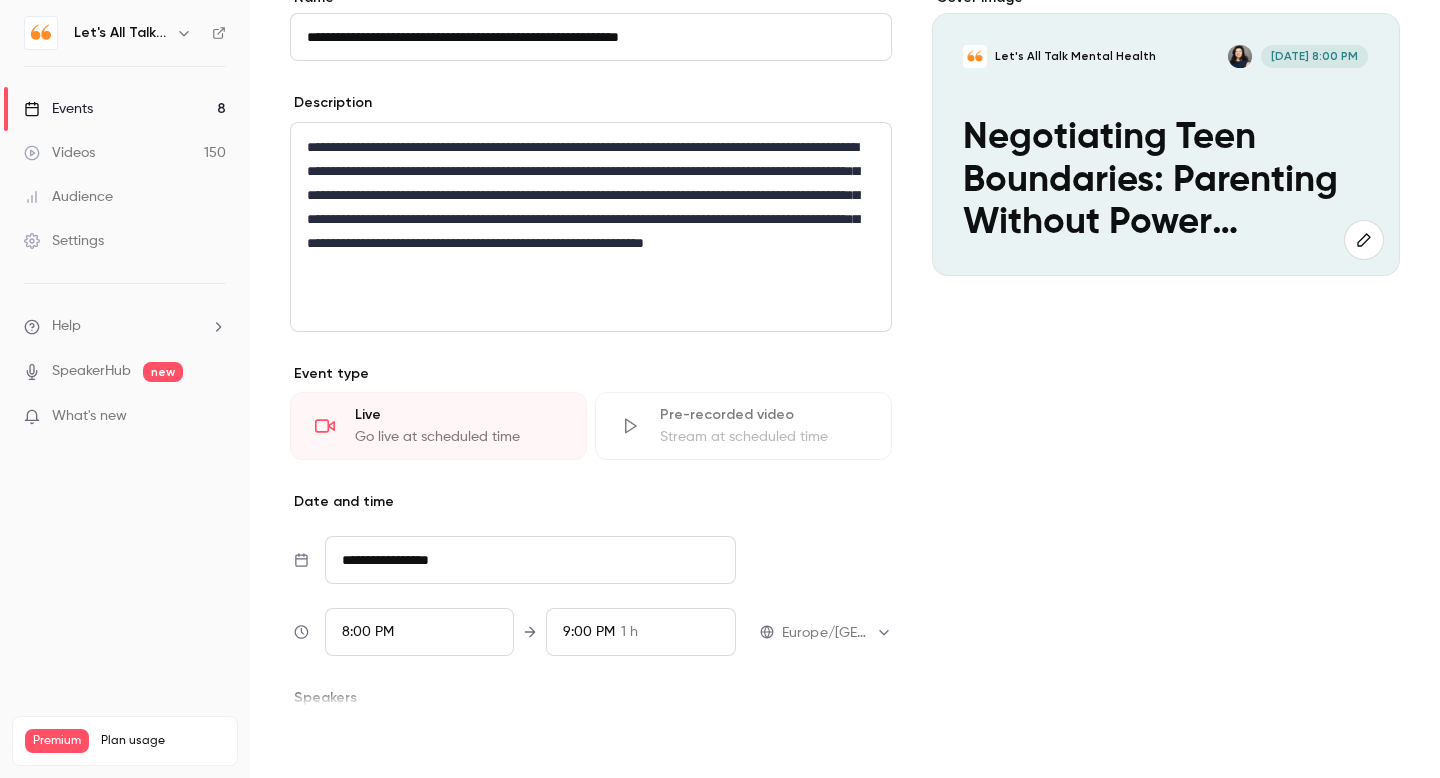 click on "Save" at bounding box center [326, 742] 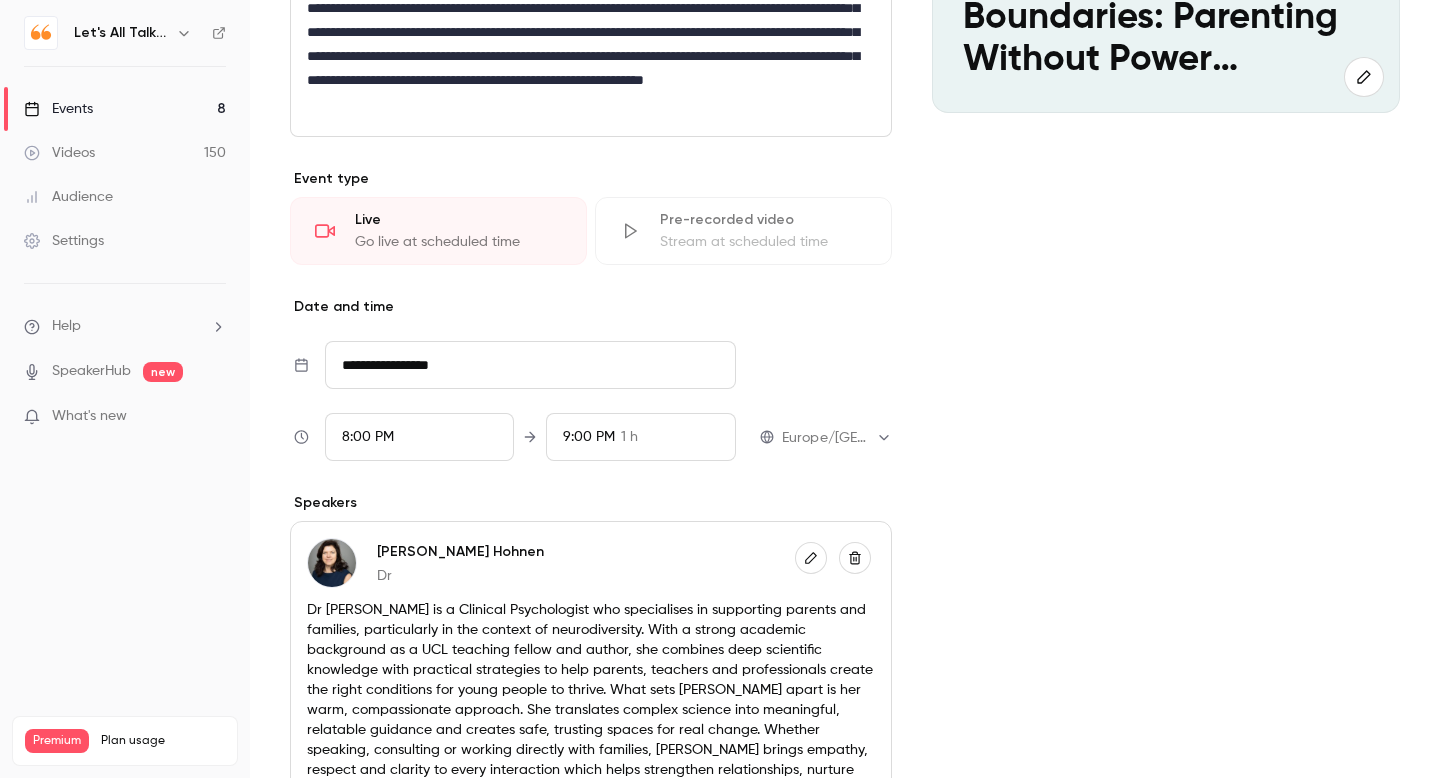 scroll, scrollTop: 660, scrollLeft: 0, axis: vertical 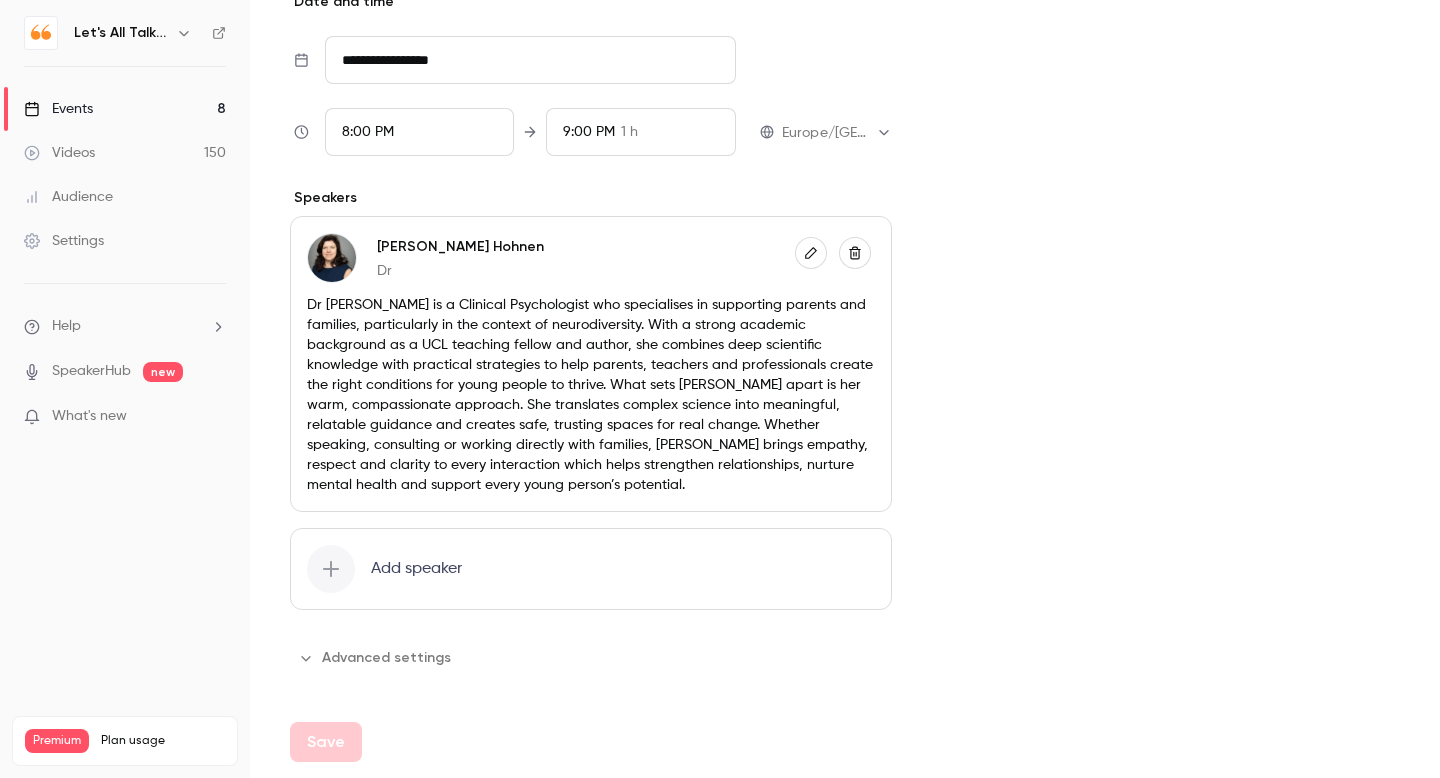 click on "Add speaker" at bounding box center [591, 569] 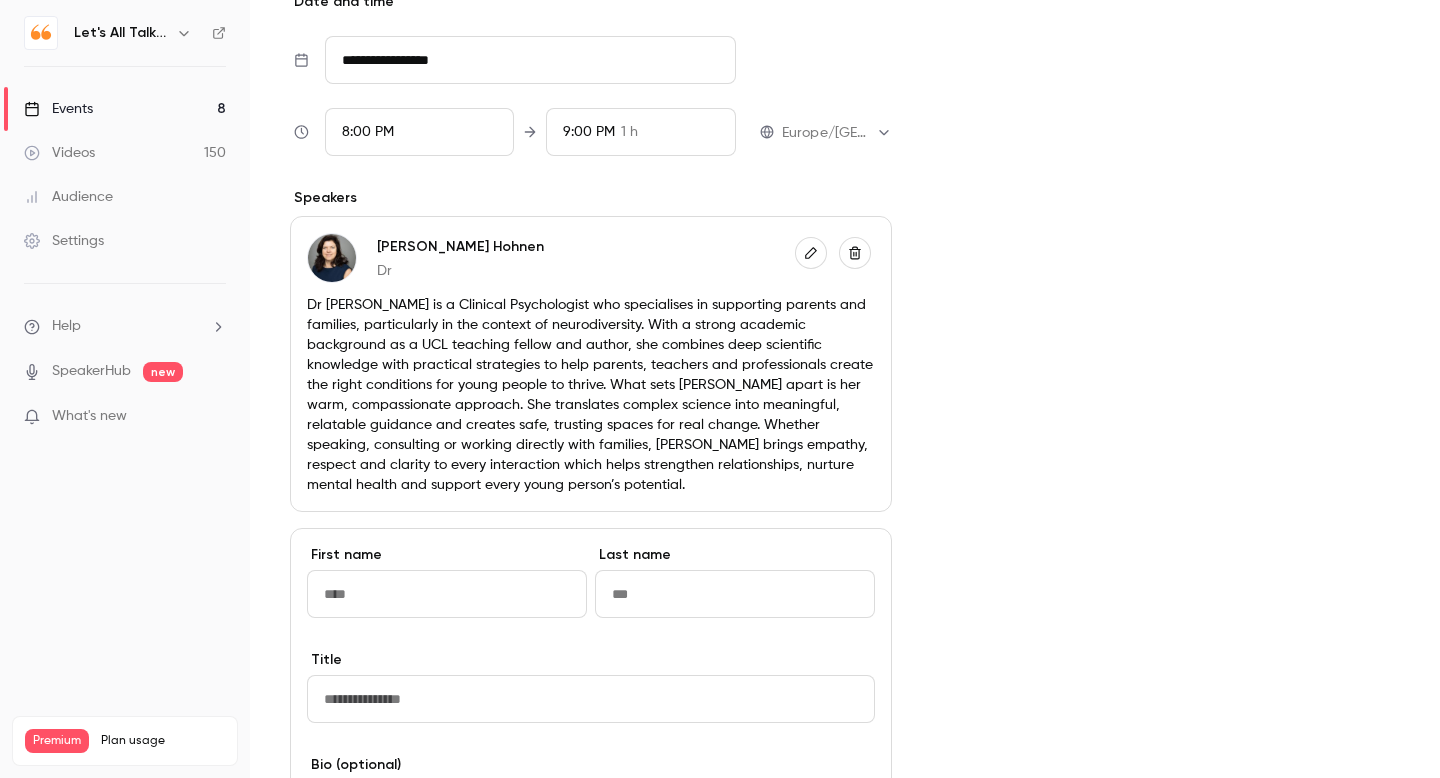 click on "Events 8" at bounding box center [125, 109] 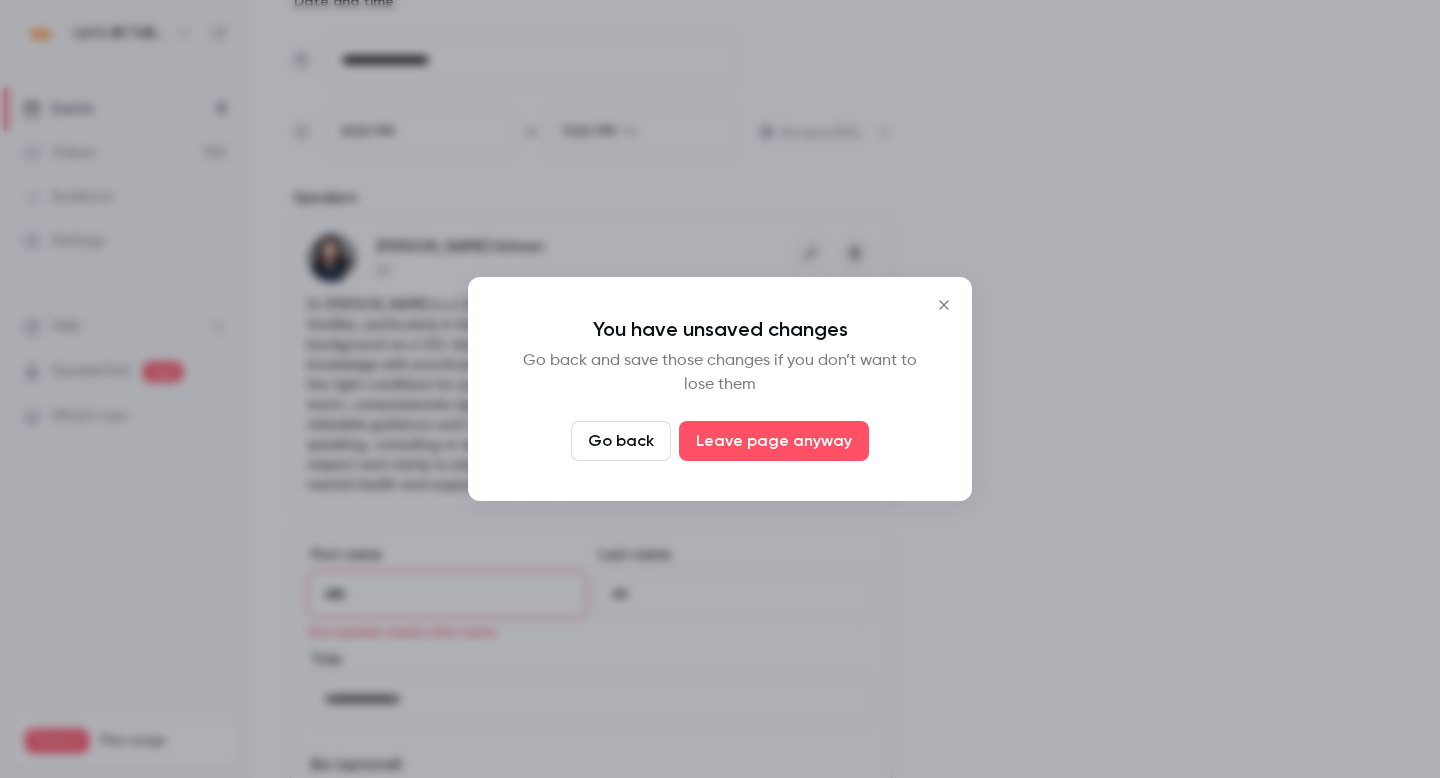 click at bounding box center [720, 389] 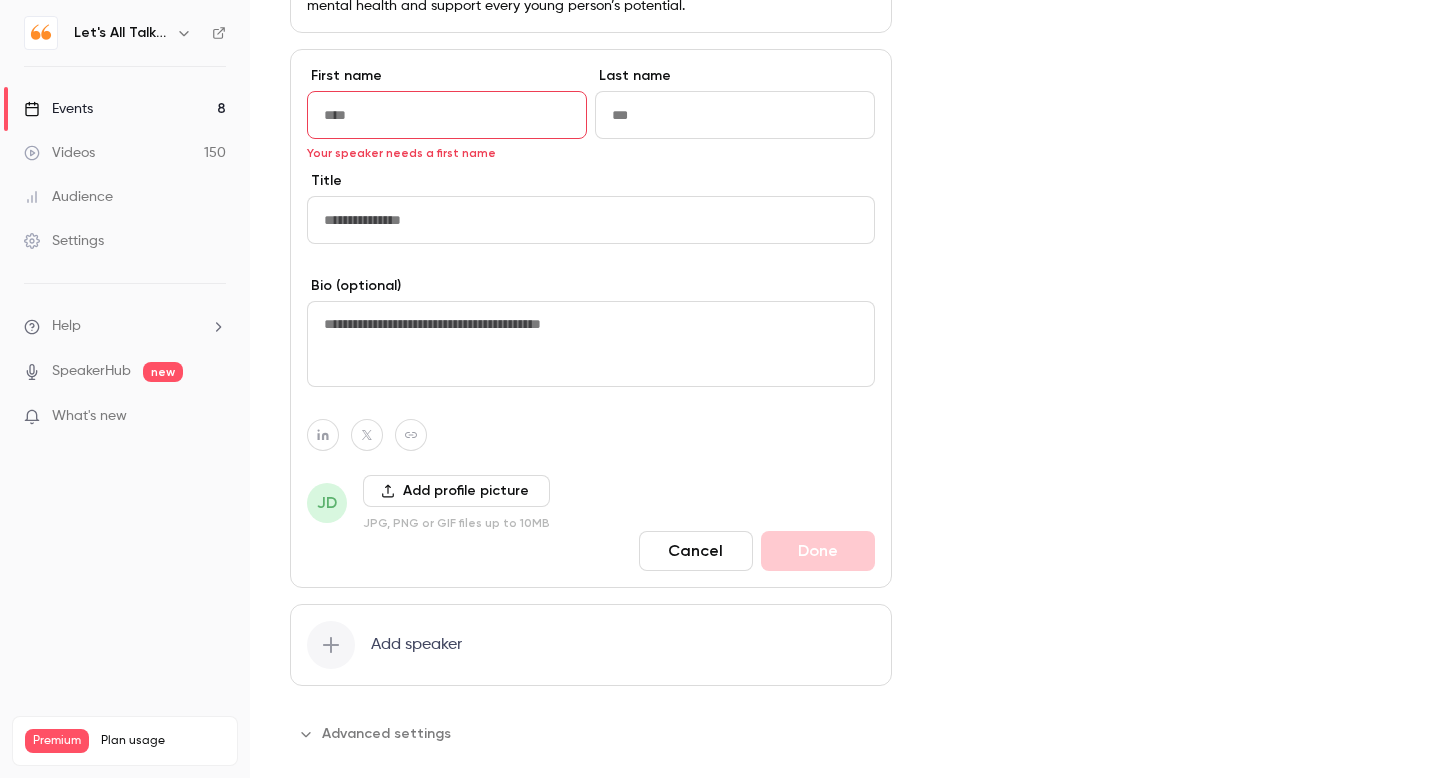 scroll, scrollTop: 1143, scrollLeft: 0, axis: vertical 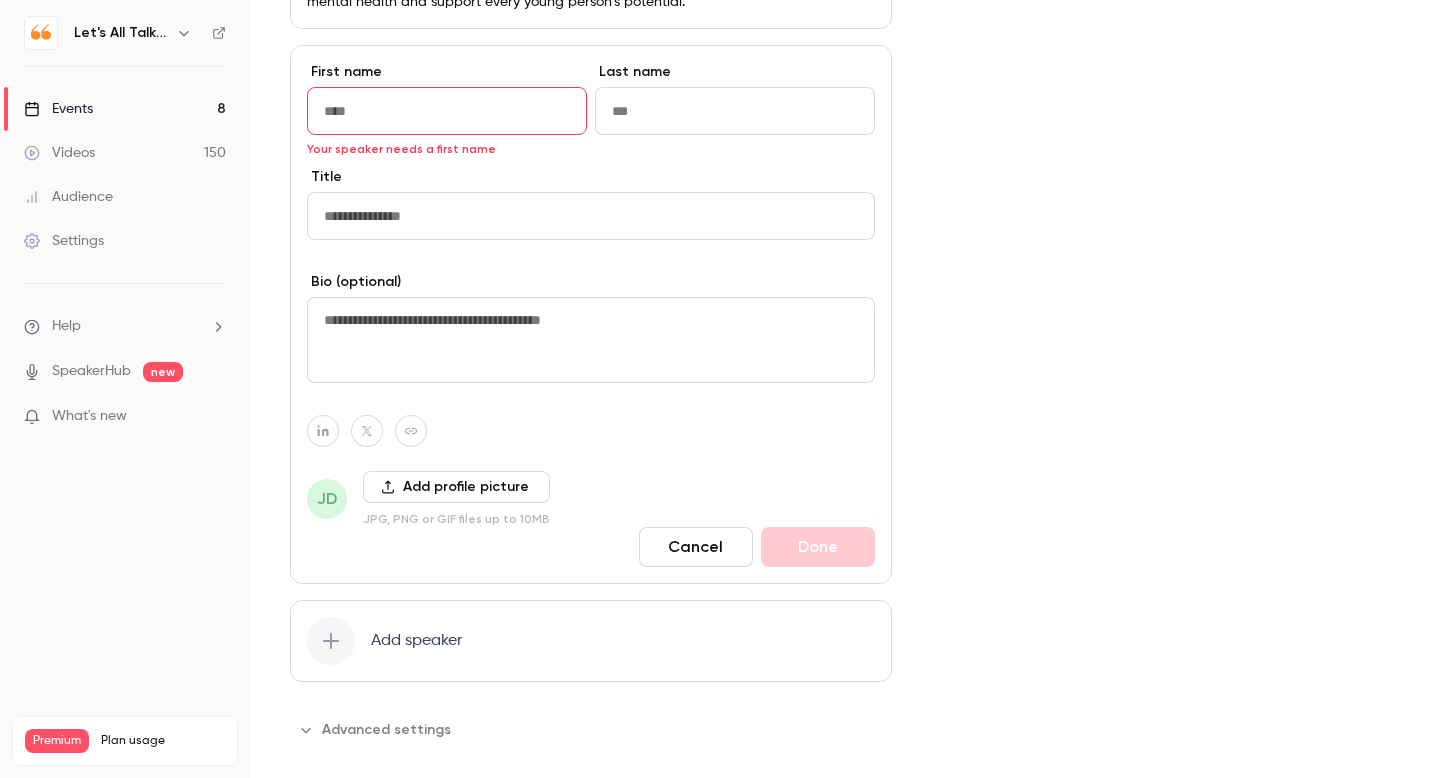 click on "First name Your speaker needs a first name Last name Title Bio (optional) JD Add profile picture JPG, PNG or GIF files up to 10MB Cancel Done" at bounding box center (591, 314) 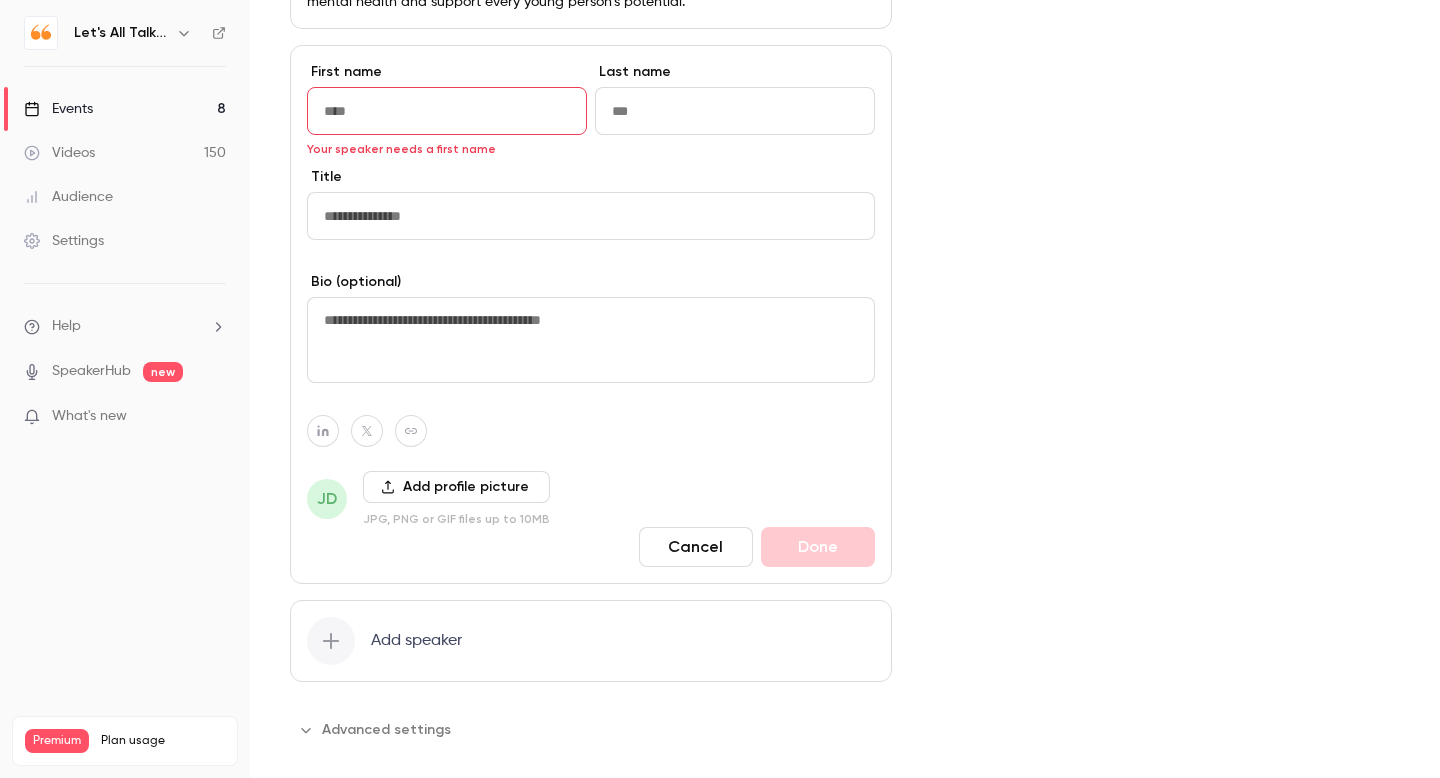 click on "Cancel" at bounding box center (696, 547) 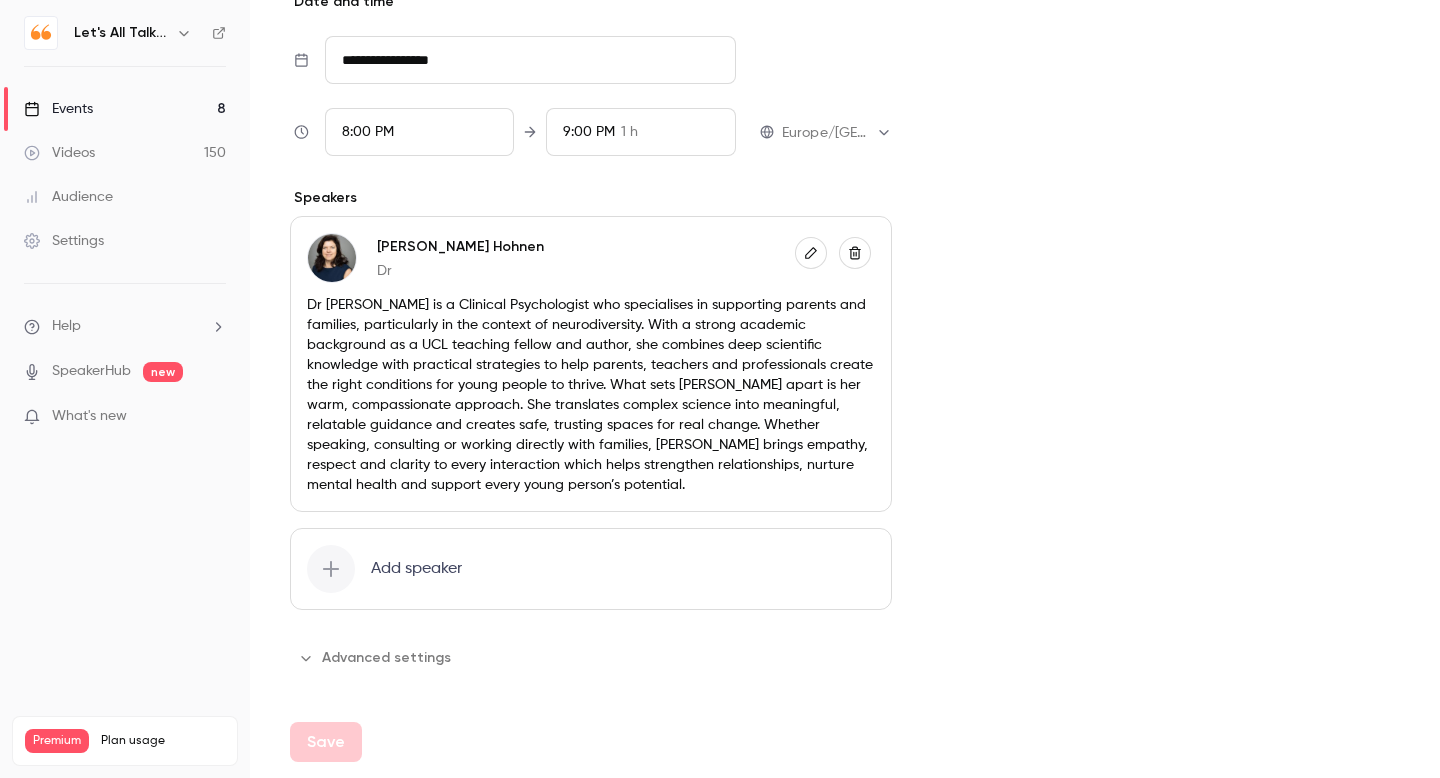 scroll, scrollTop: 660, scrollLeft: 0, axis: vertical 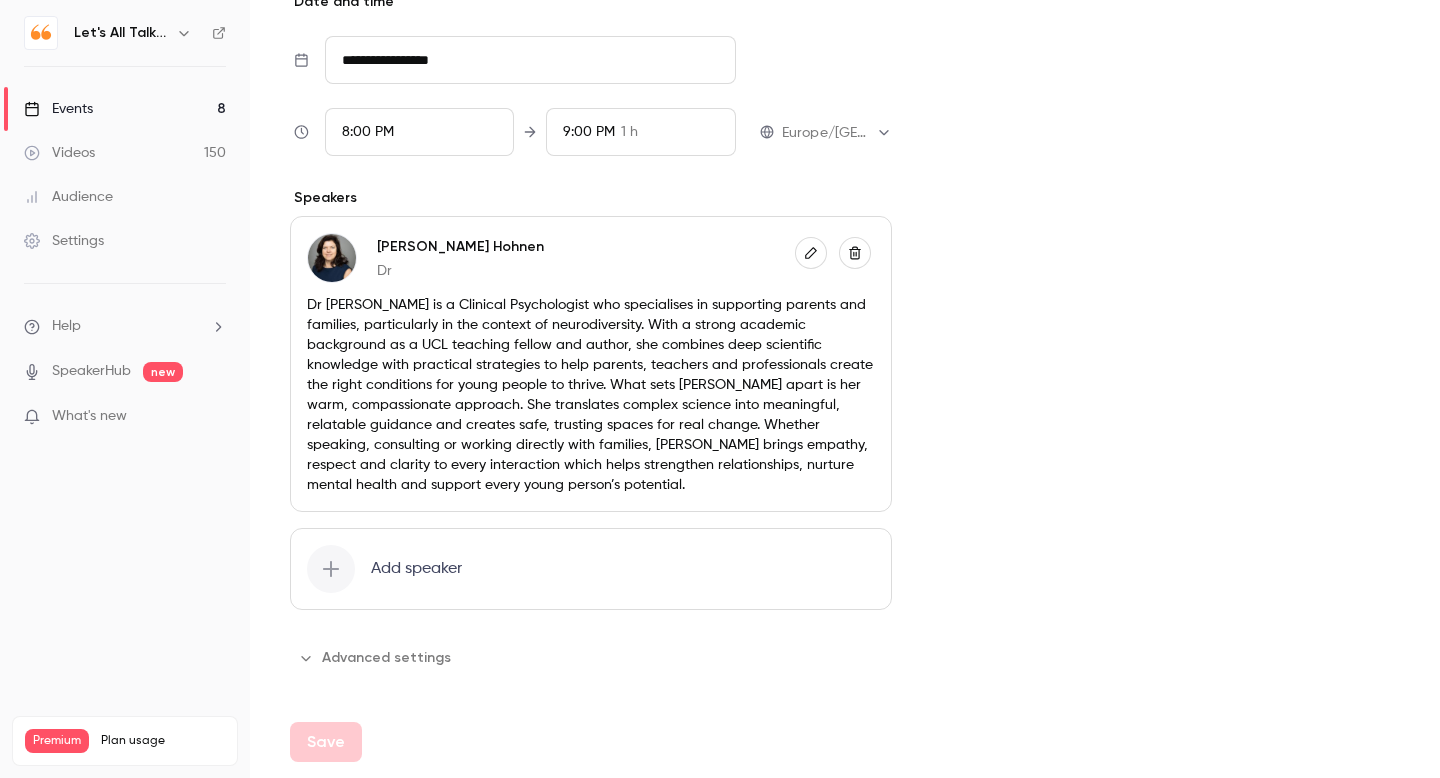 click on "**********" at bounding box center (845, 141) 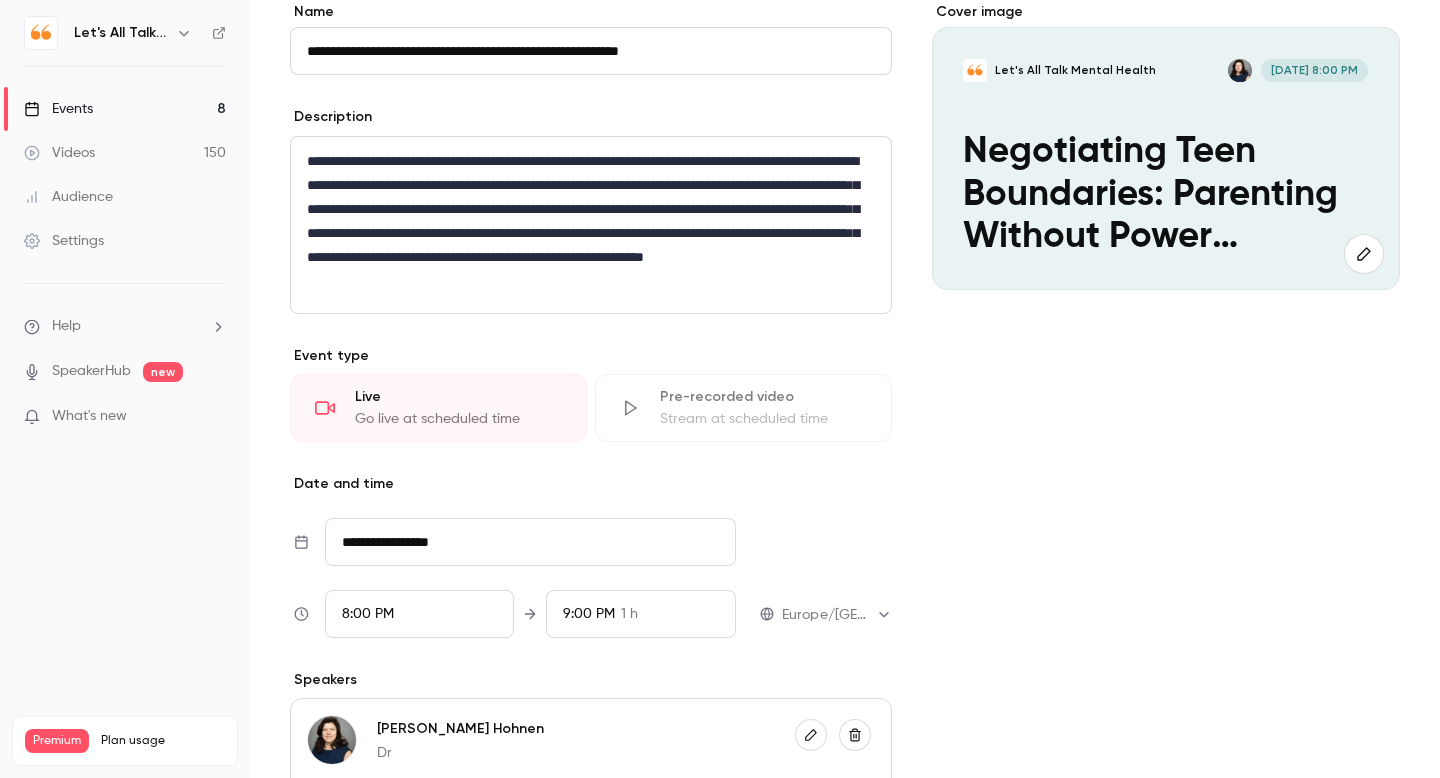 scroll, scrollTop: 0, scrollLeft: 0, axis: both 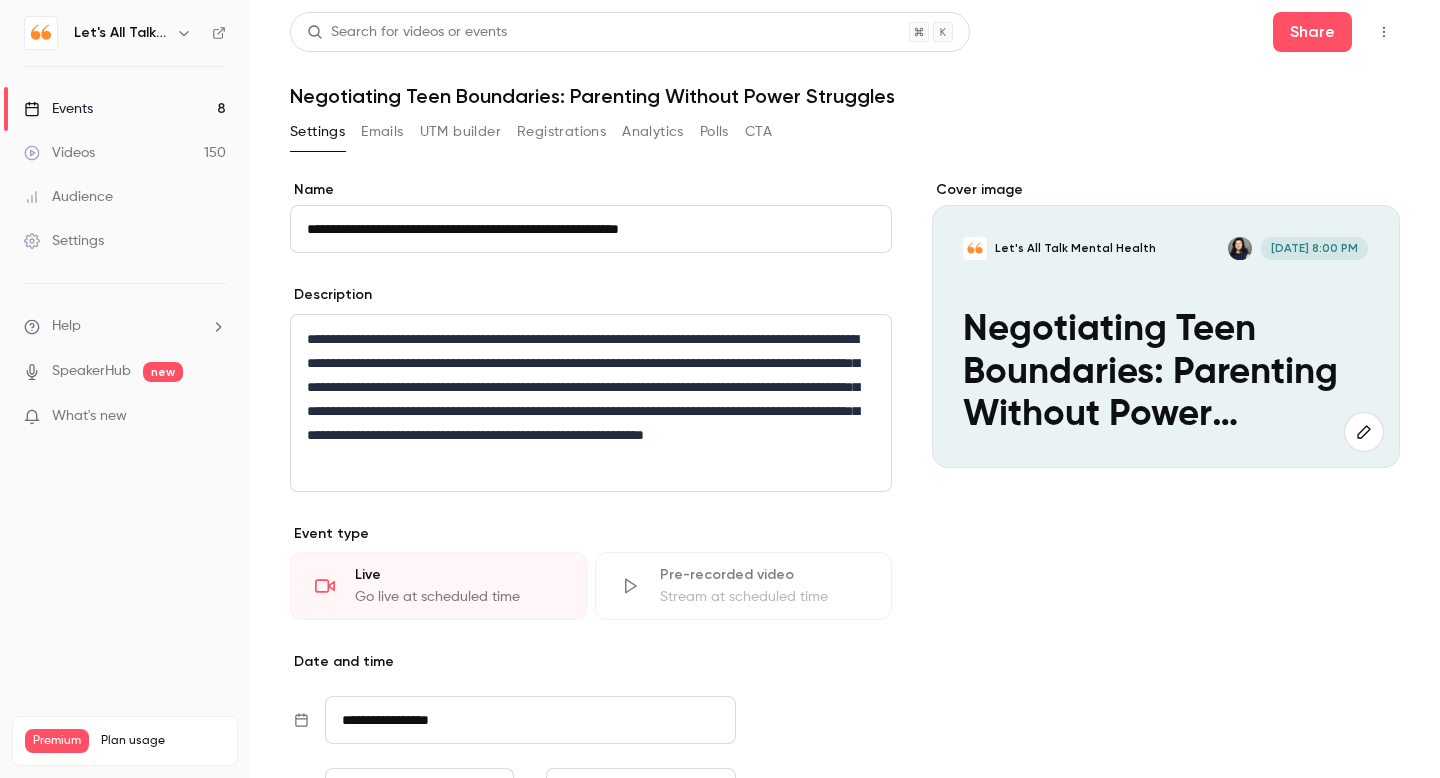click on "**********" at bounding box center [591, 399] 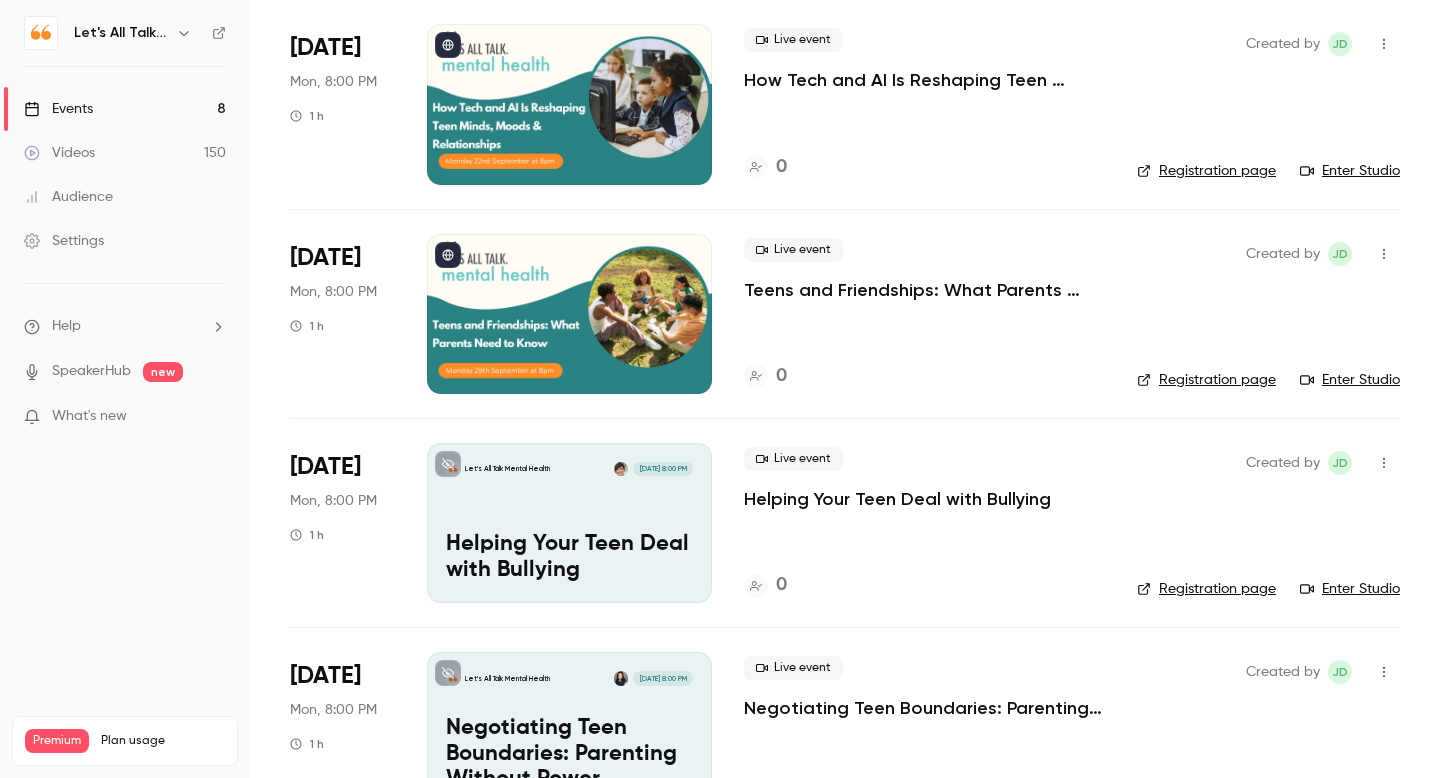 scroll, scrollTop: 1055, scrollLeft: 0, axis: vertical 